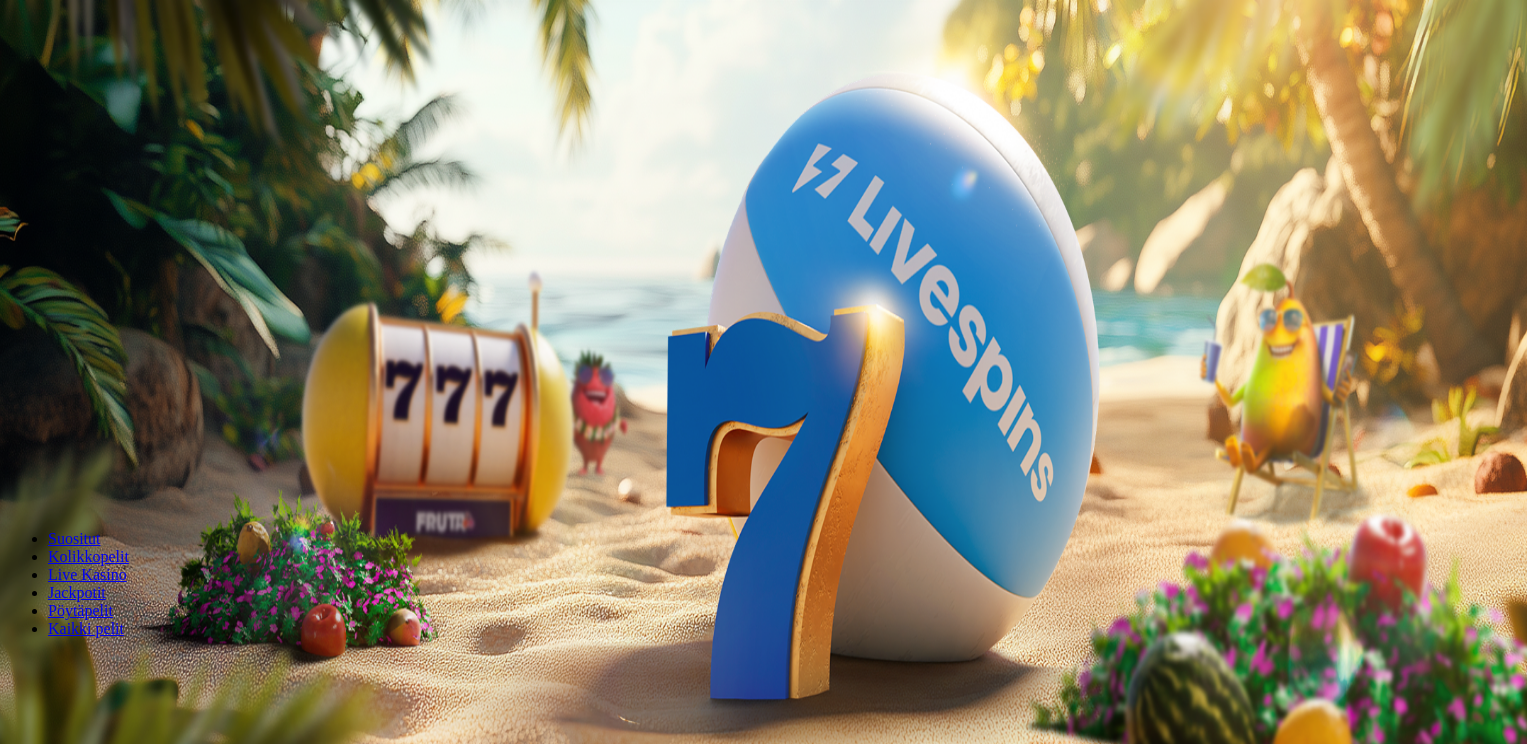 scroll, scrollTop: 0, scrollLeft: 0, axis: both 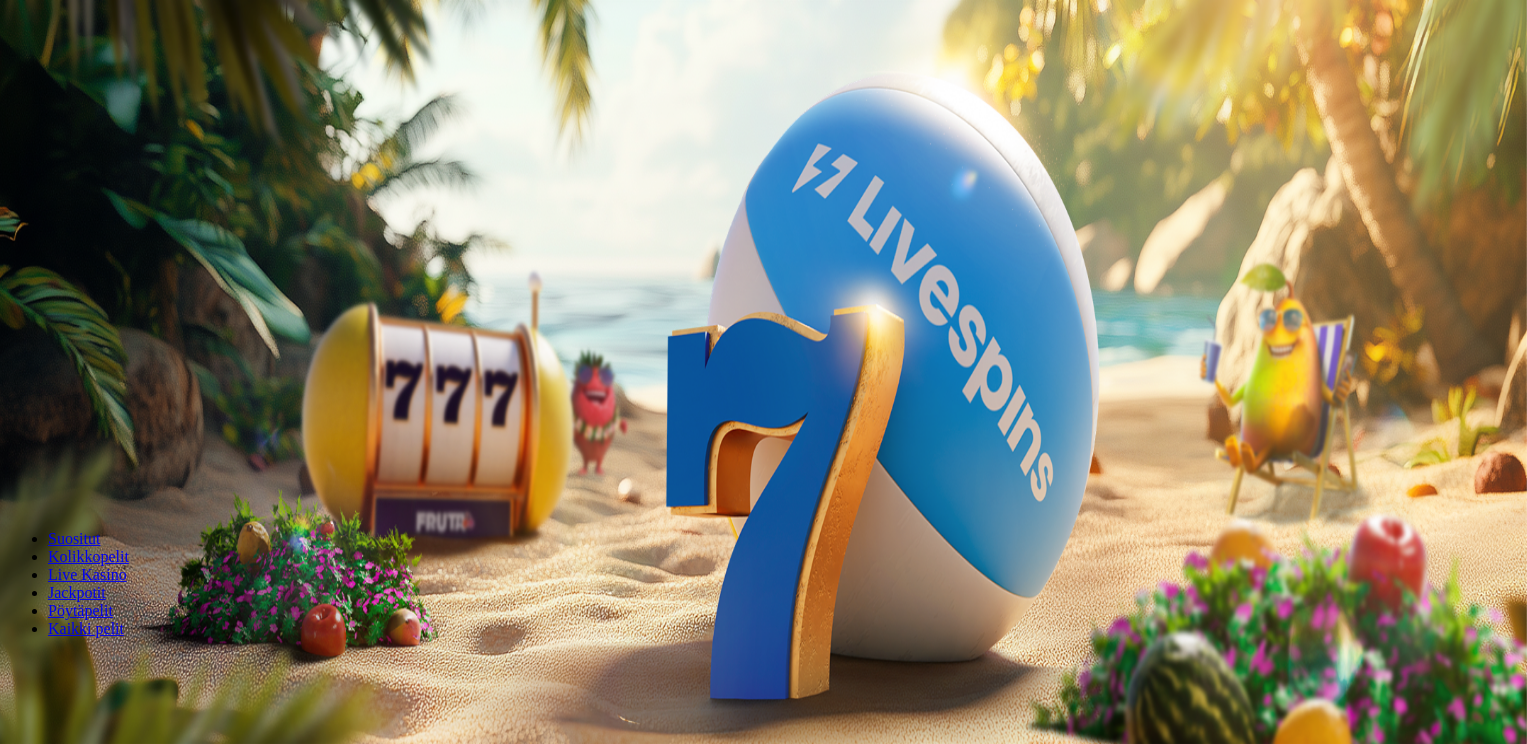 click on "Talleta ja pelaa" at bounding box center [60, 485] 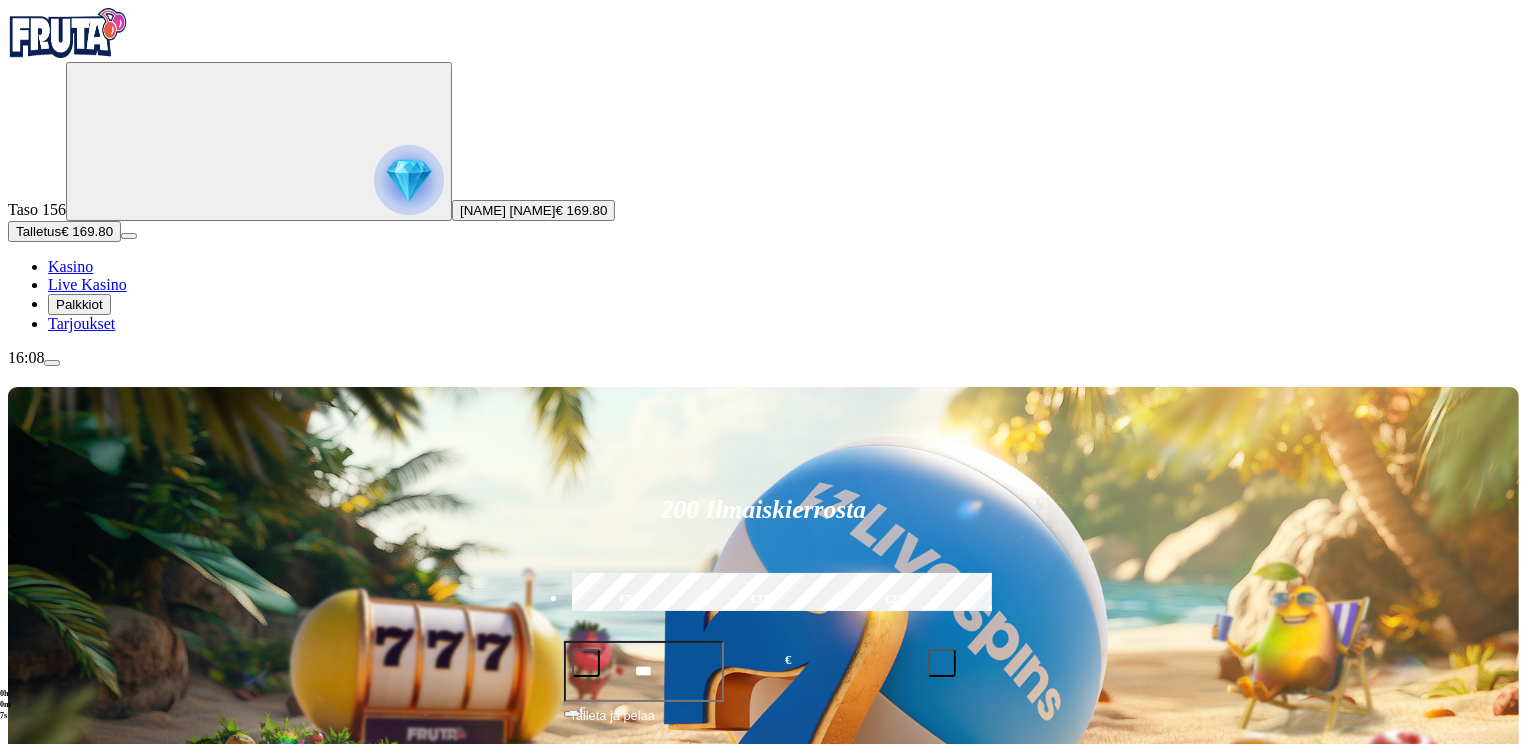 click on "Pelaa nyt" at bounding box center (77, 1293) 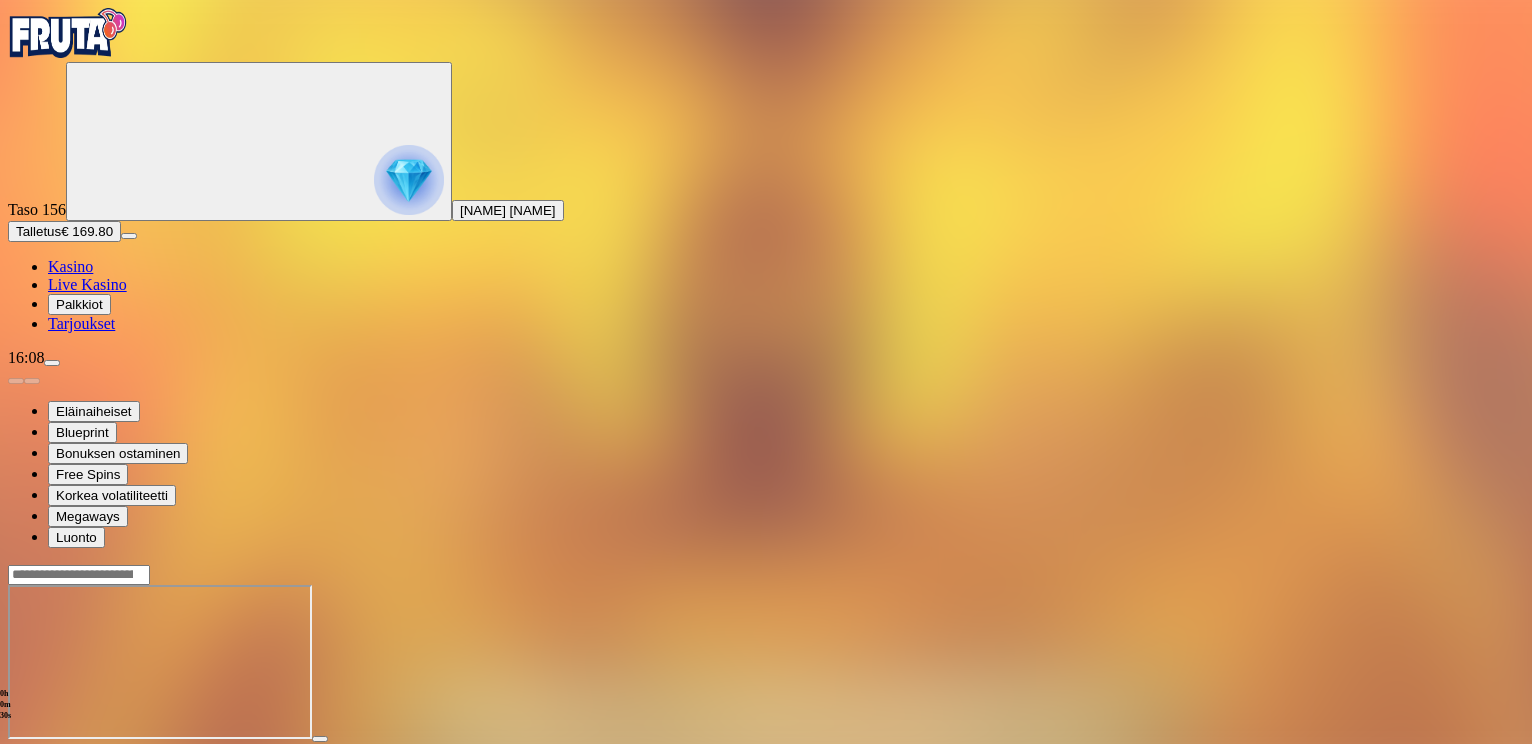click at bounding box center [48, 757] 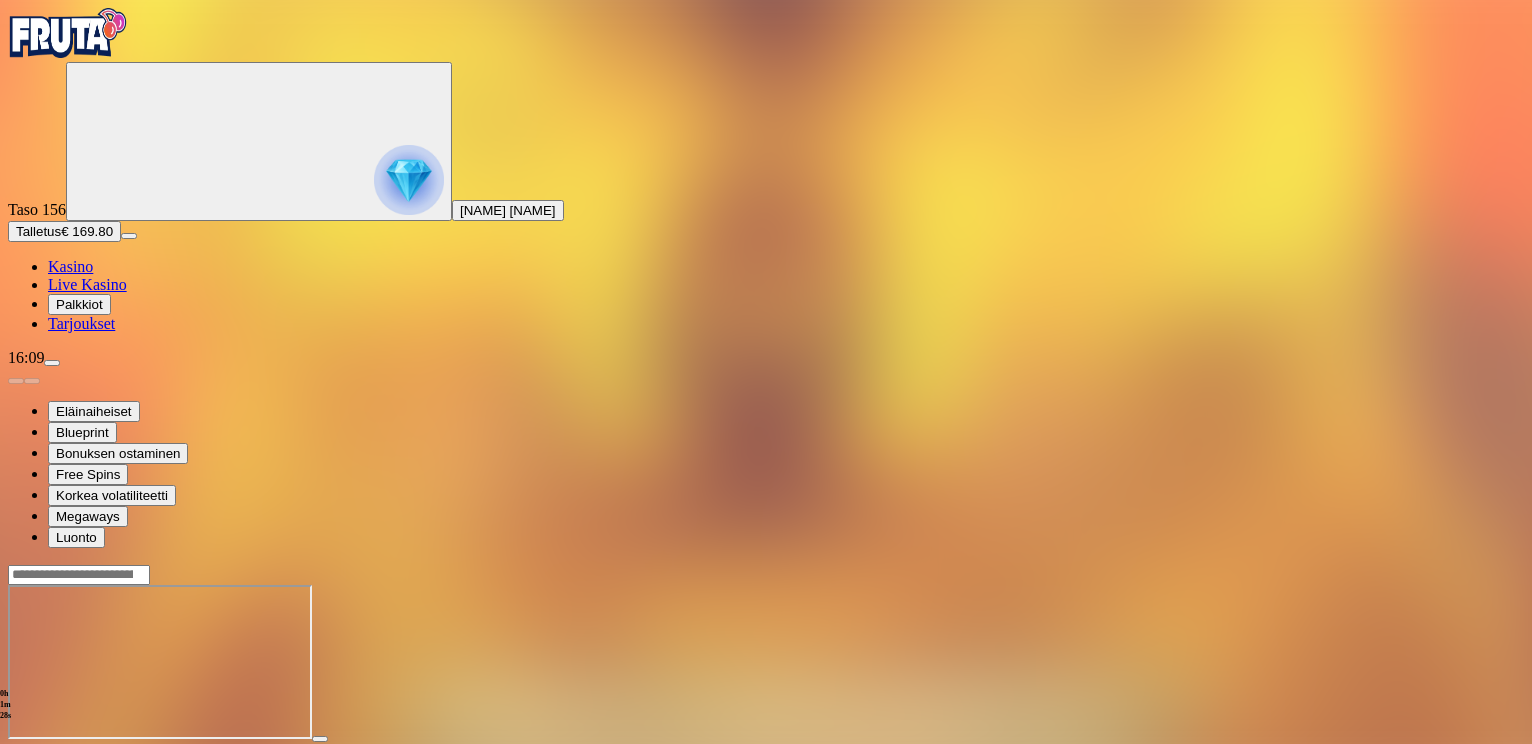 click at bounding box center [52, 363] 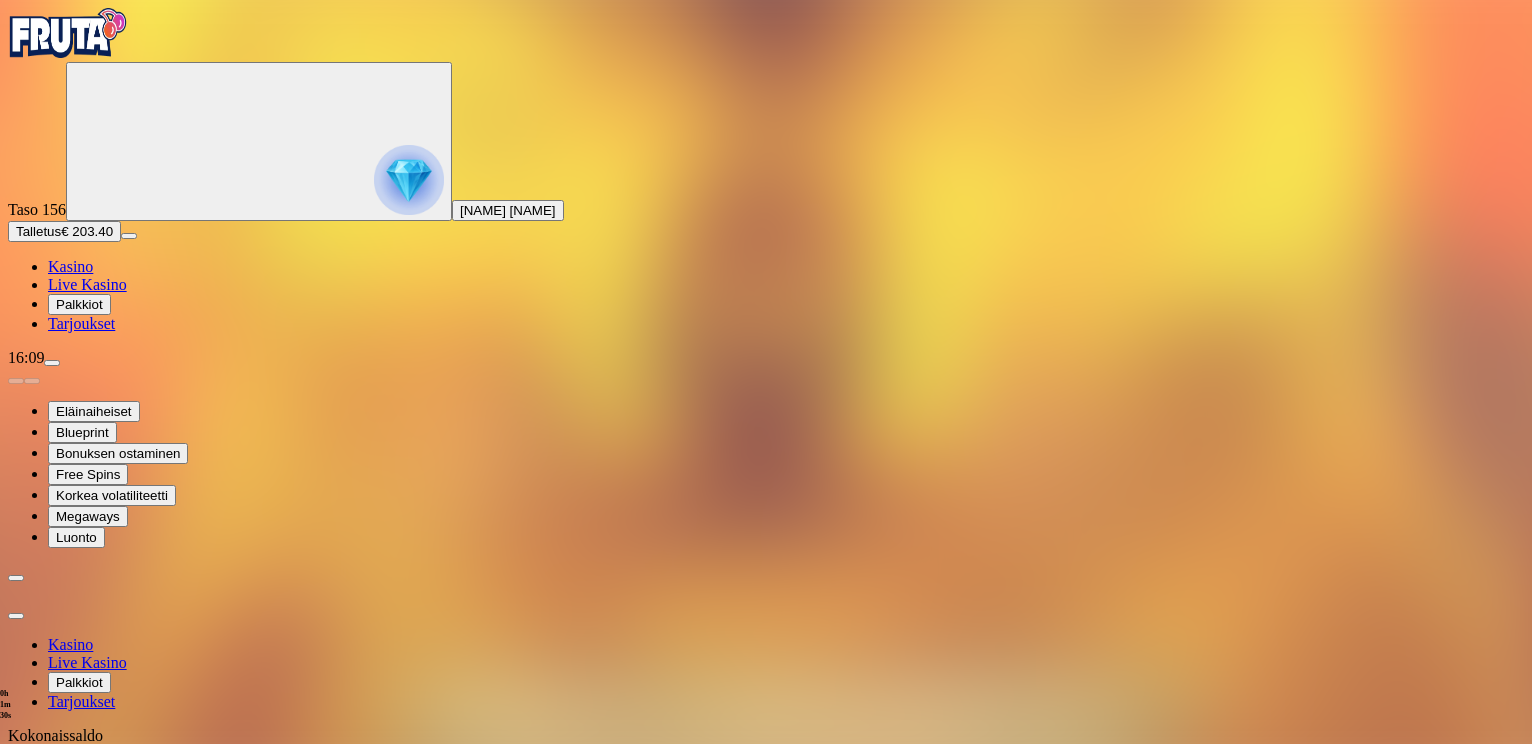 click on "Kotiutus" at bounding box center [40, 809] 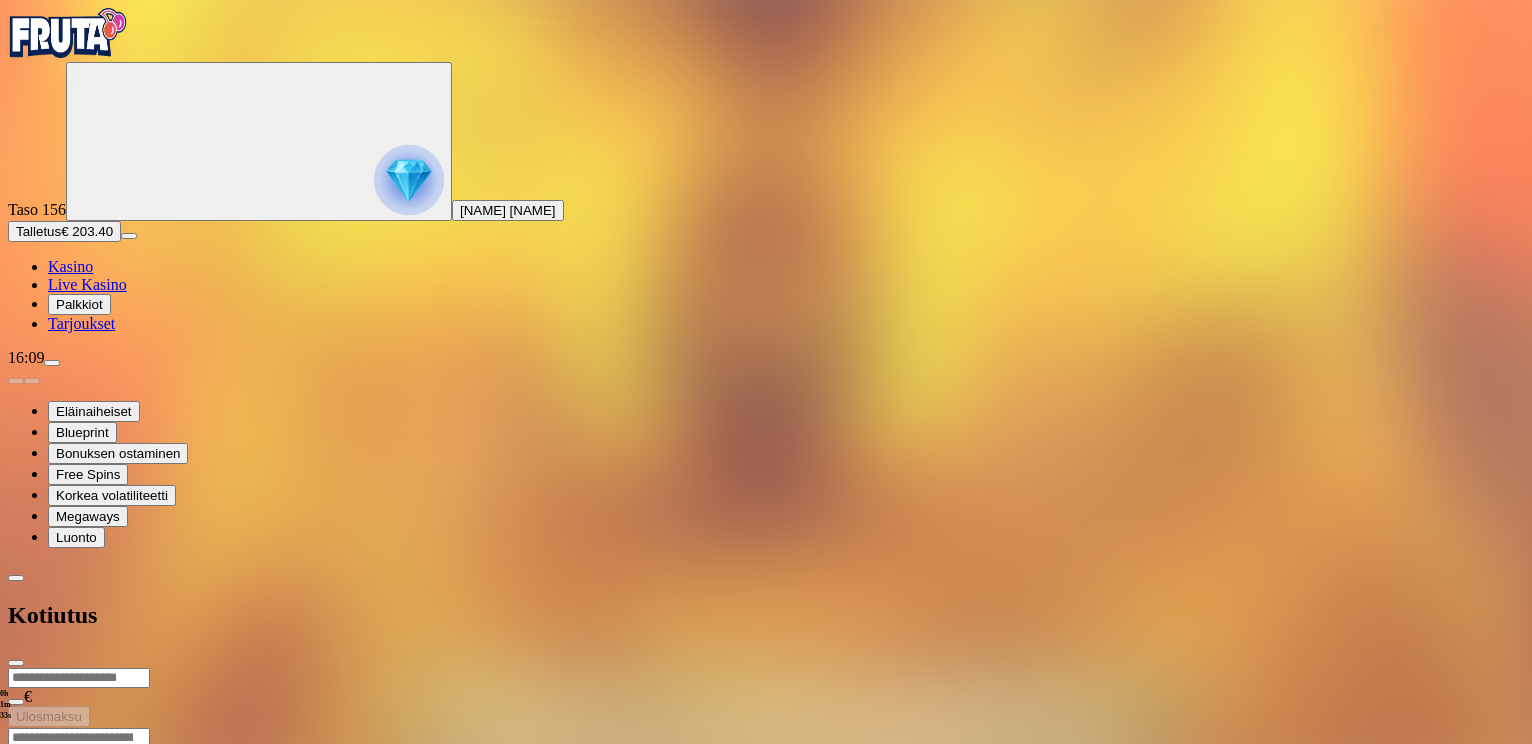 click at bounding box center [79, 678] 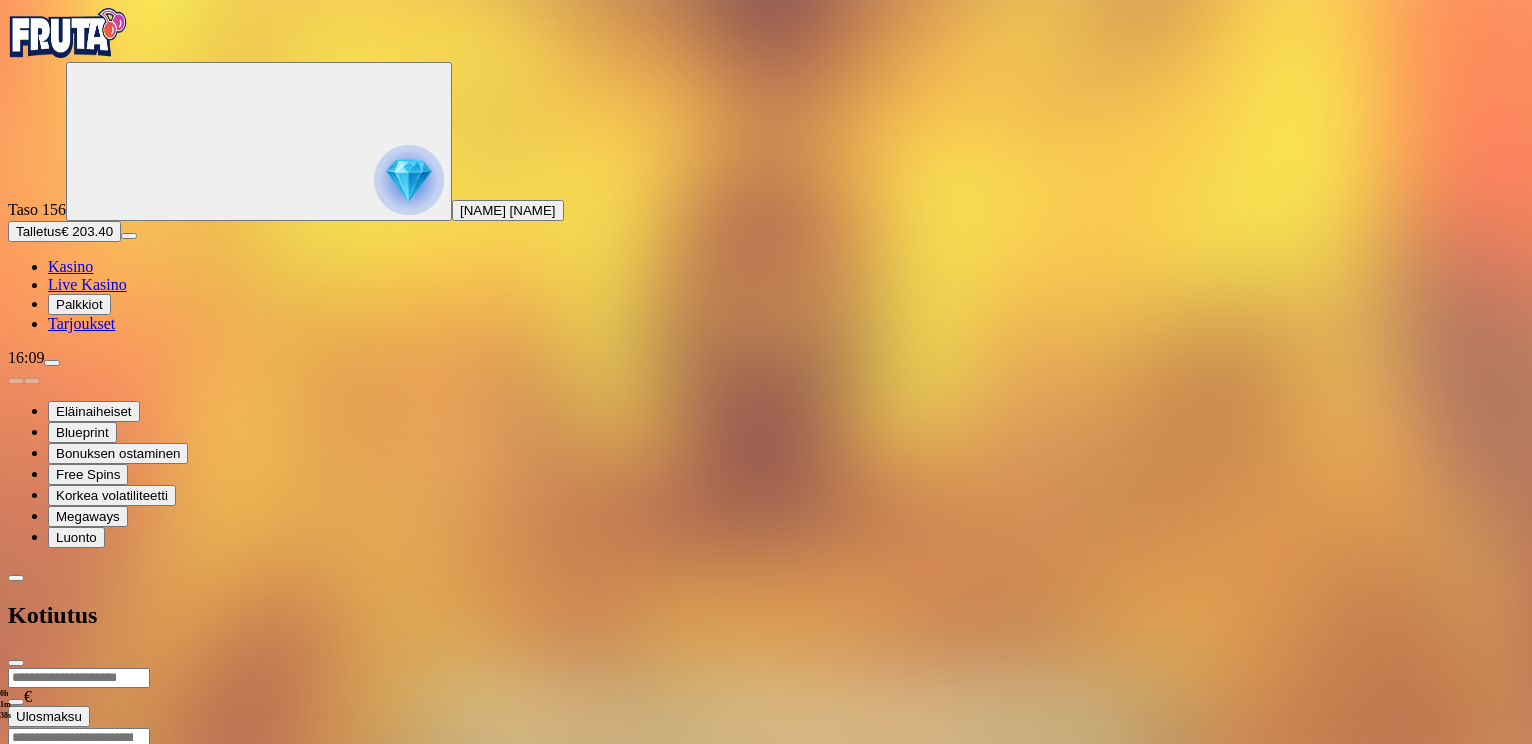 type on "**" 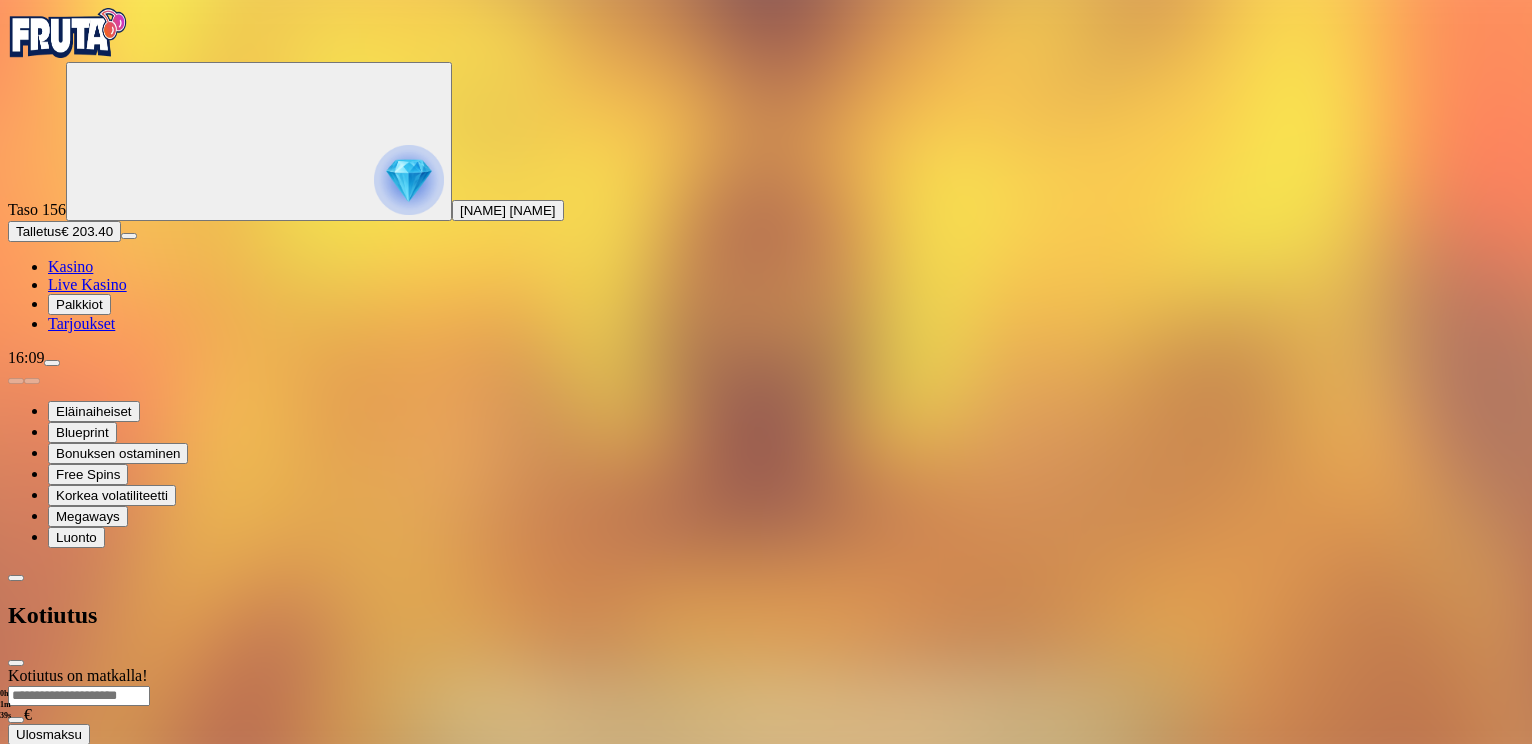 type 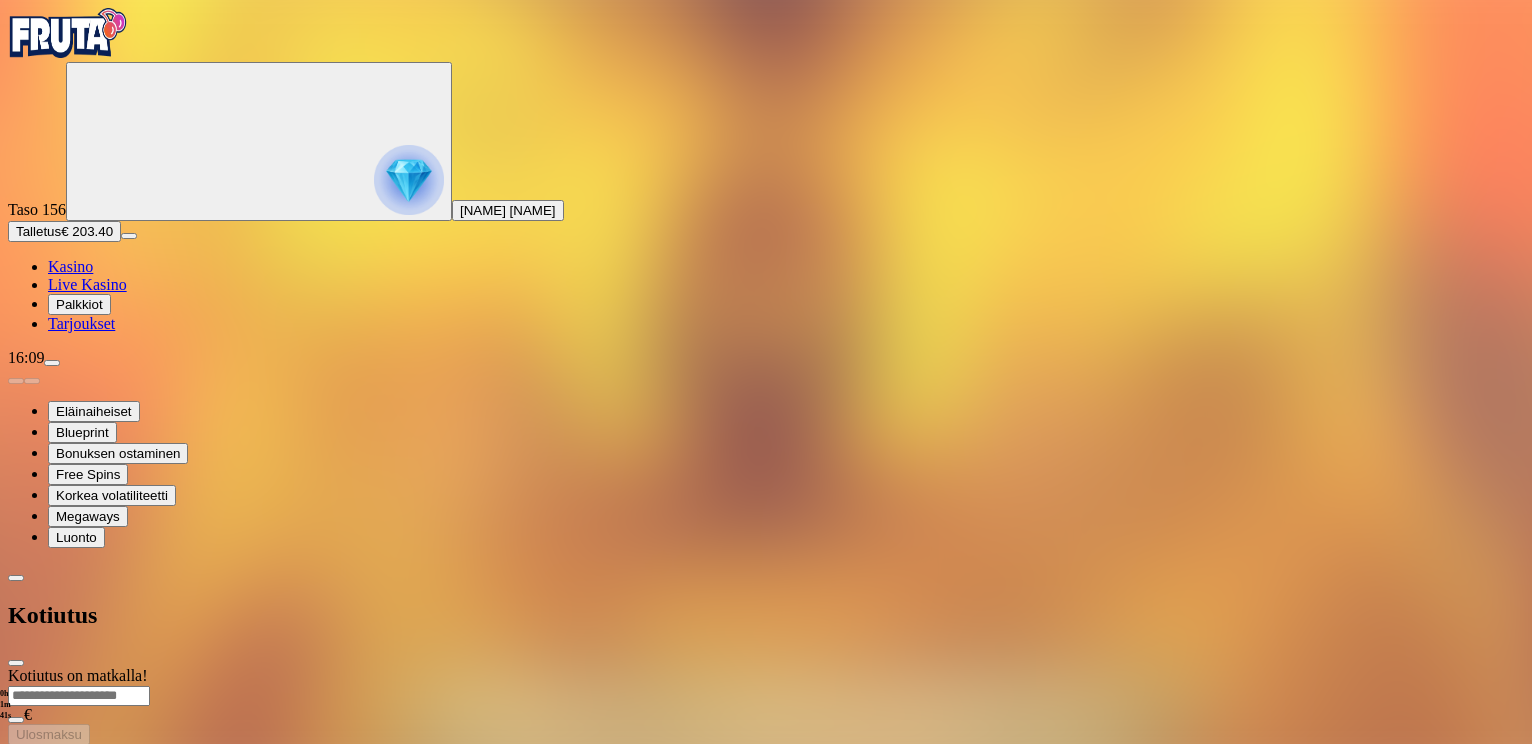 click at bounding box center (16, 663) 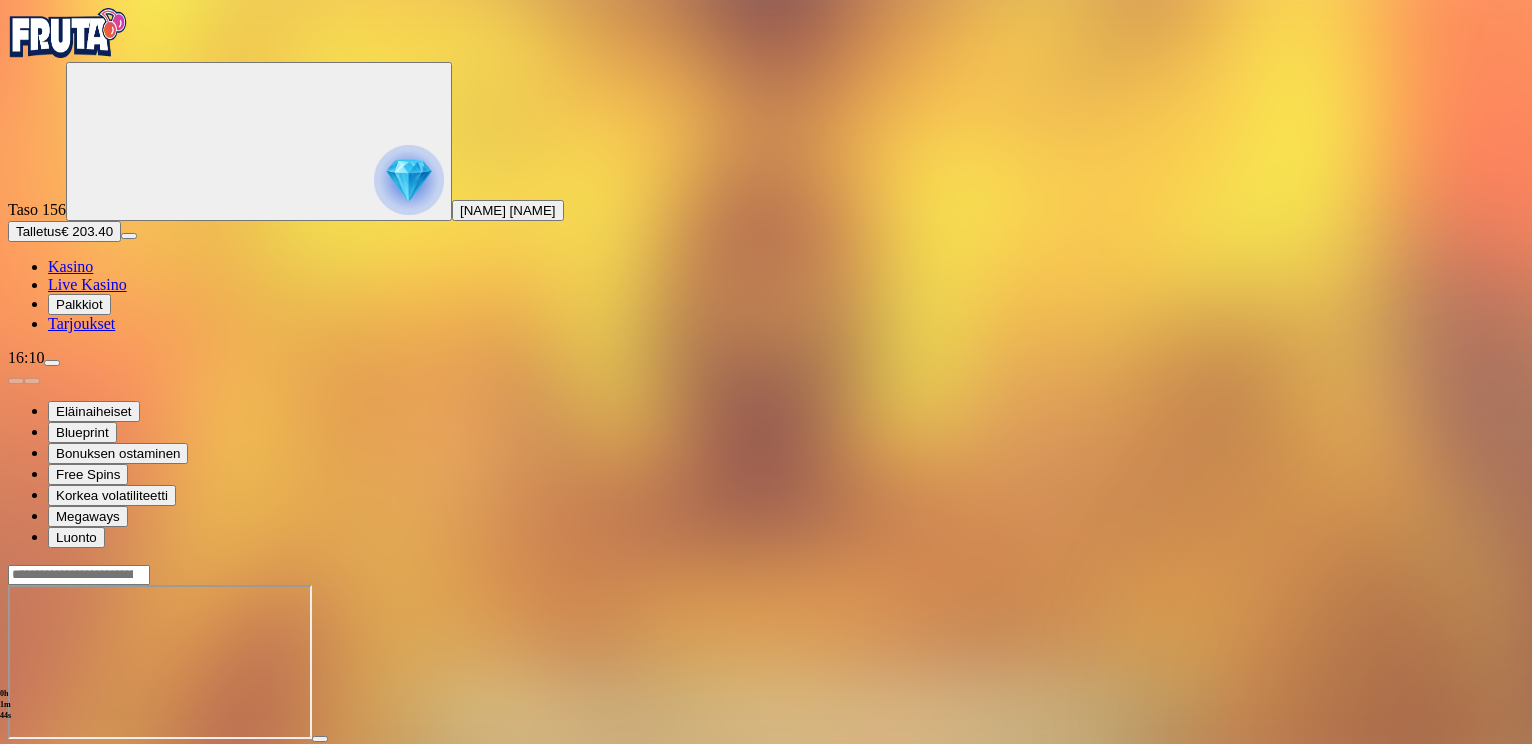 click at bounding box center [48, 757] 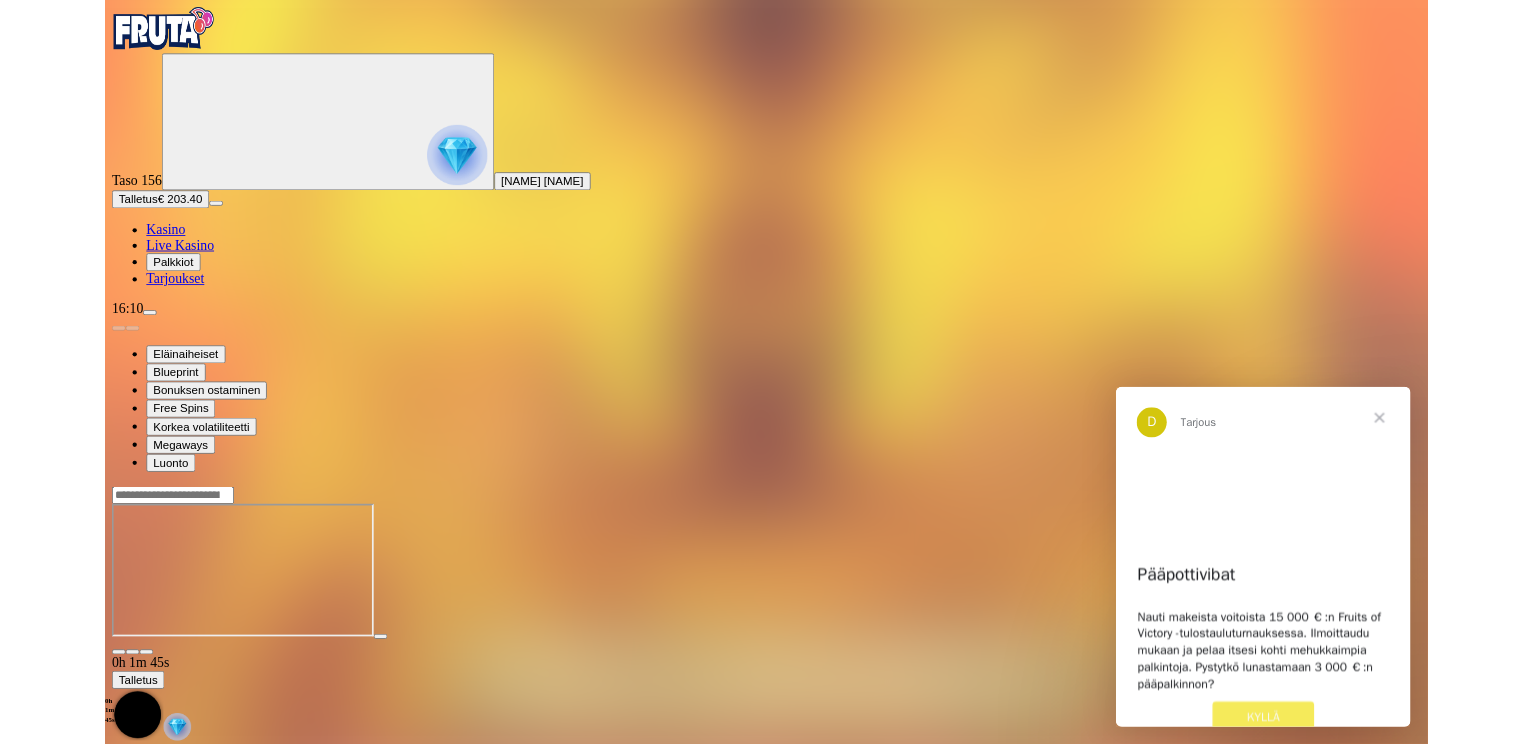 scroll, scrollTop: 0, scrollLeft: 0, axis: both 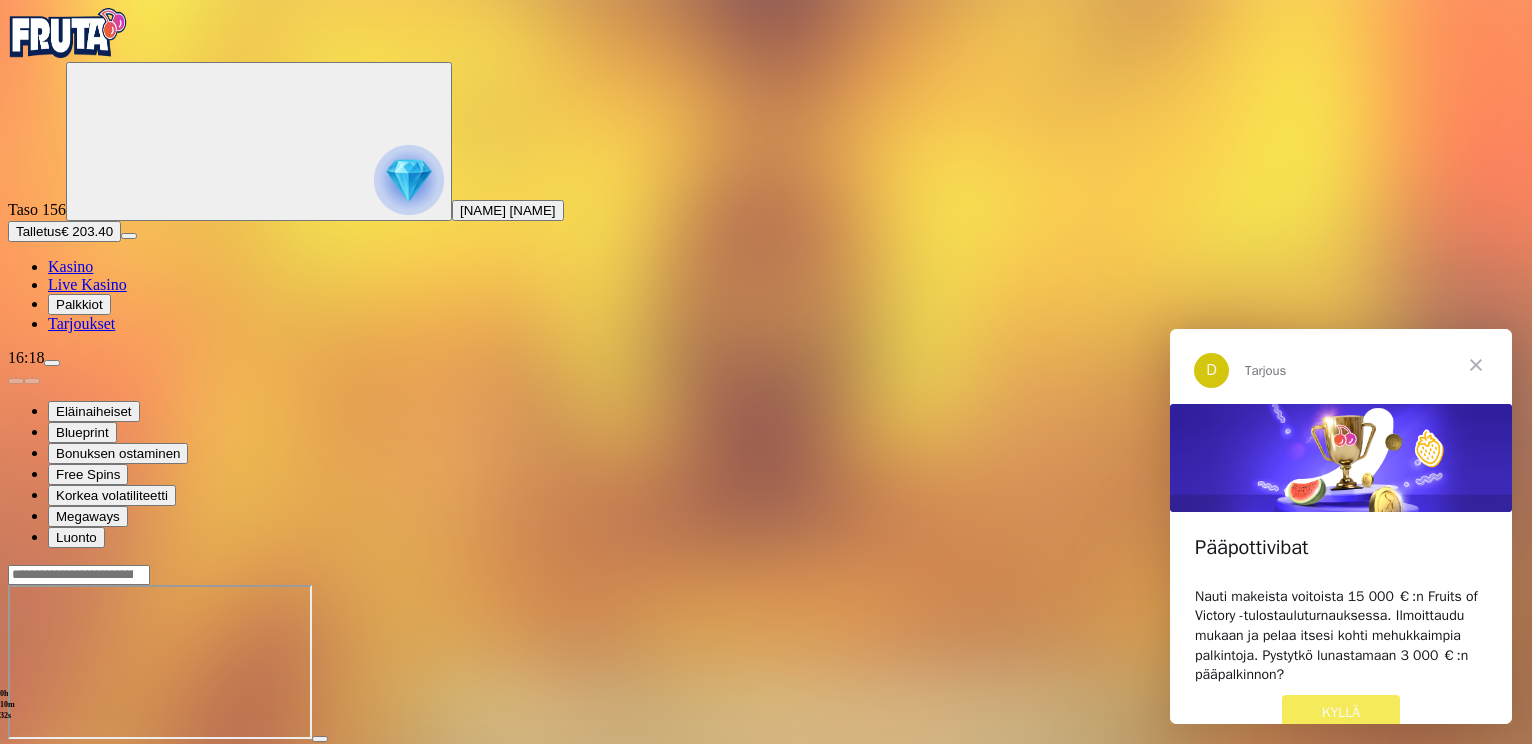 click on "Kasino" at bounding box center (70, 266) 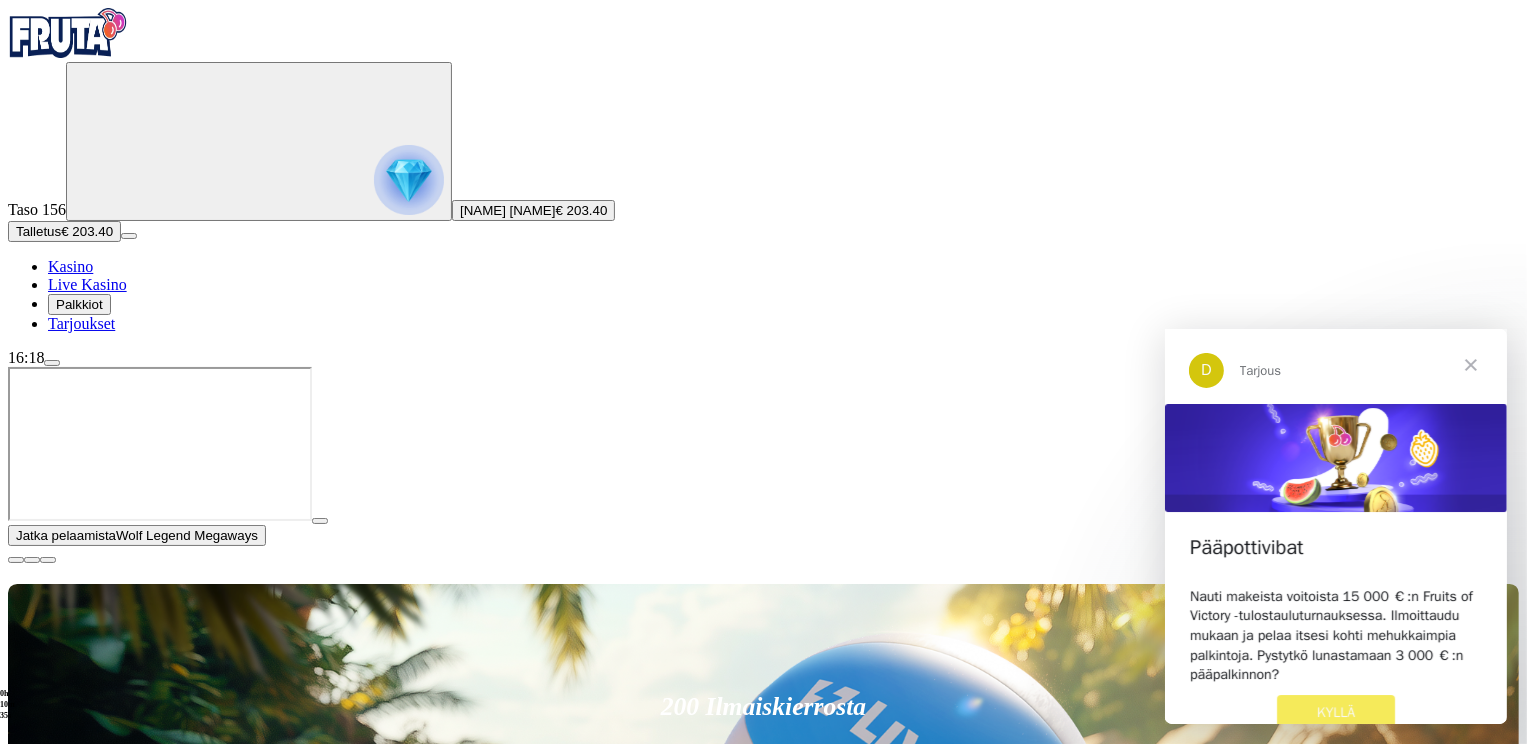 click at bounding box center [1470, 364] 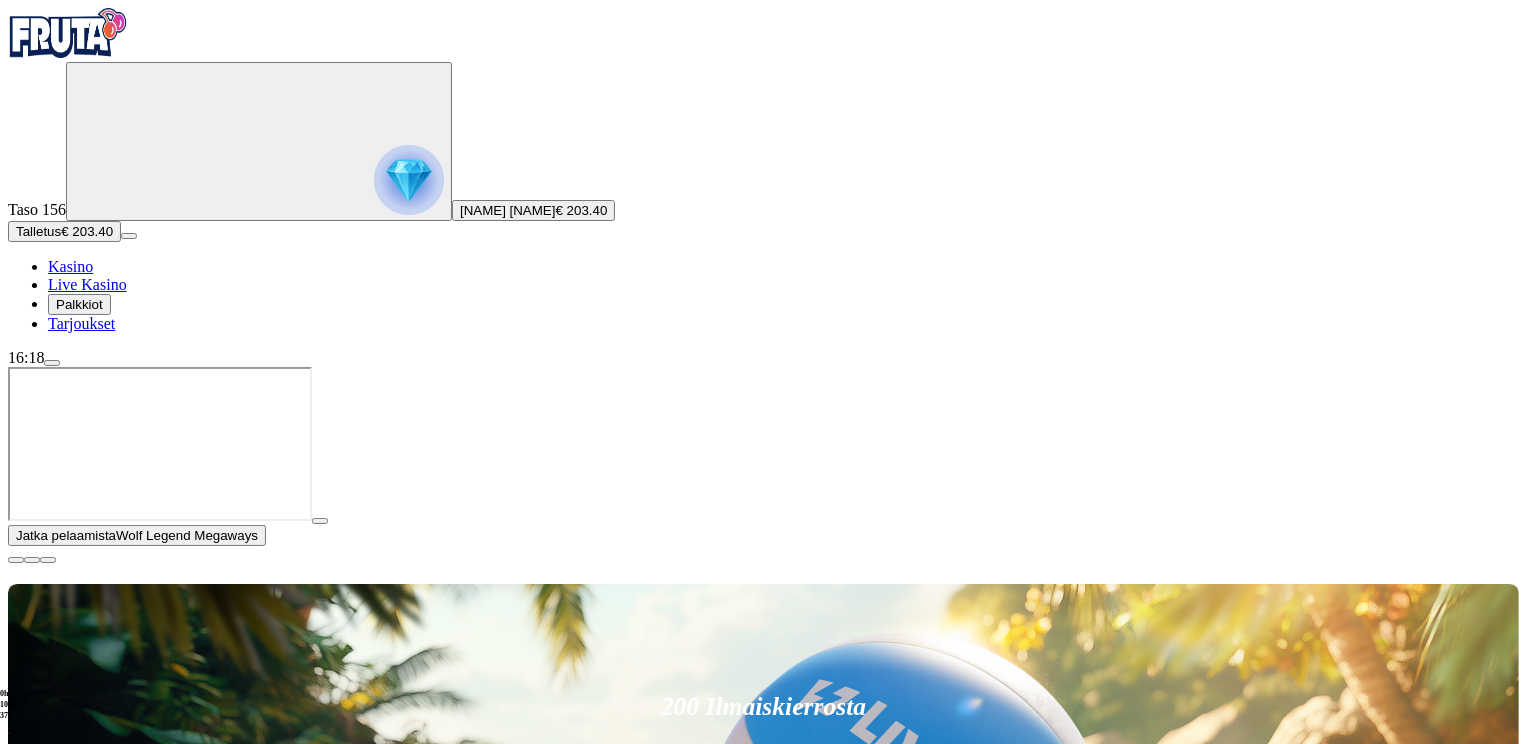 click at bounding box center (48, 1596) 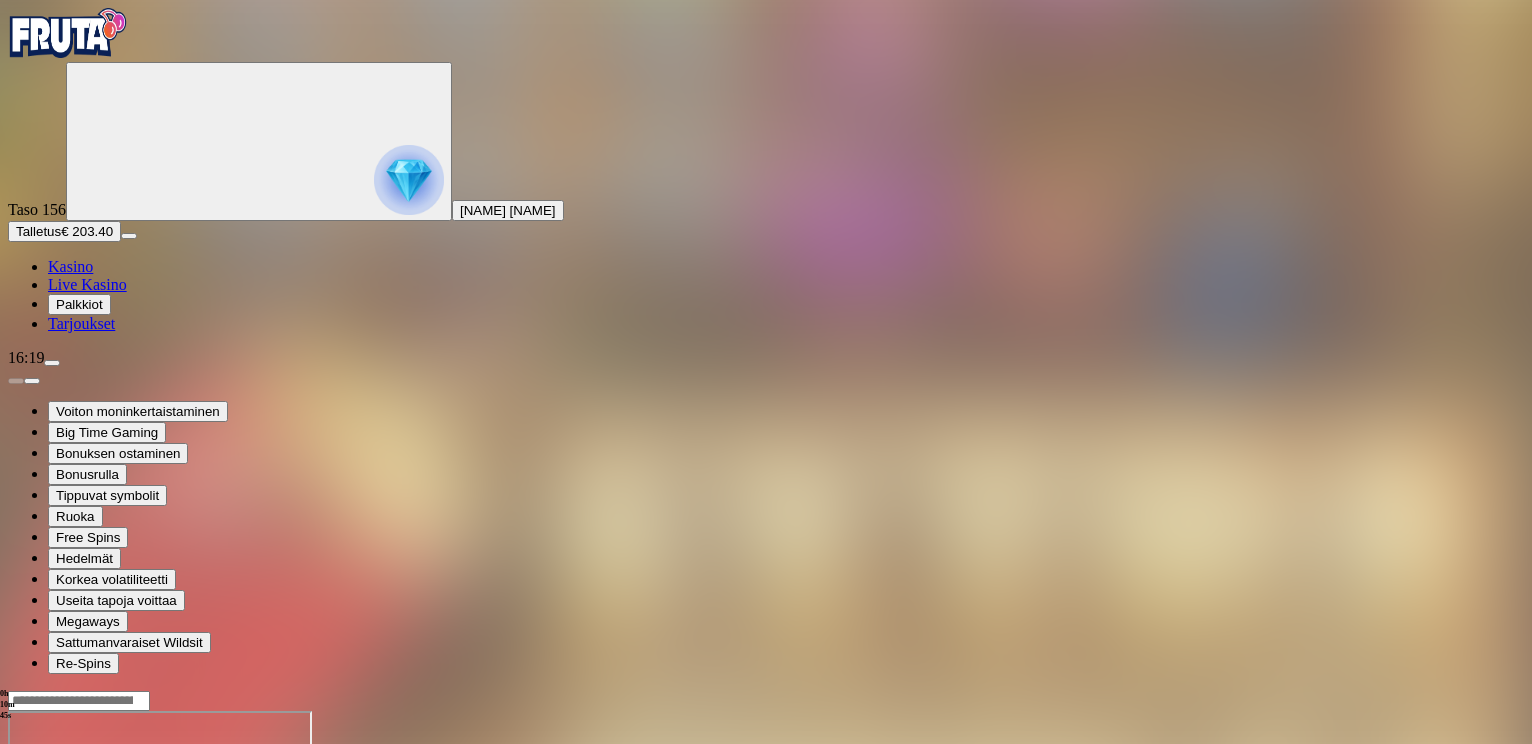 click at bounding box center (766, 790) 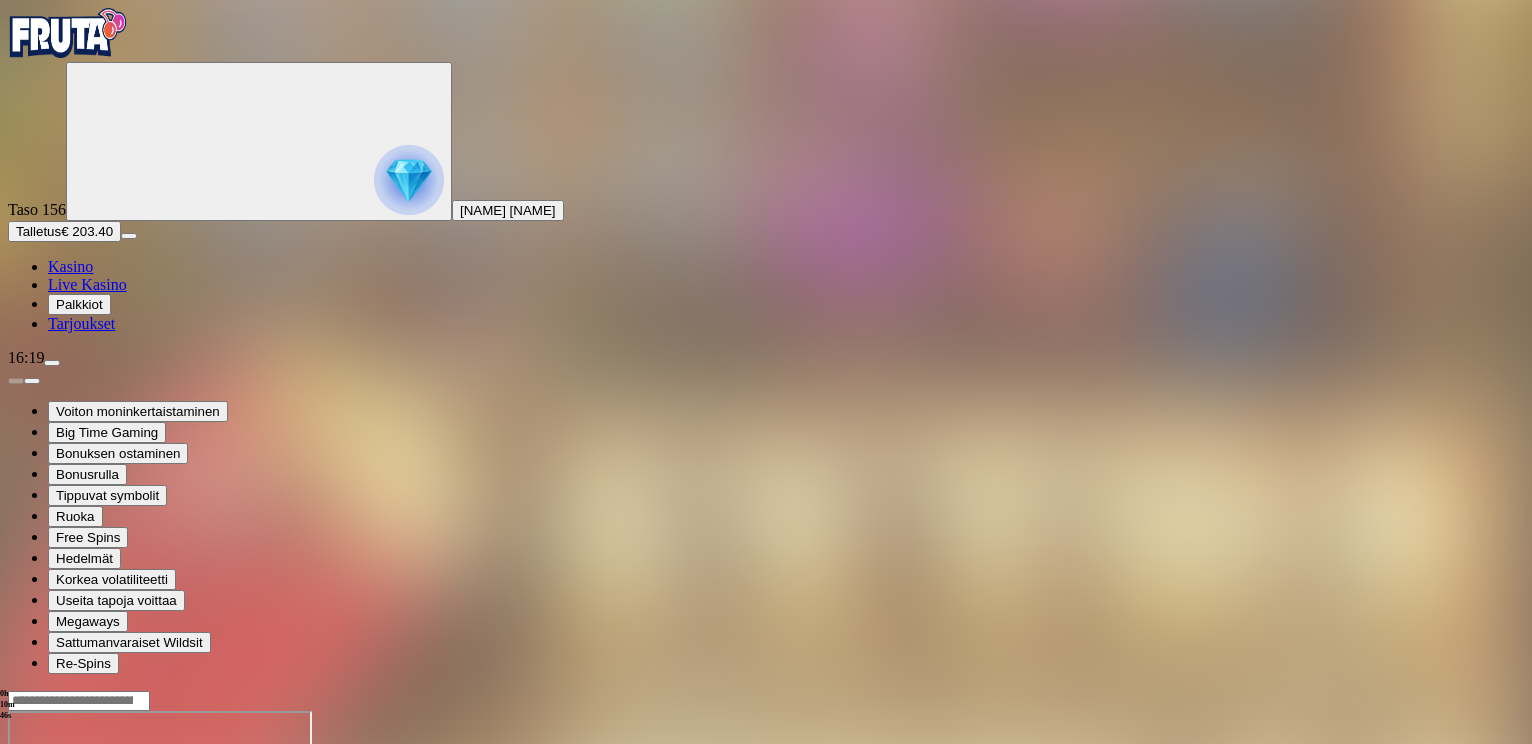 click at bounding box center (766, 790) 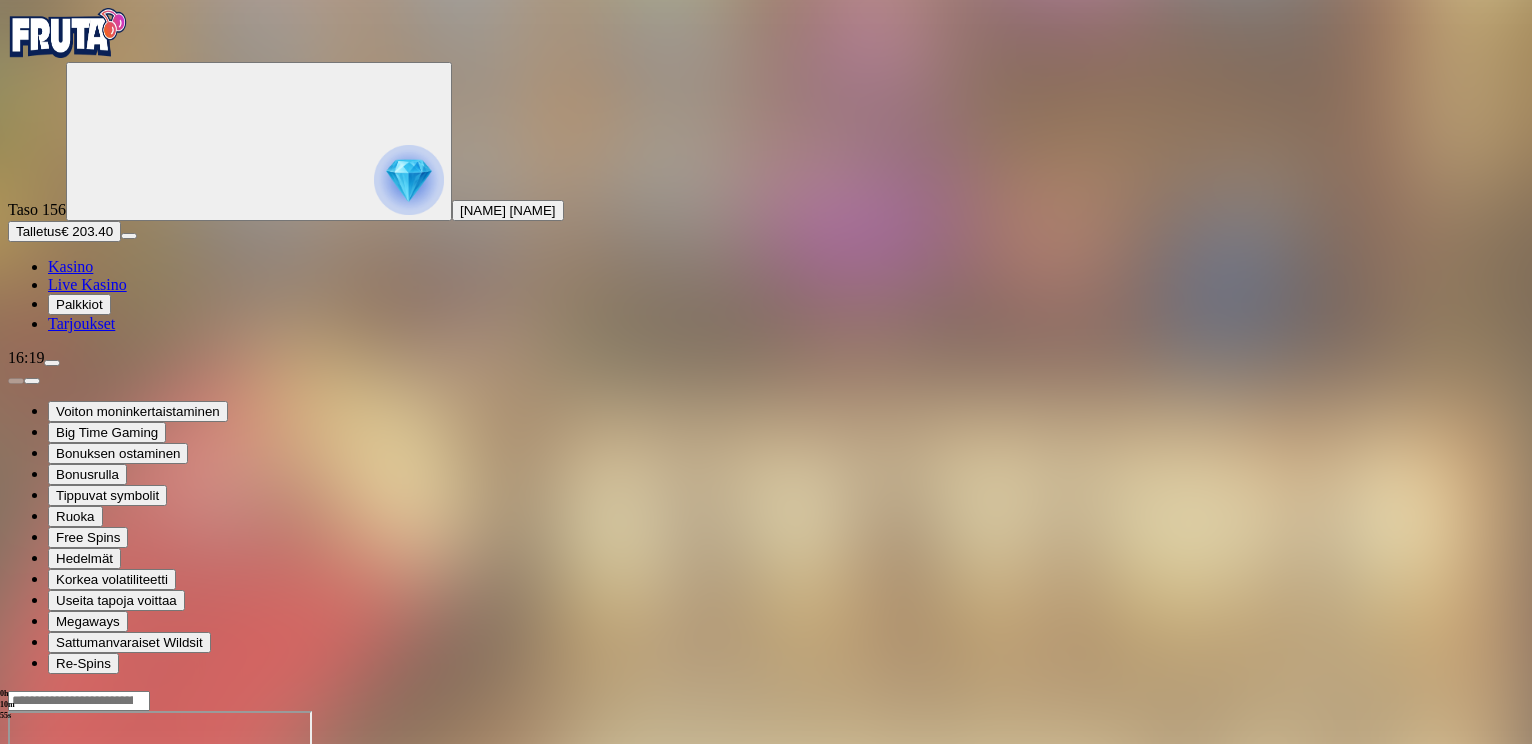 click at bounding box center [48, 883] 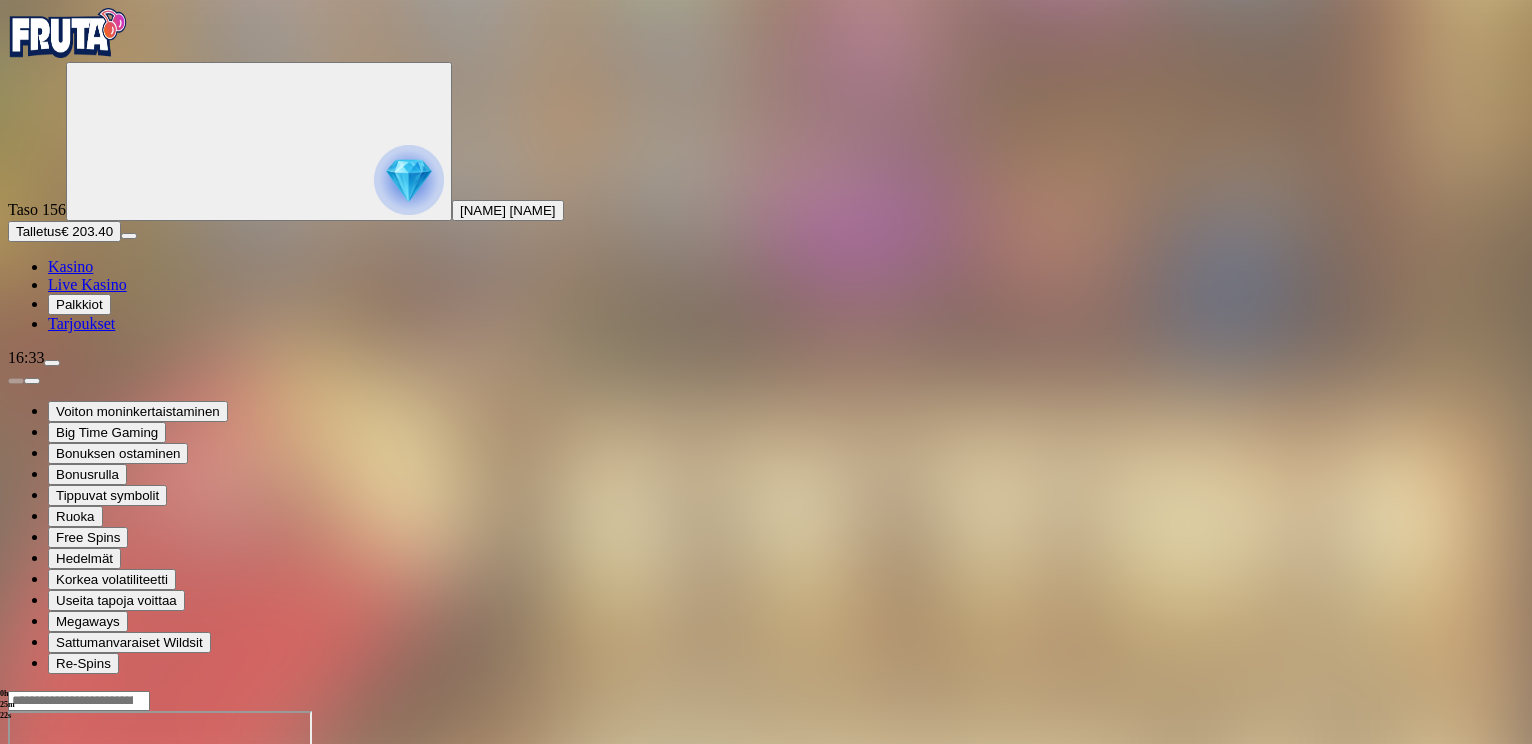 click on "Talletus" at bounding box center (38, 231) 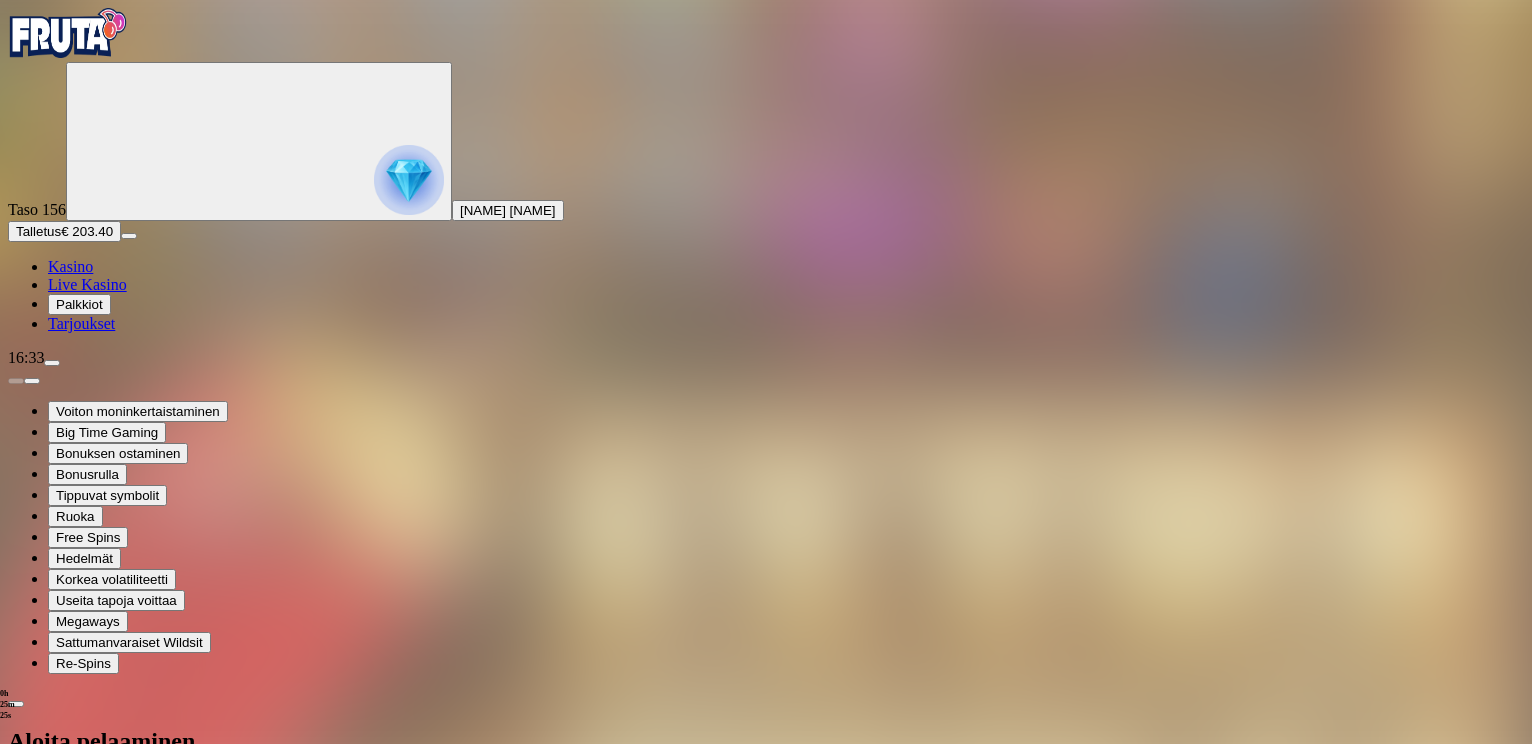 click on "TALLETA JA PELAA" at bounding box center (76, 3437) 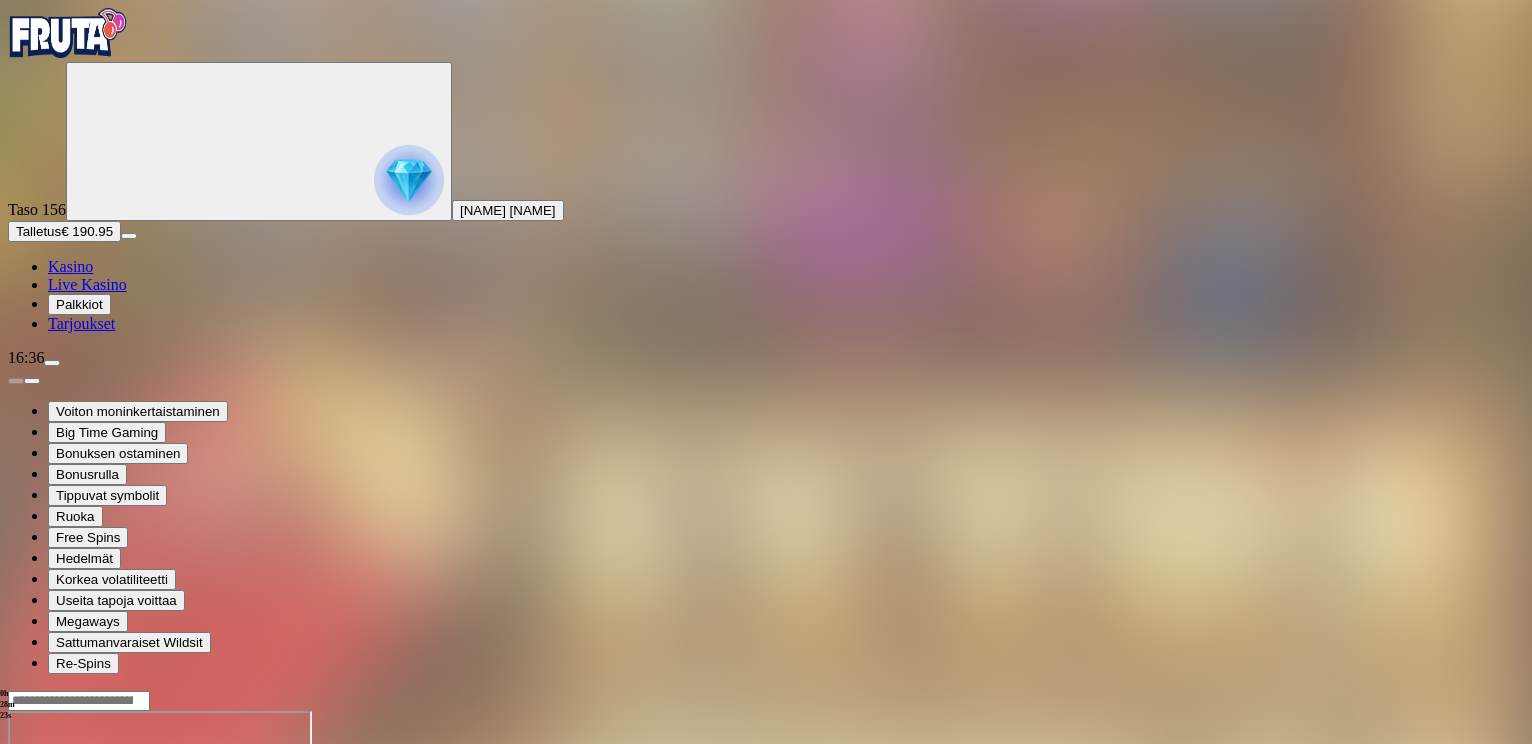 click at bounding box center [48, 883] 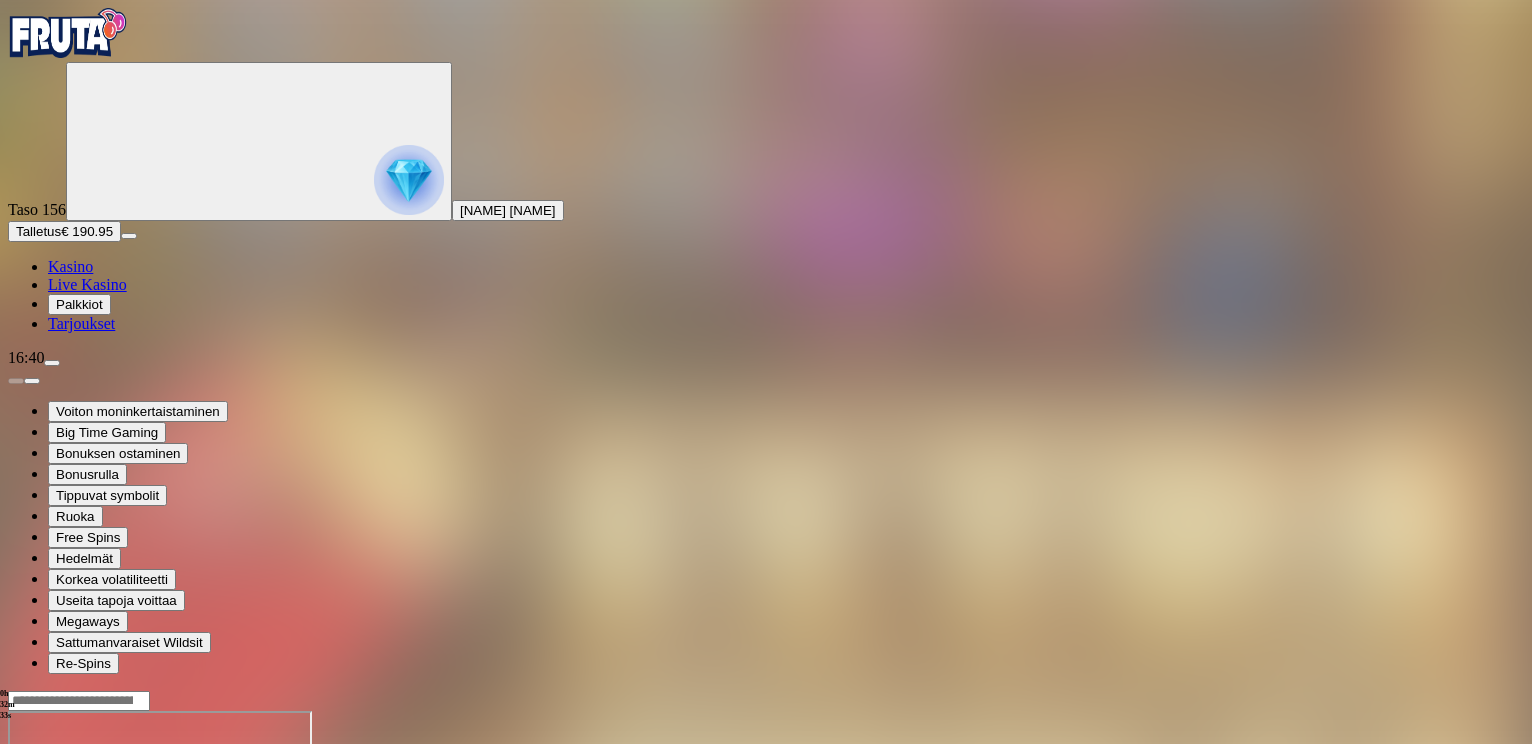 click at bounding box center [766, 788] 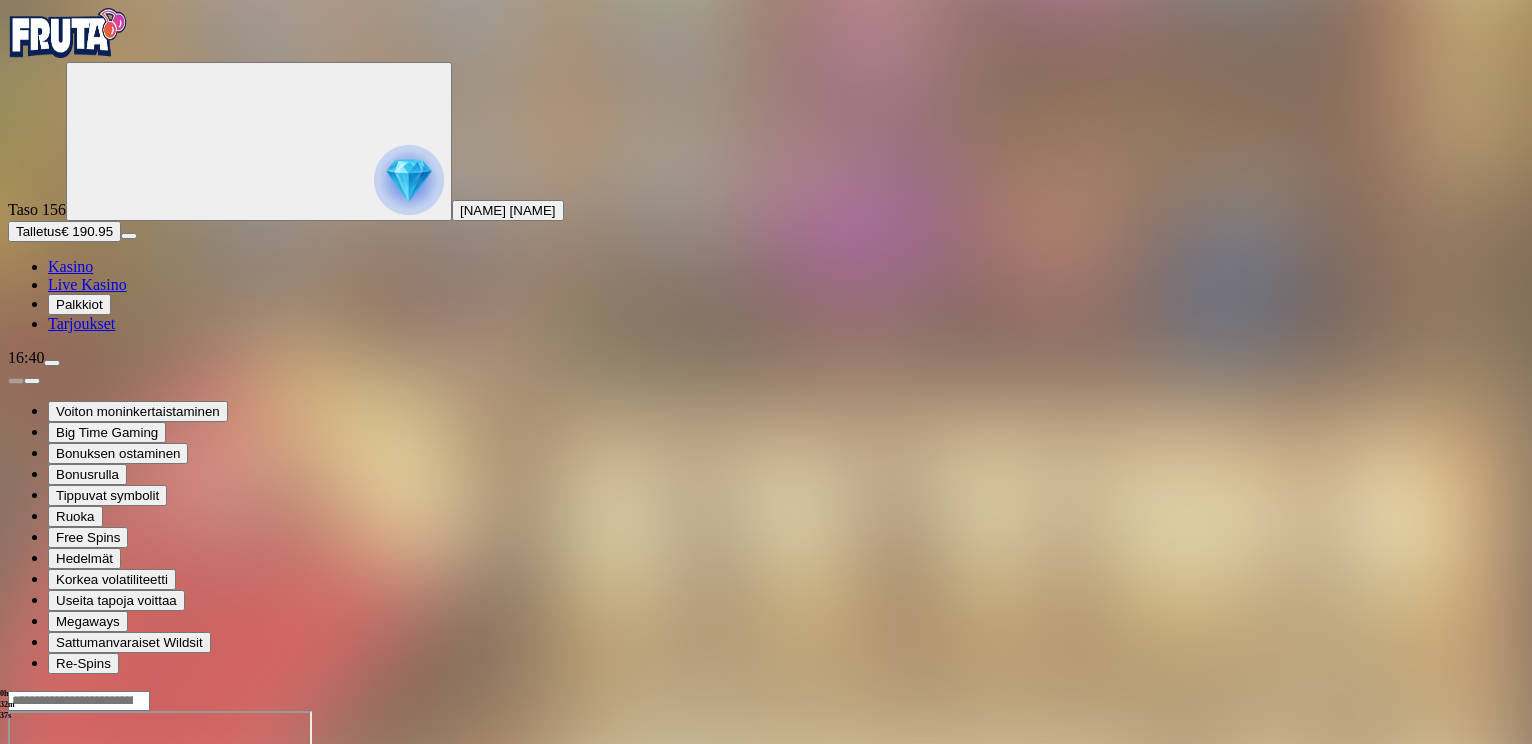 click on "Kasino" at bounding box center (70, 266) 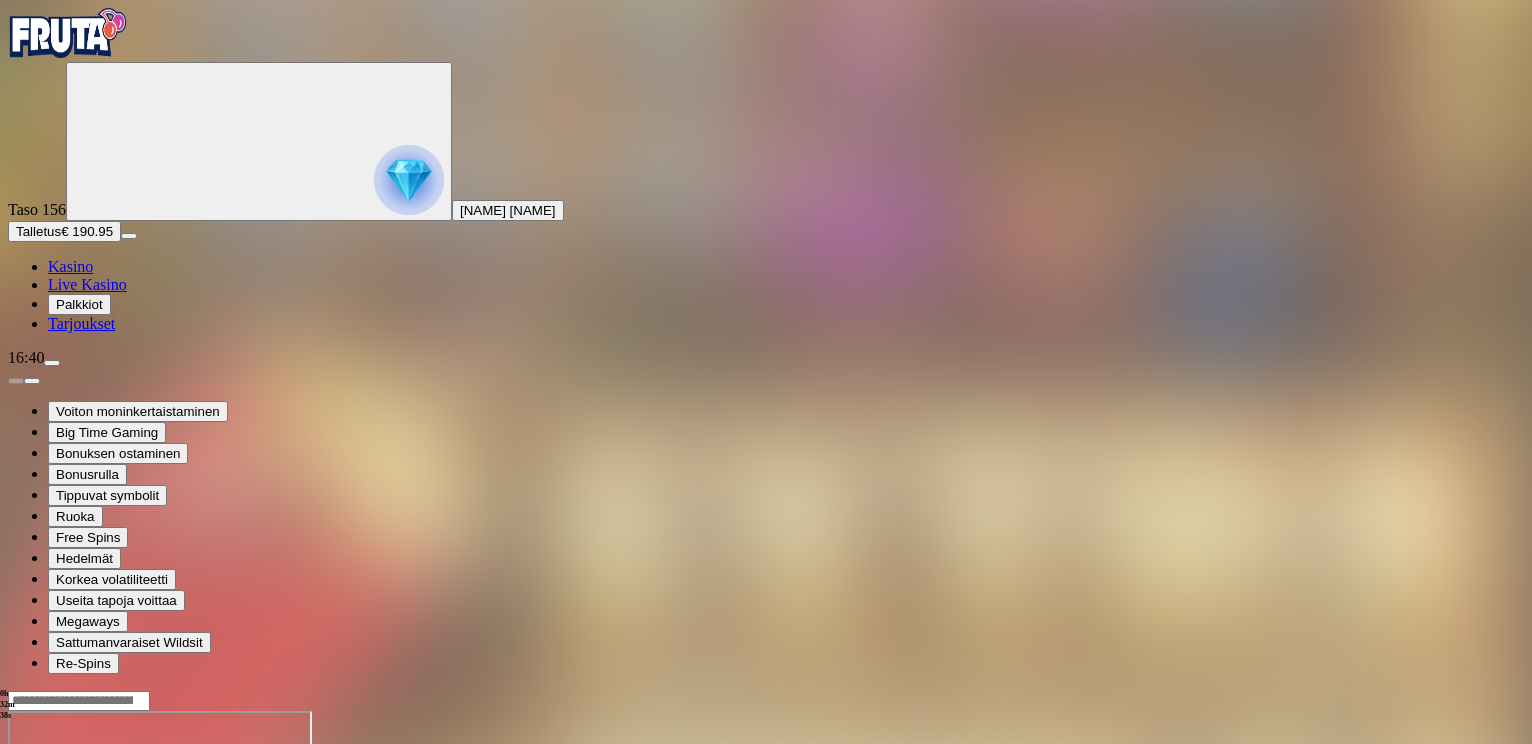 click on "Kasino" at bounding box center (70, 266) 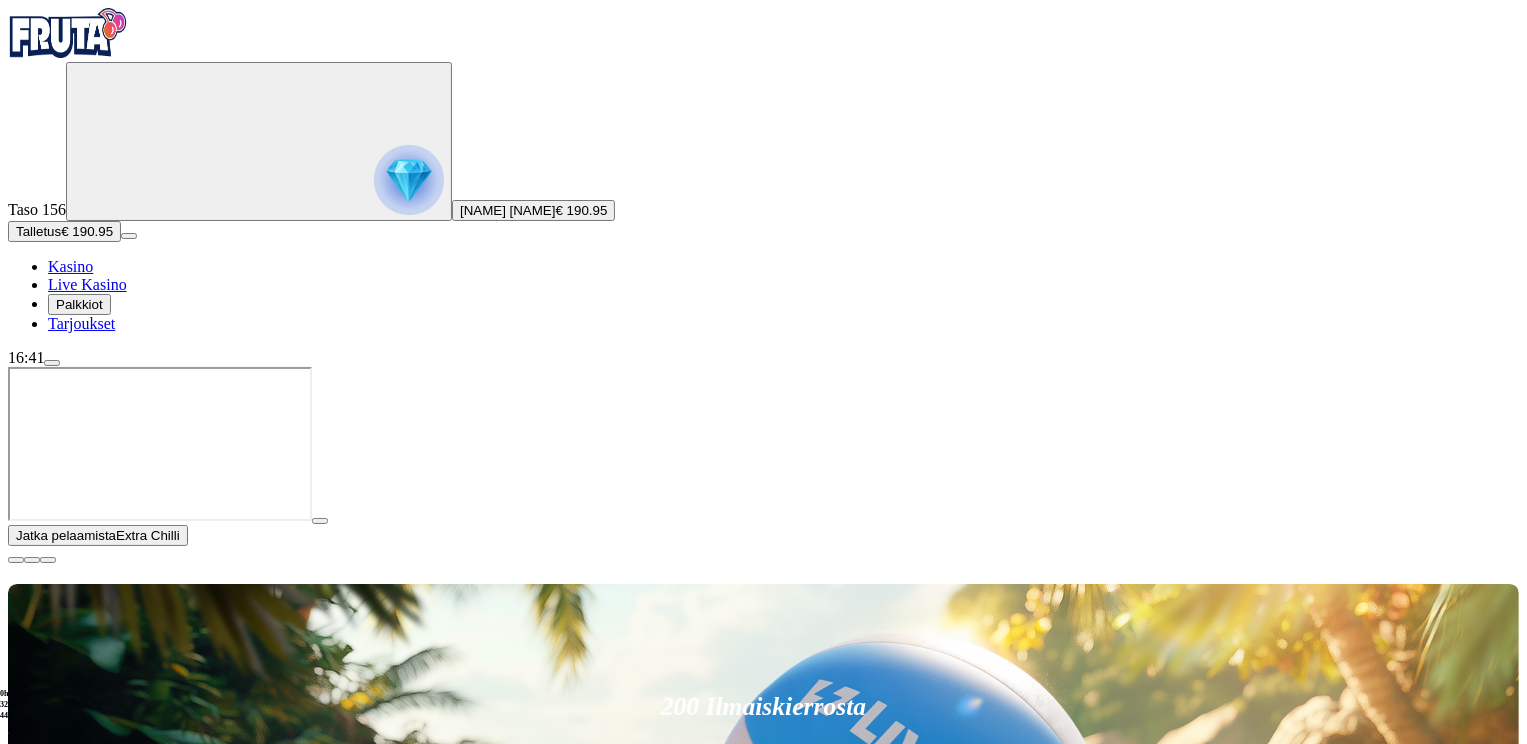 click on "Pelaa nyt" at bounding box center (77, 1395) 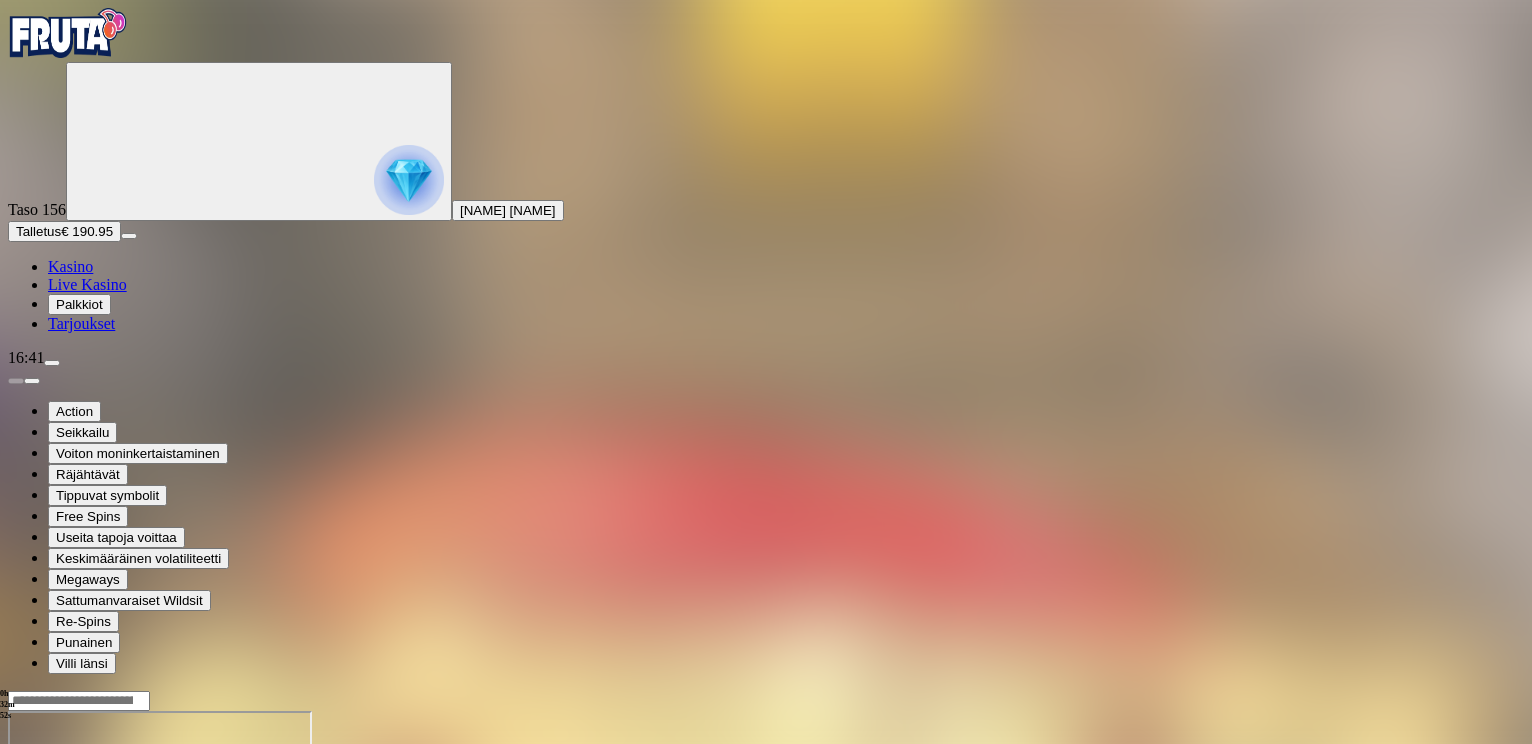 click at bounding box center (48, 883) 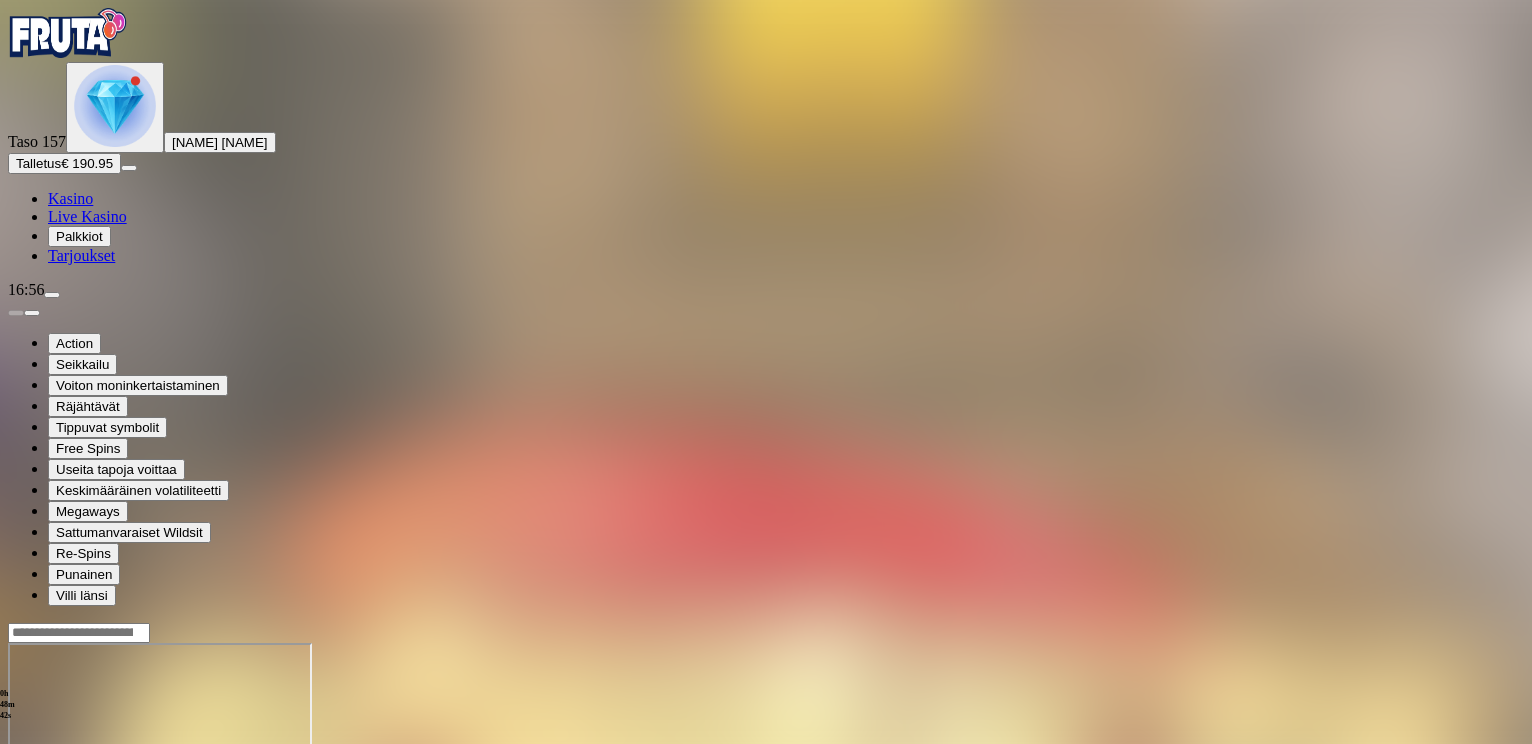 click on "Kasino" at bounding box center (70, 198) 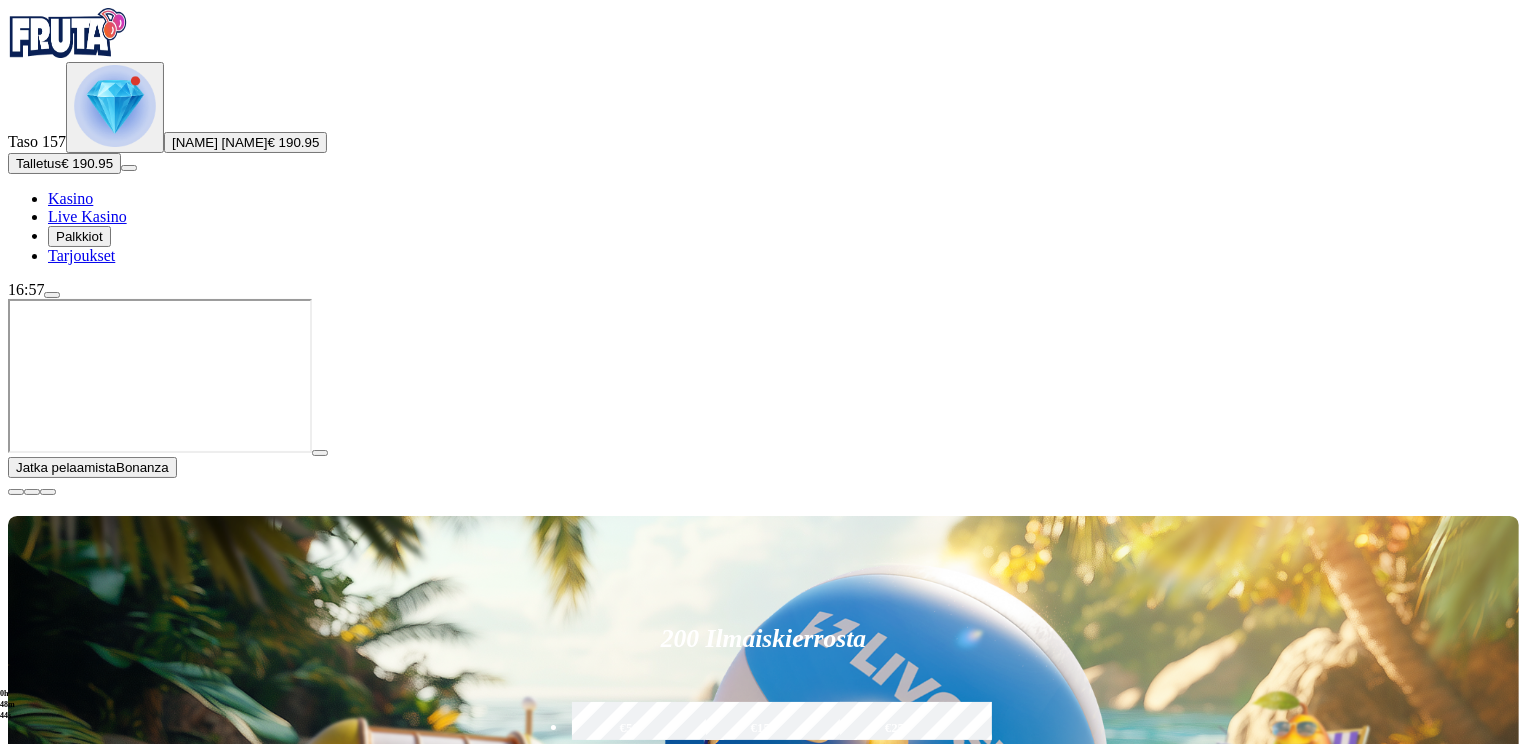 click on "Kasino" at bounding box center (70, 198) 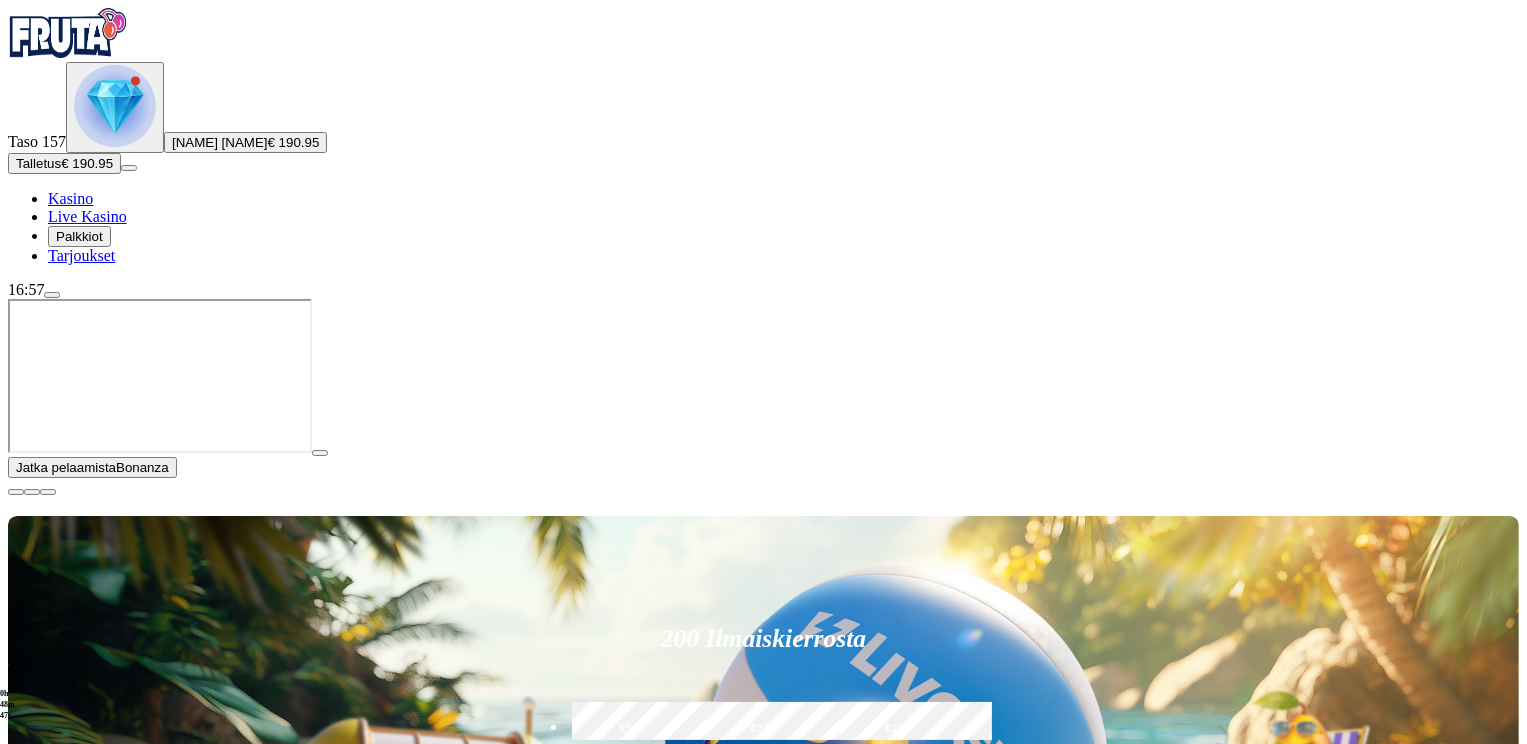 click on "Pelaa nyt" at bounding box center [77, 1422] 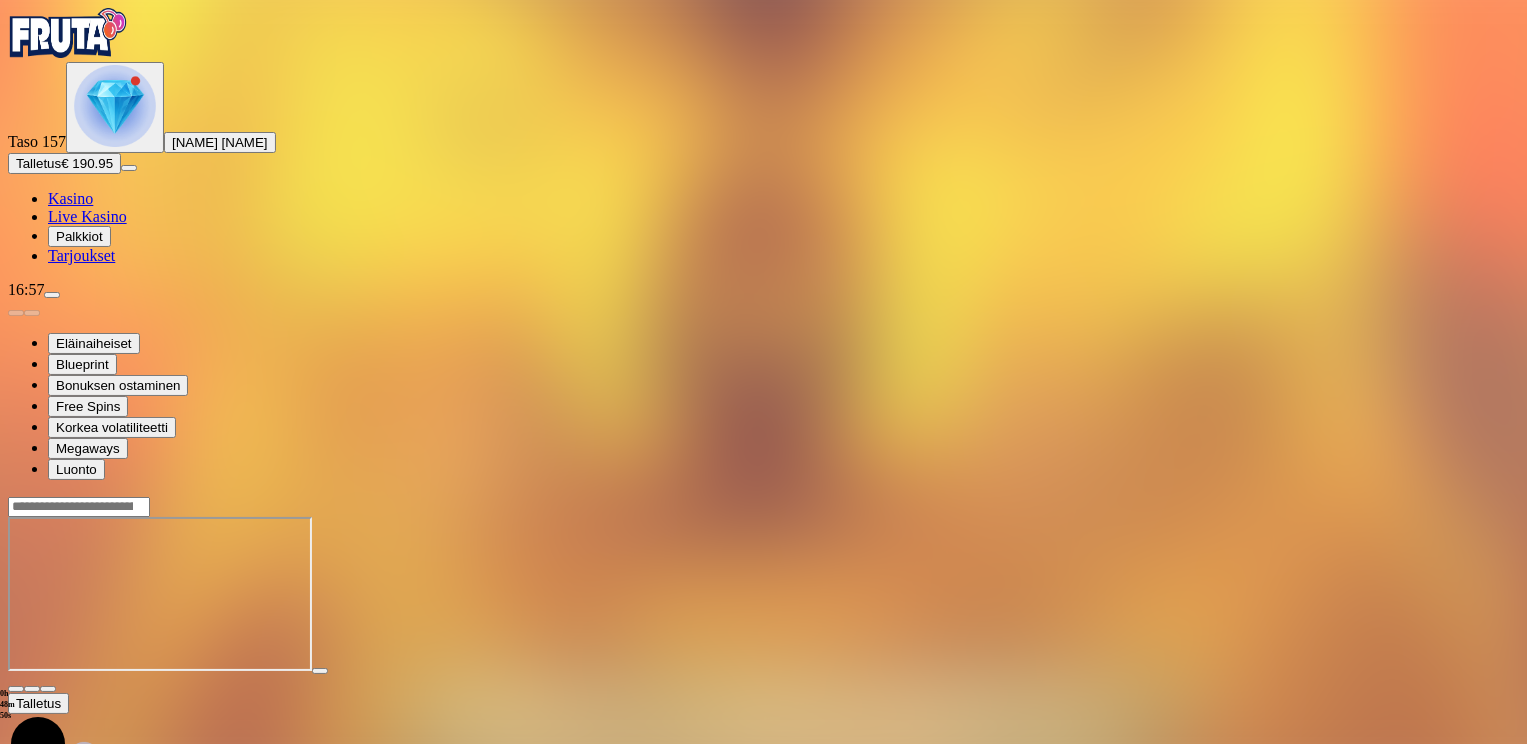 click at bounding box center [763, 596] 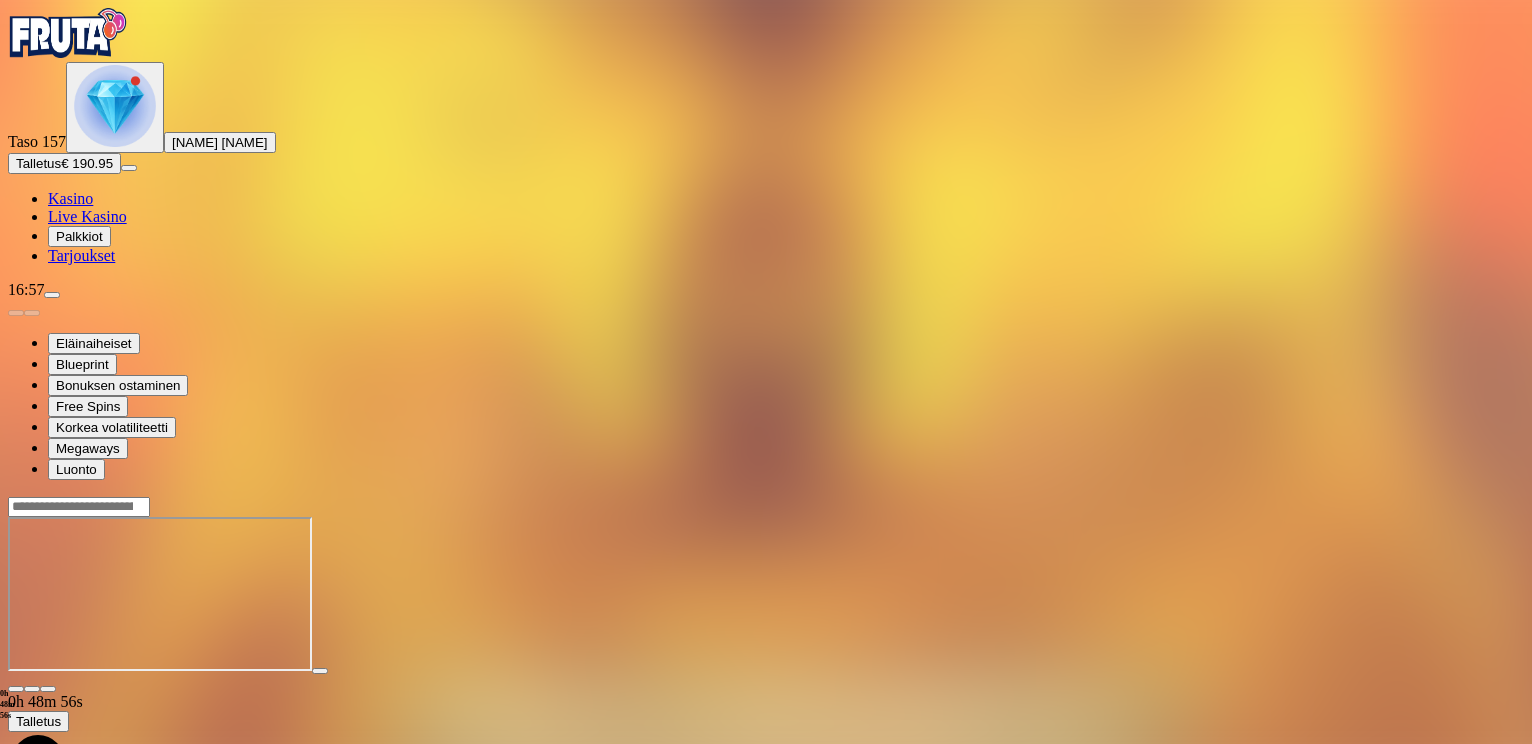 click on "Kasino" at bounding box center [70, 198] 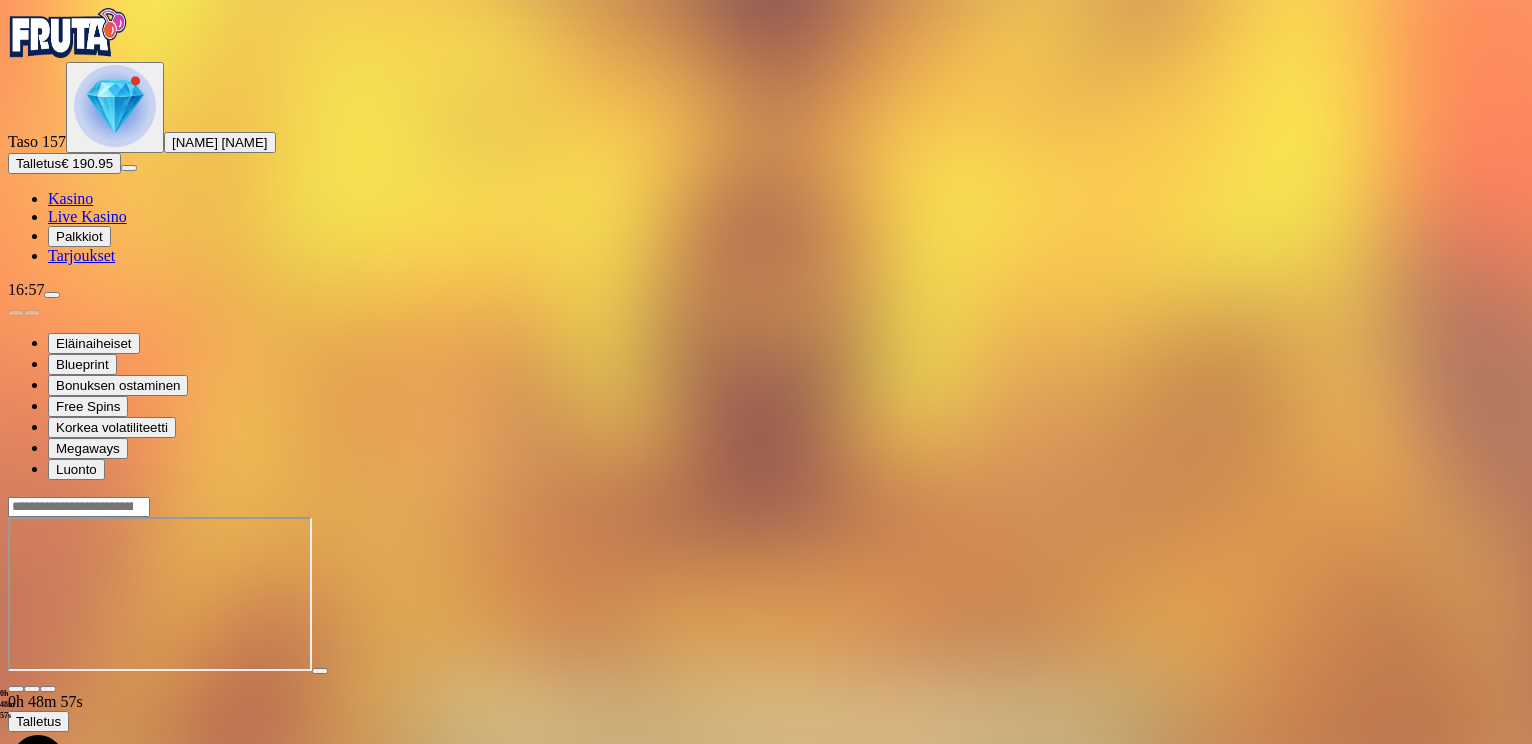 click on "Kasino" at bounding box center (70, 198) 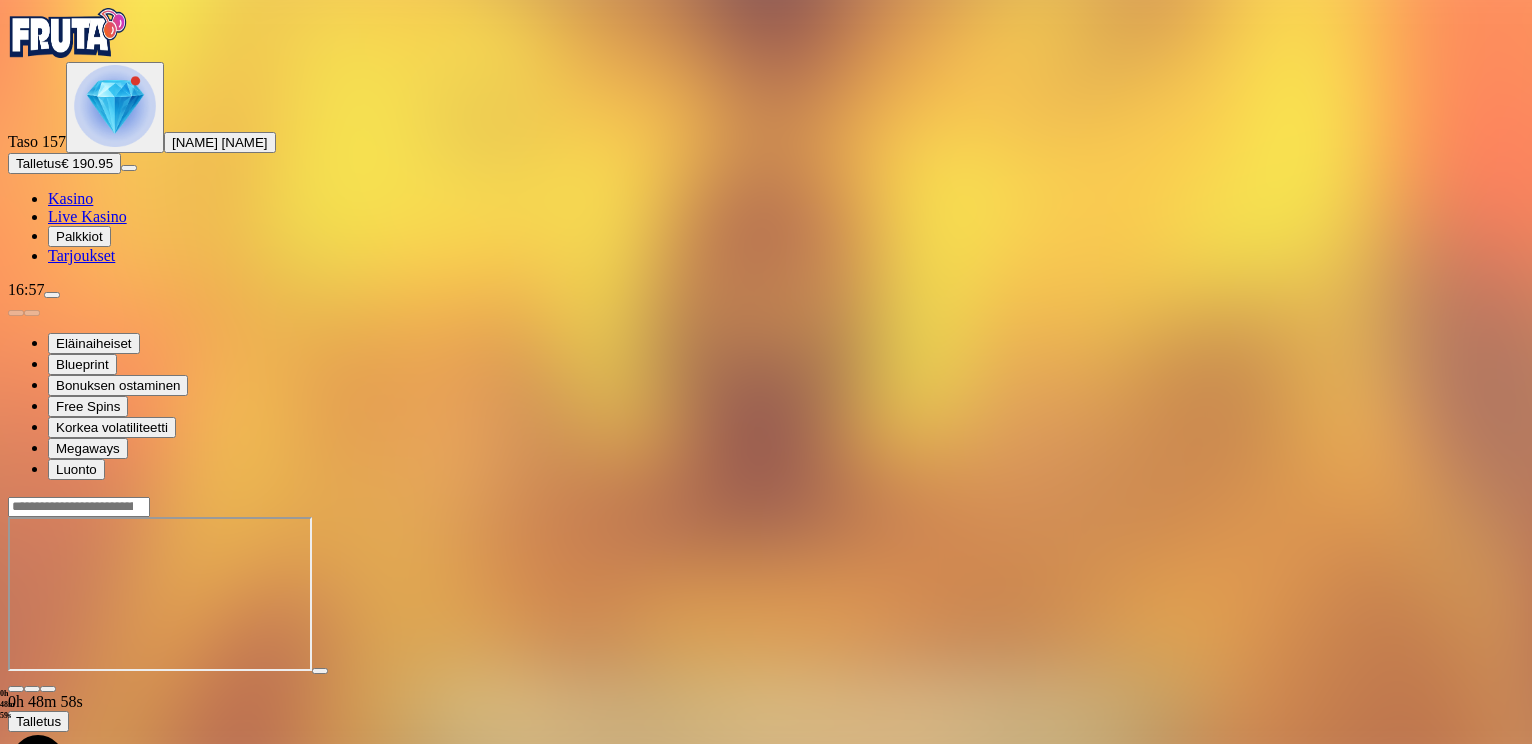 click on "Kasino" at bounding box center (70, 198) 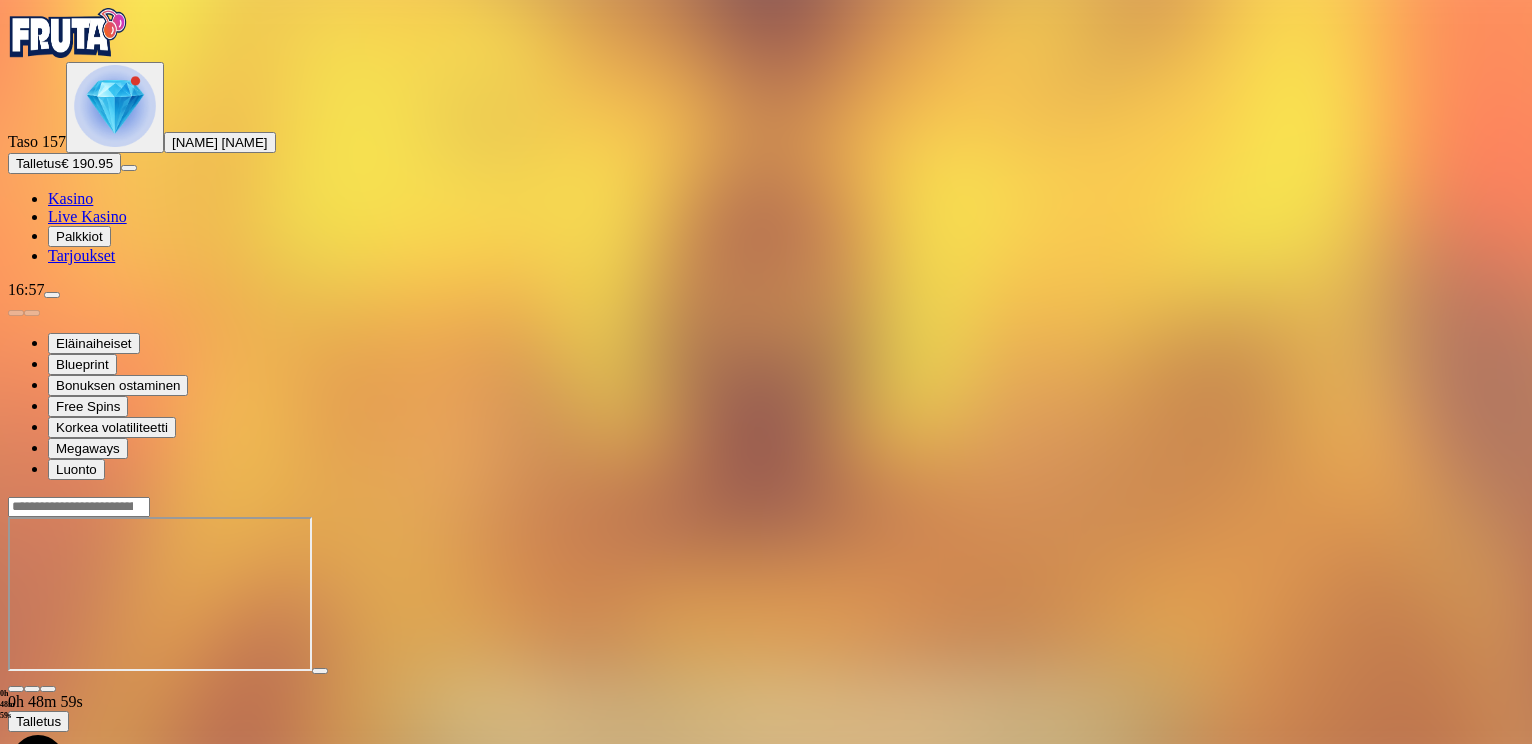 click on "Kasino" at bounding box center (70, 198) 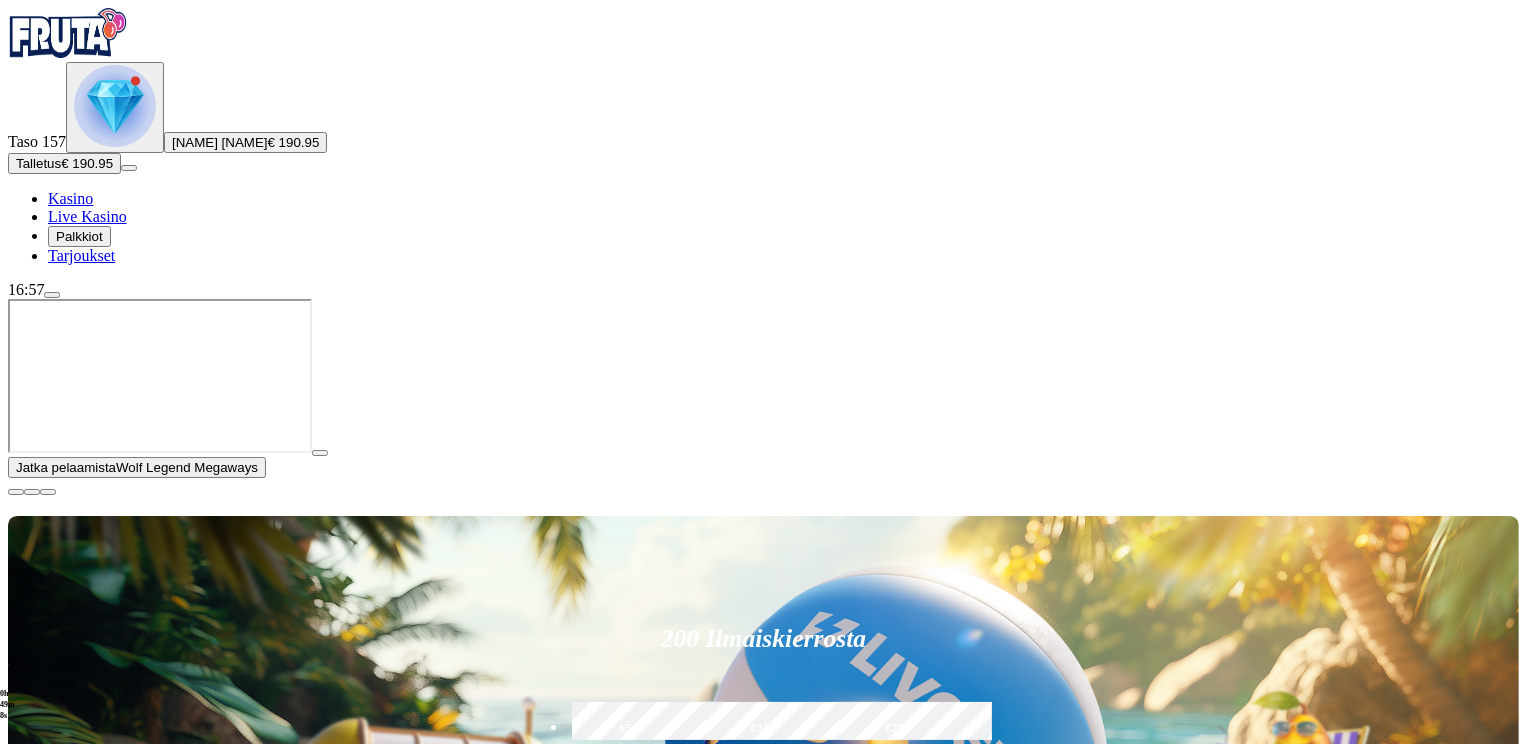 click on "Pelaa nyt" at bounding box center [77, 1613] 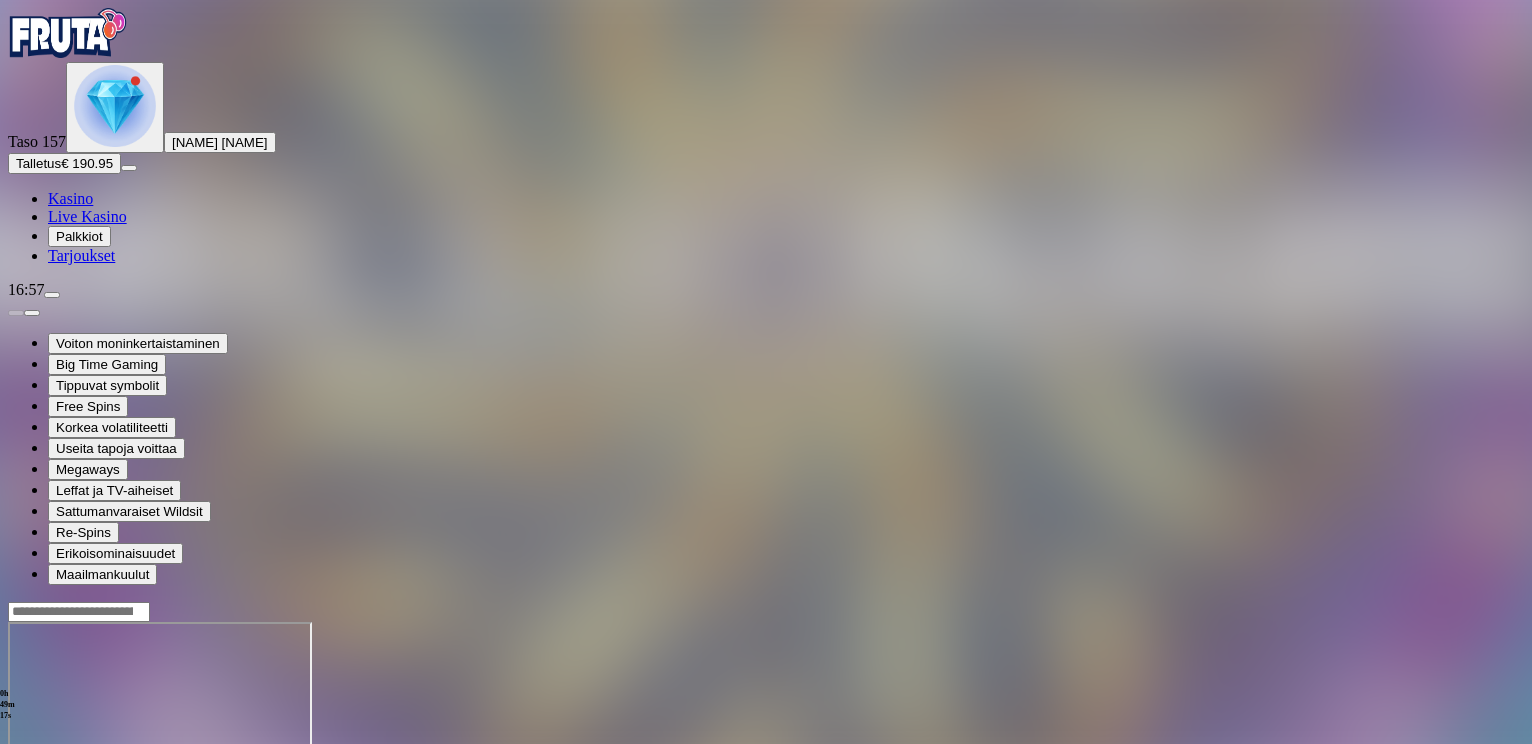 click at bounding box center (766, 701) 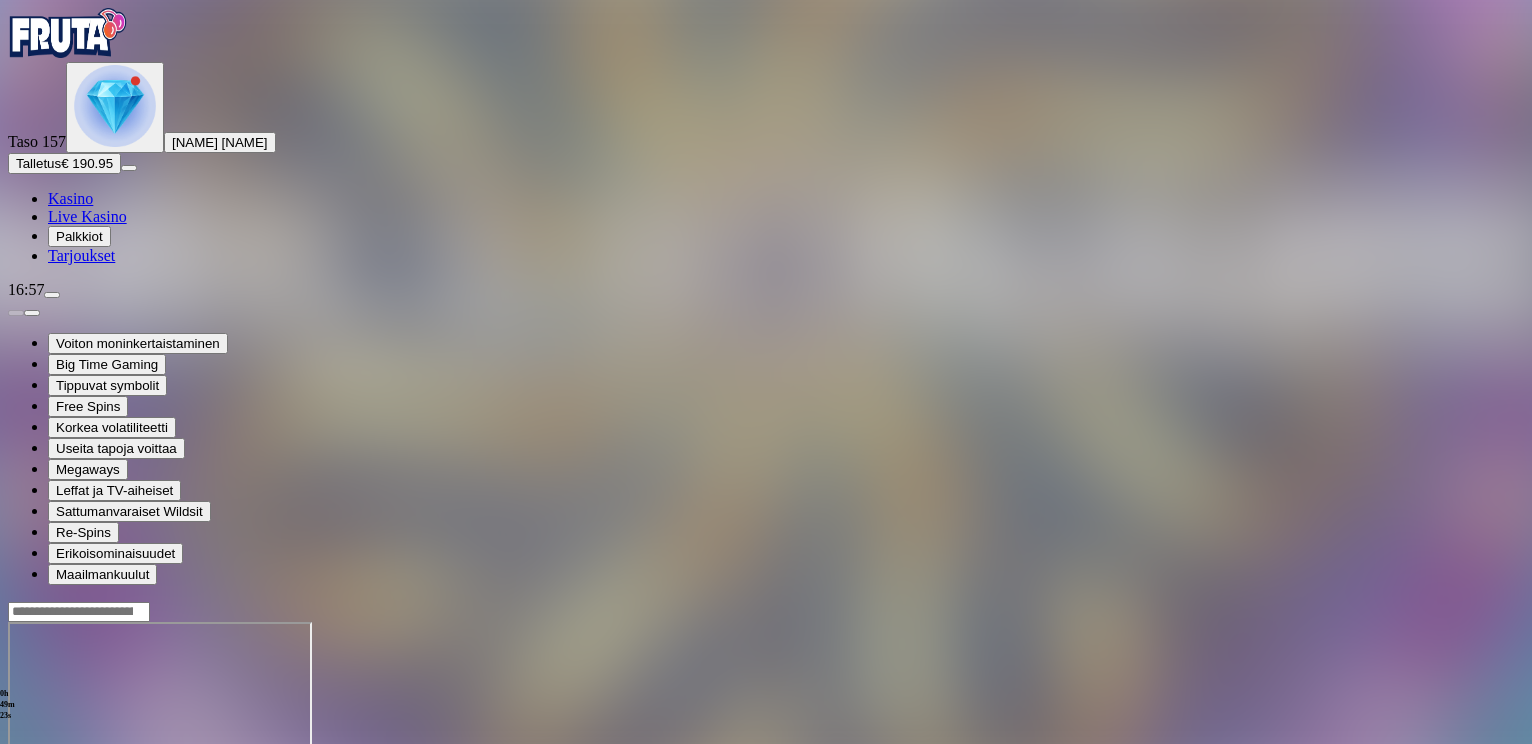 click at bounding box center [48, 794] 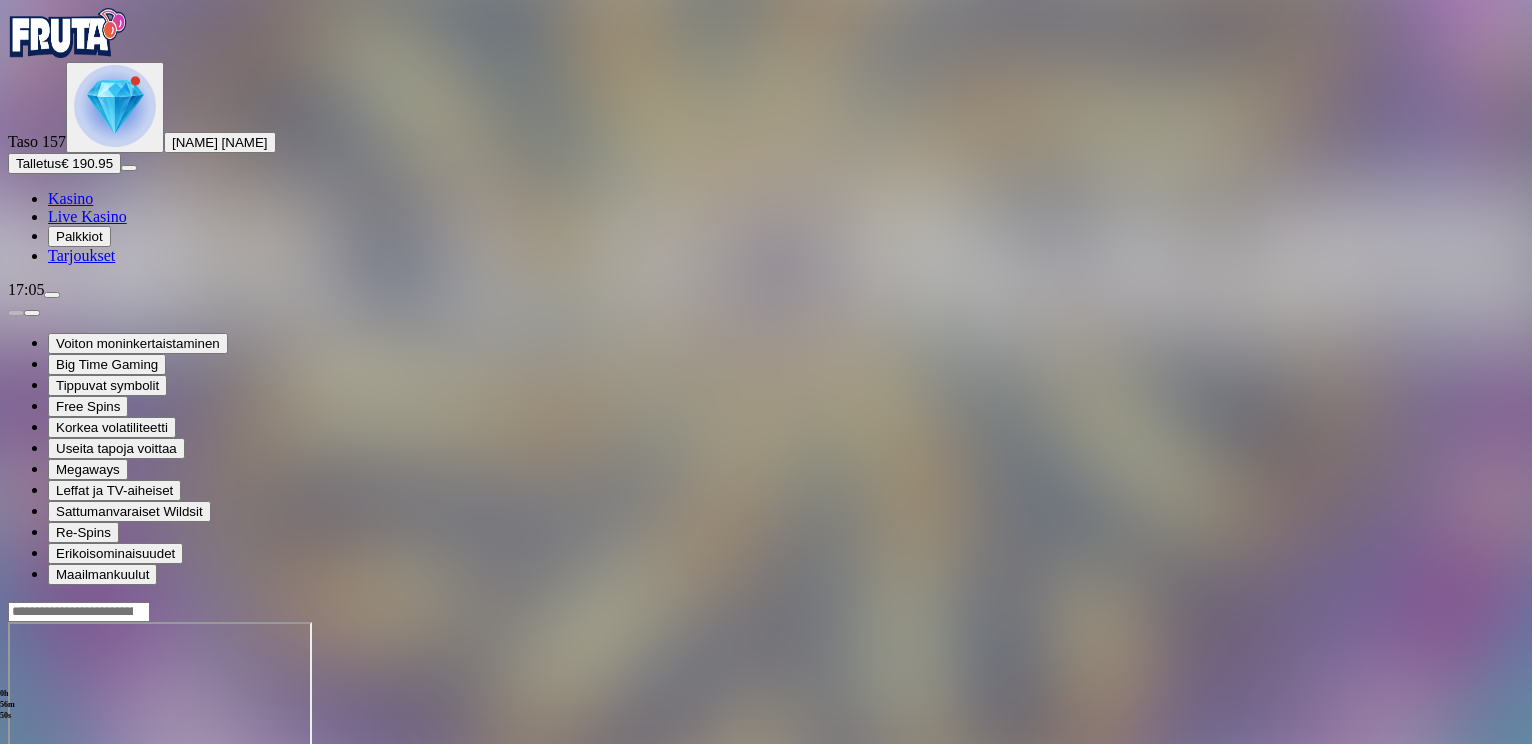 click on "Kasino" at bounding box center [70, 198] 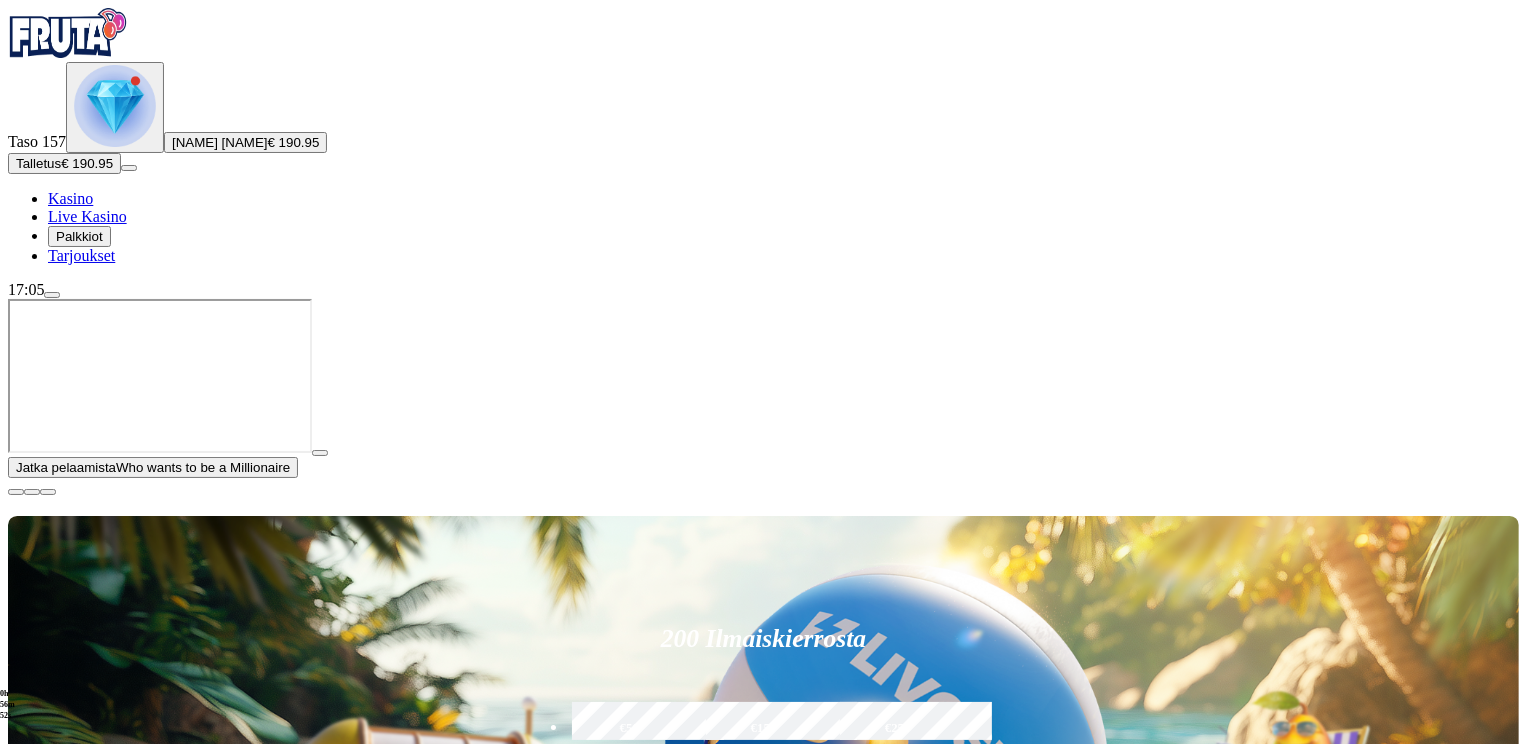 click on "Kasino" at bounding box center [70, 198] 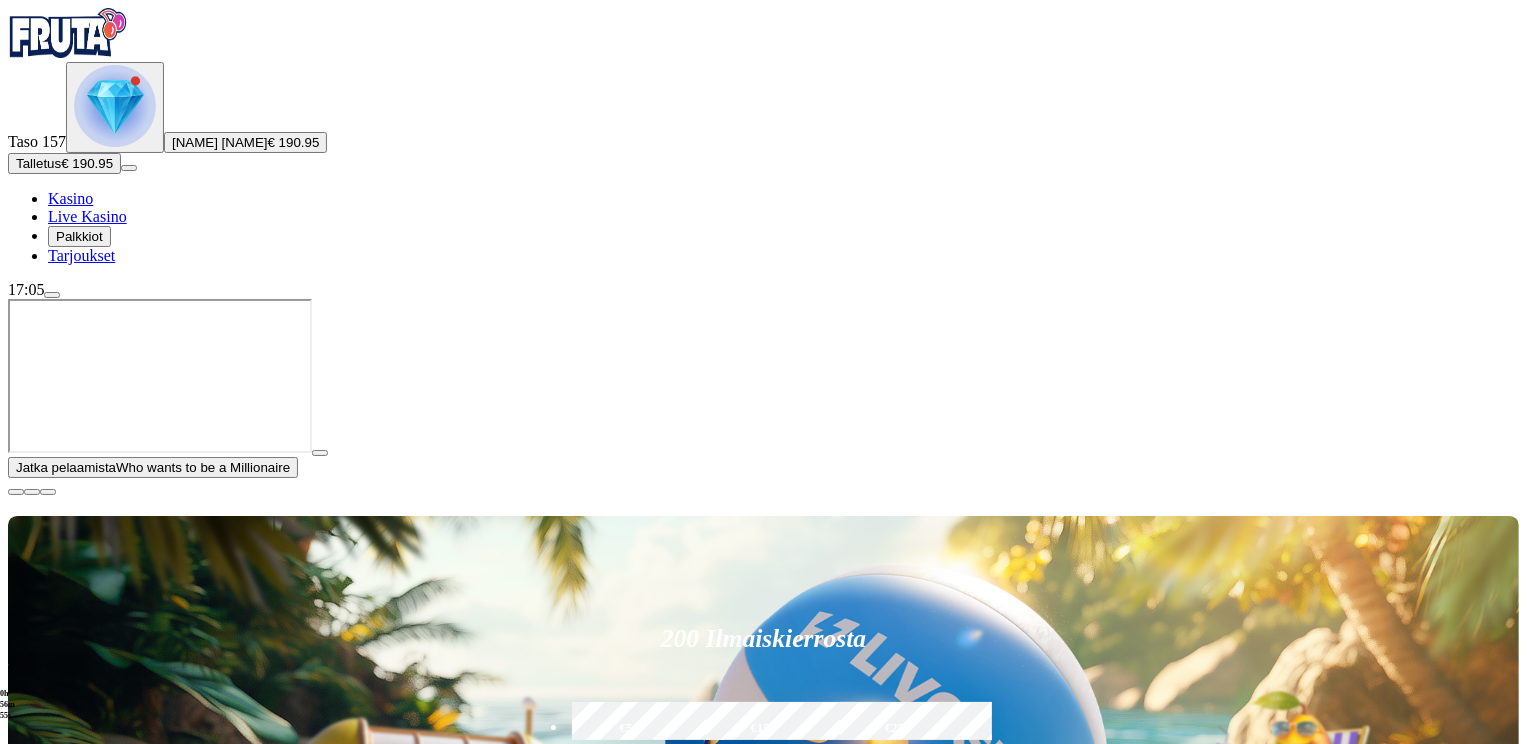 click on "Pelaa nyt" at bounding box center (77, 1327) 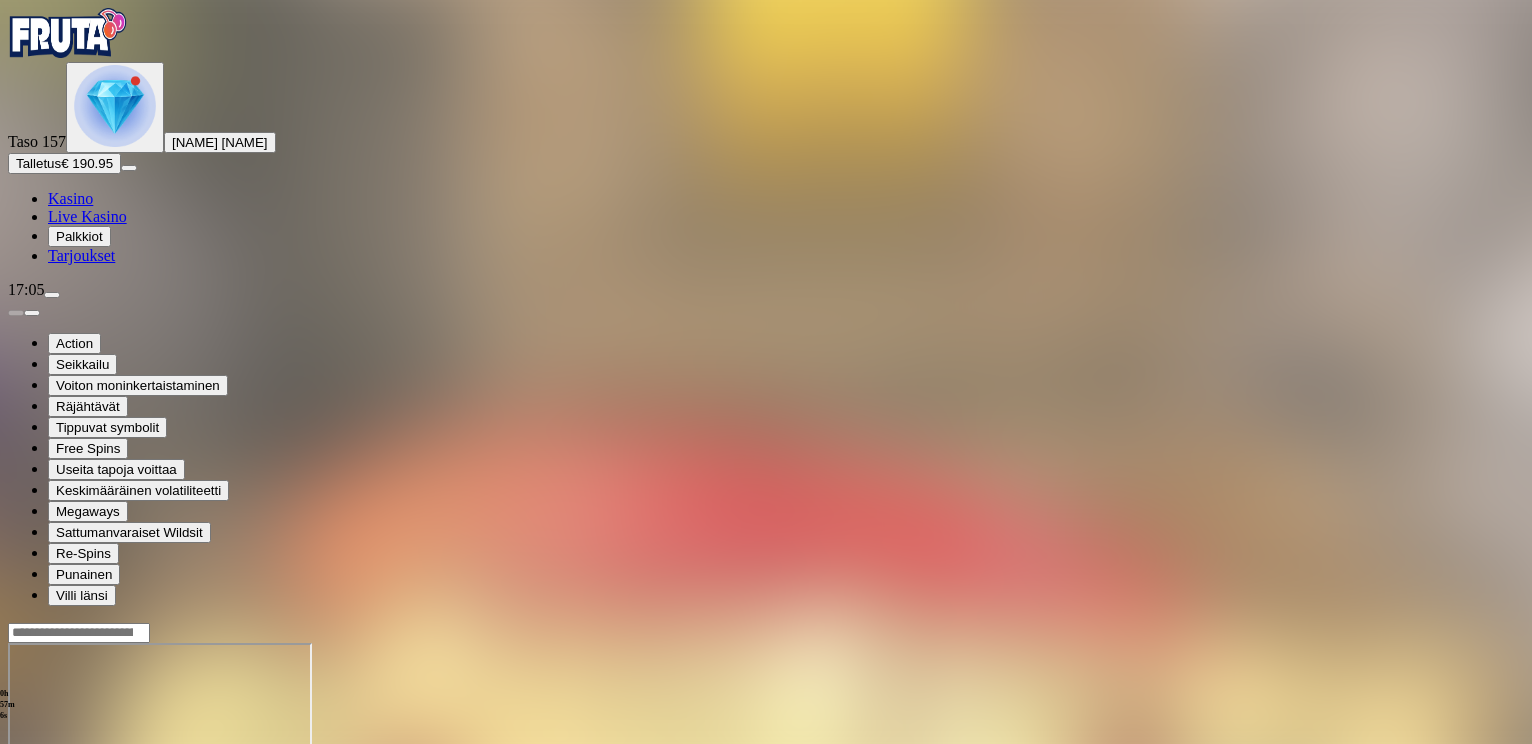 click at bounding box center [48, 815] 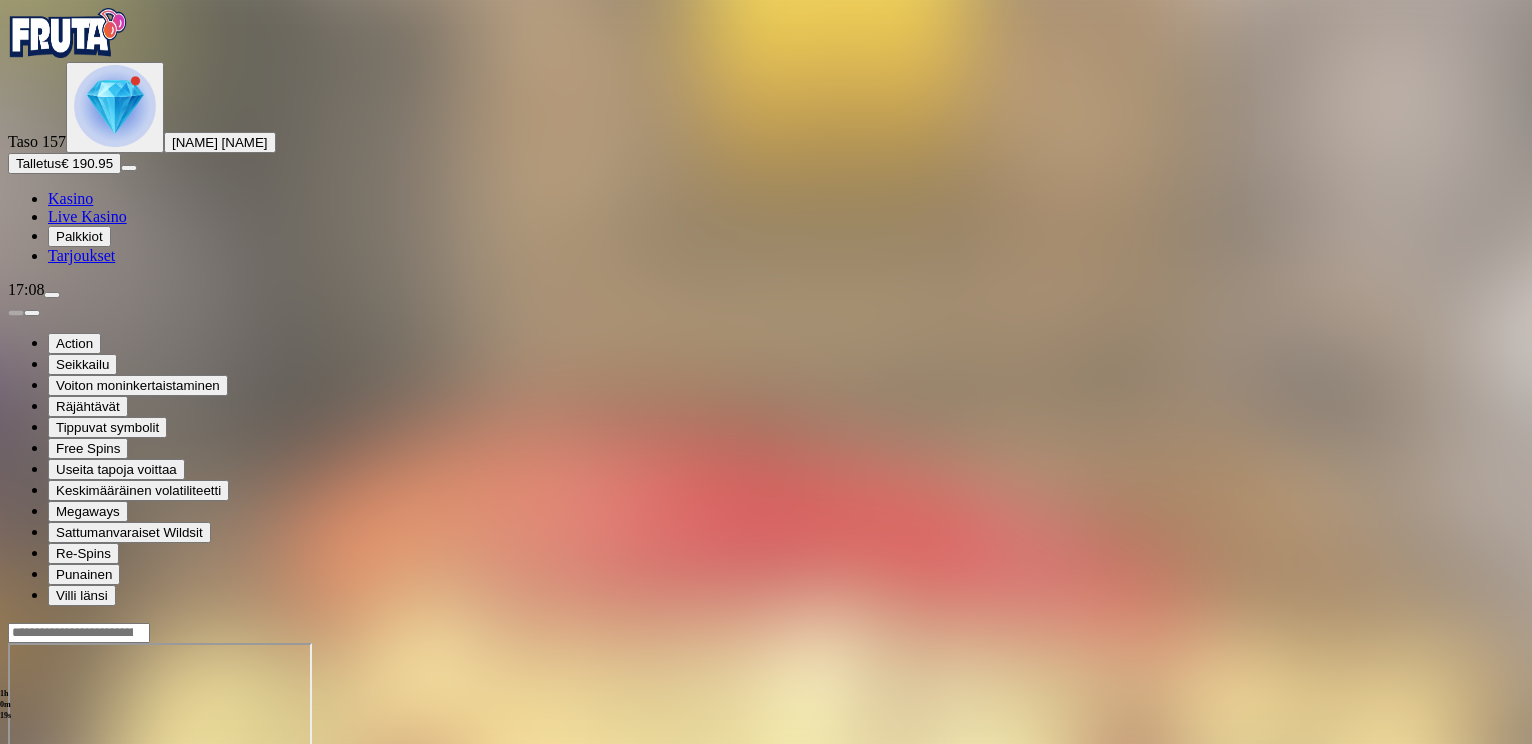 click on "Talletus € 190.95" at bounding box center (64, 163) 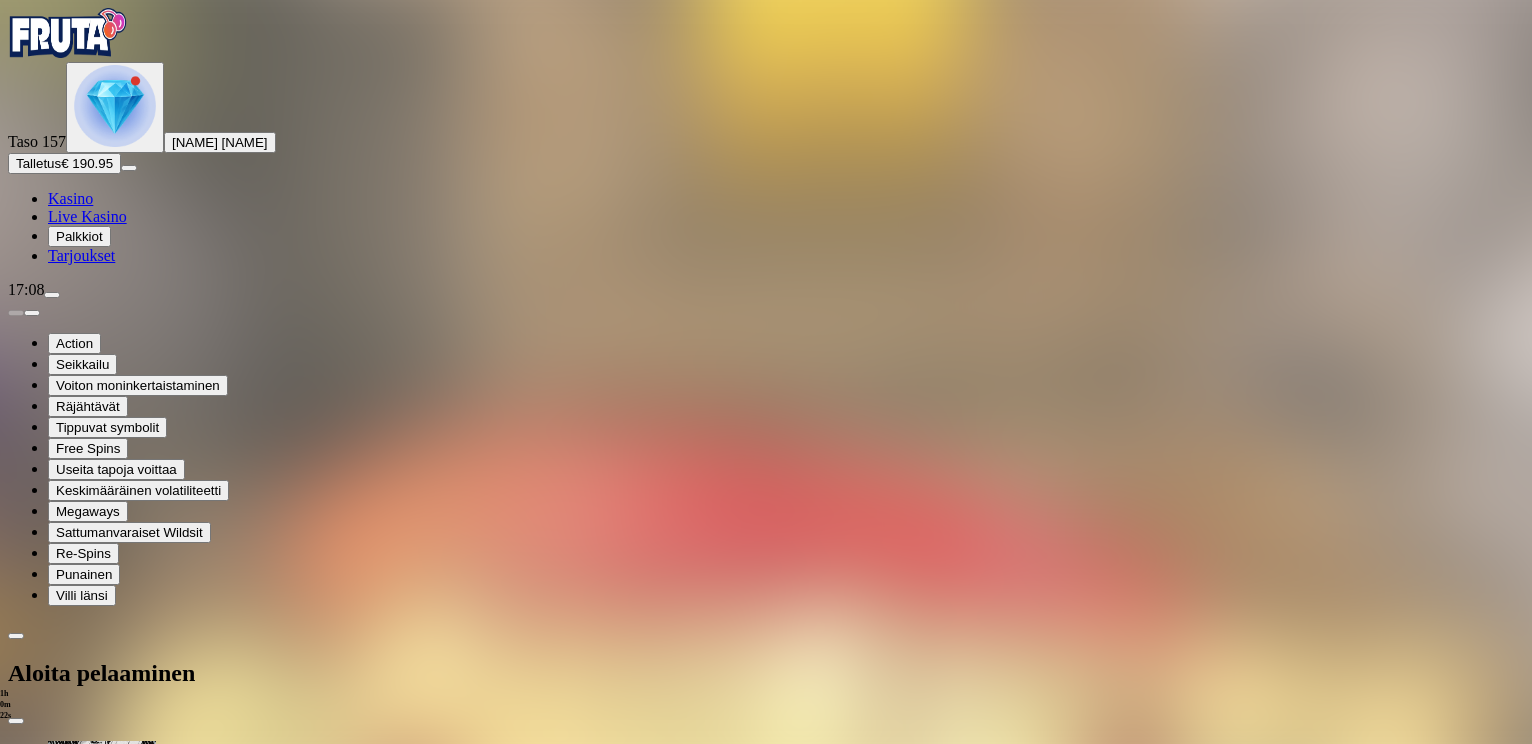 click on "***" at bounding box center (79, 3331) 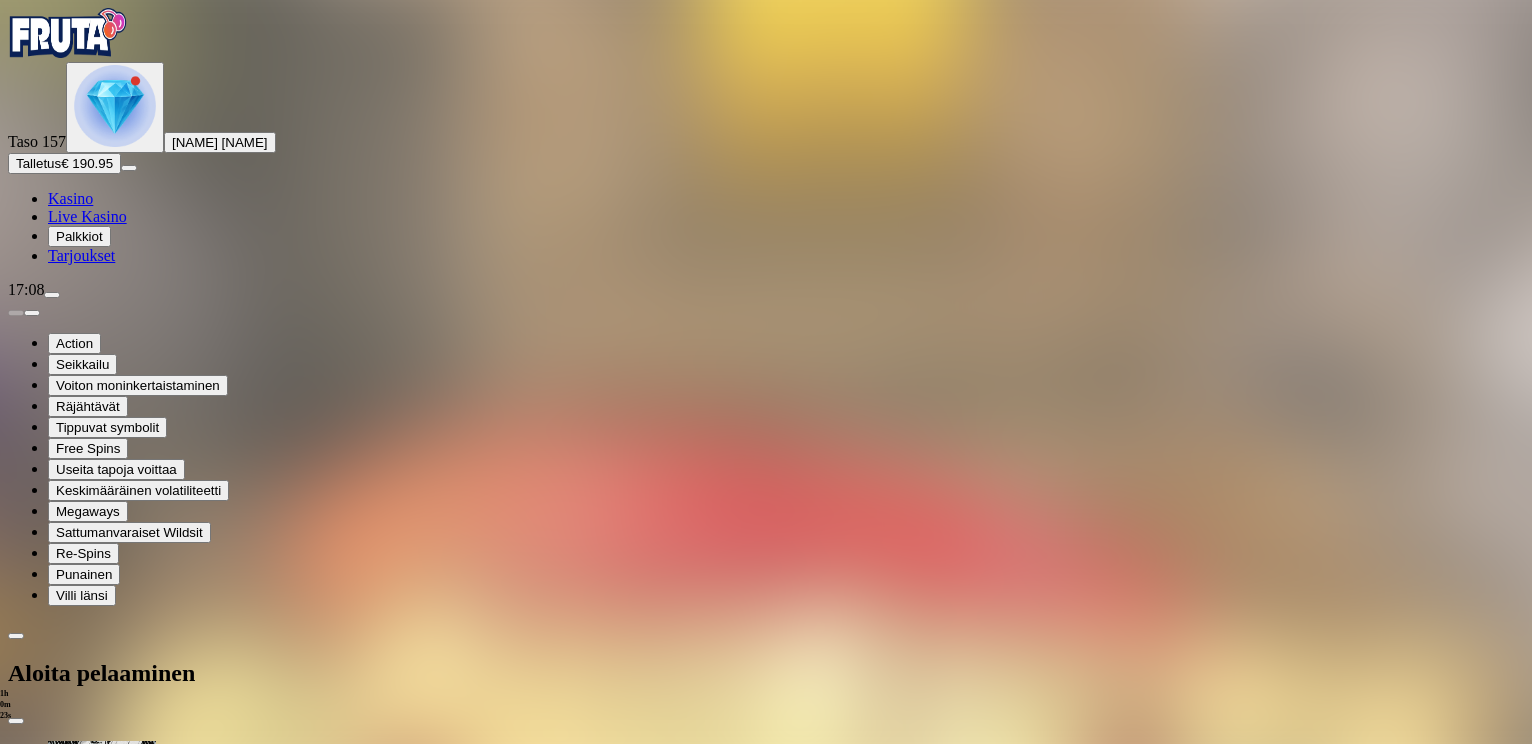 type on "*" 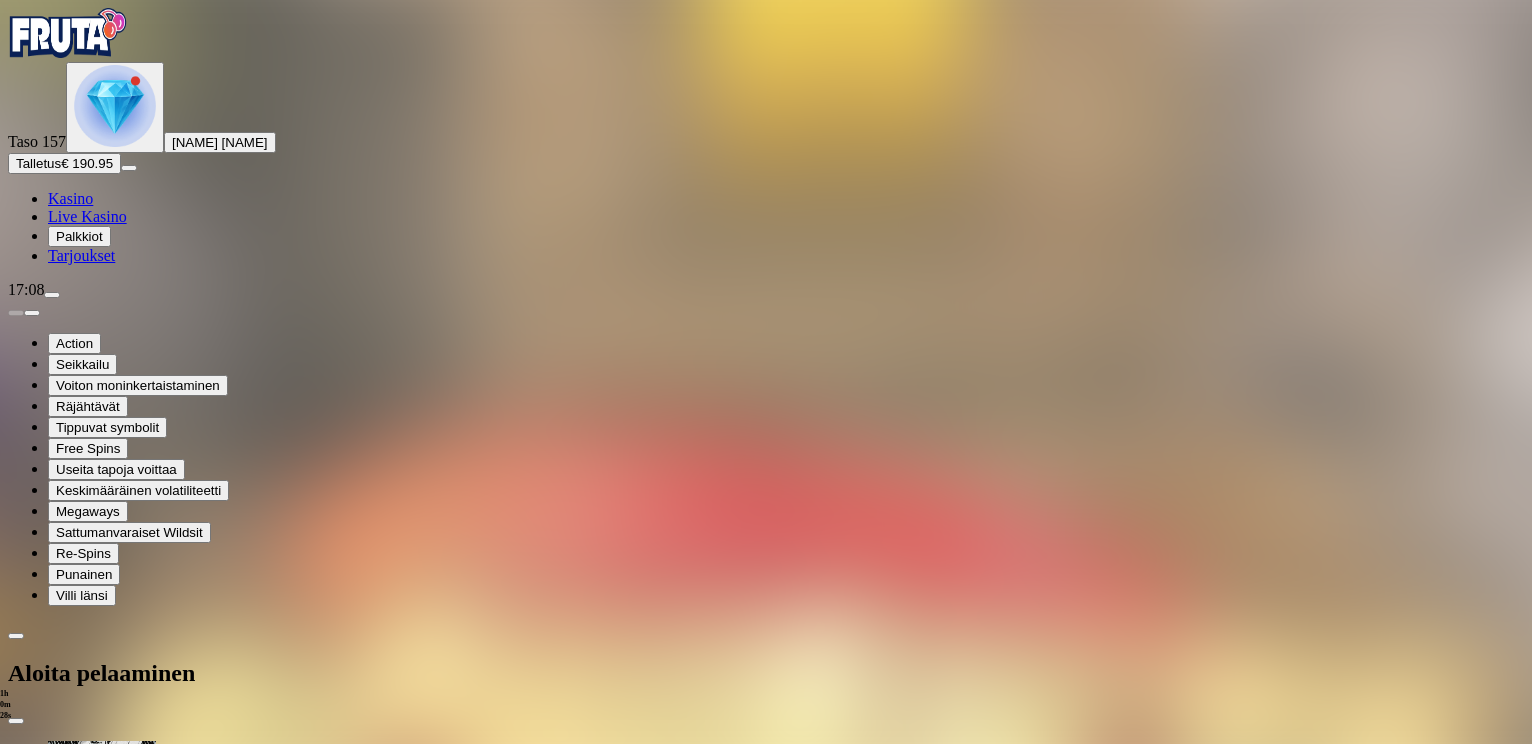type on "***" 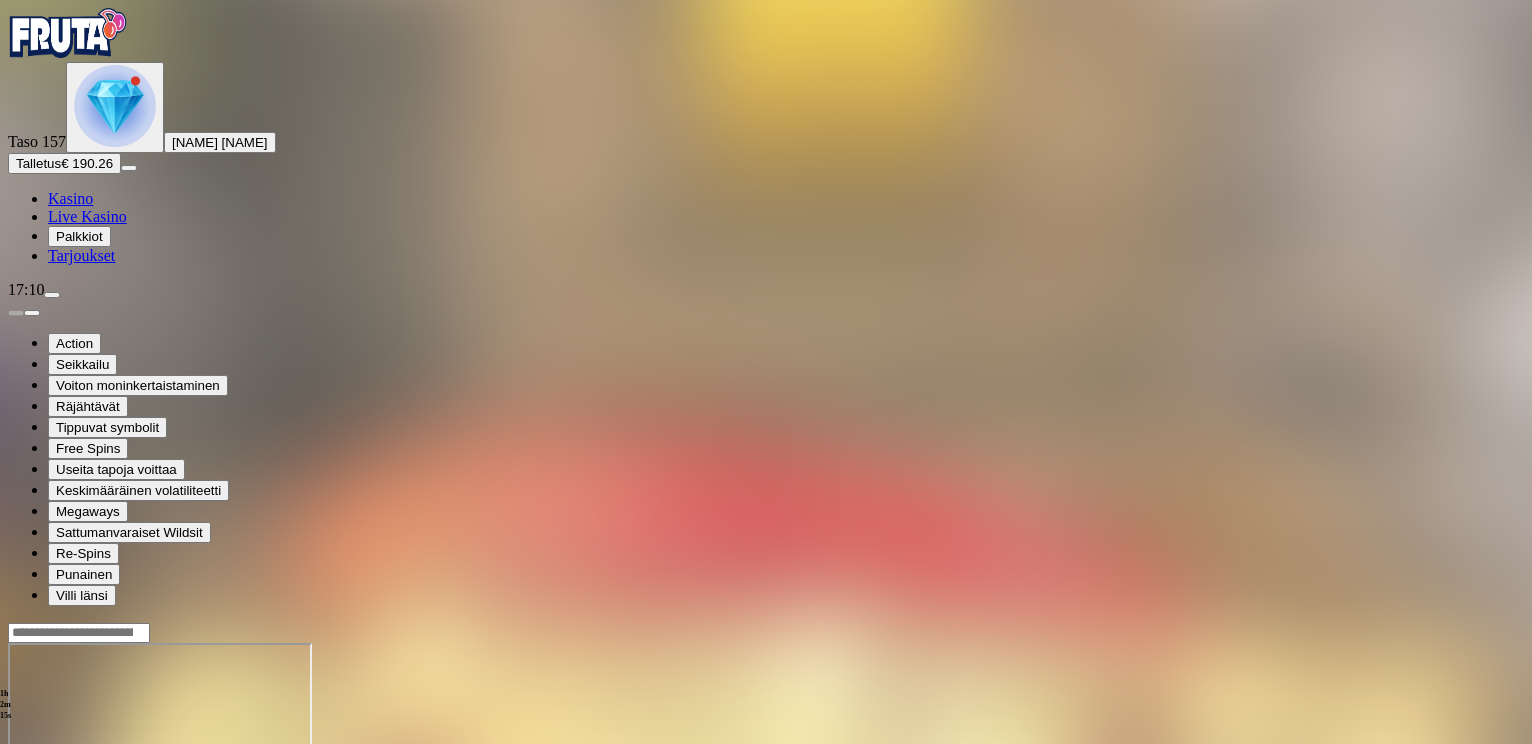 click at bounding box center (48, 815) 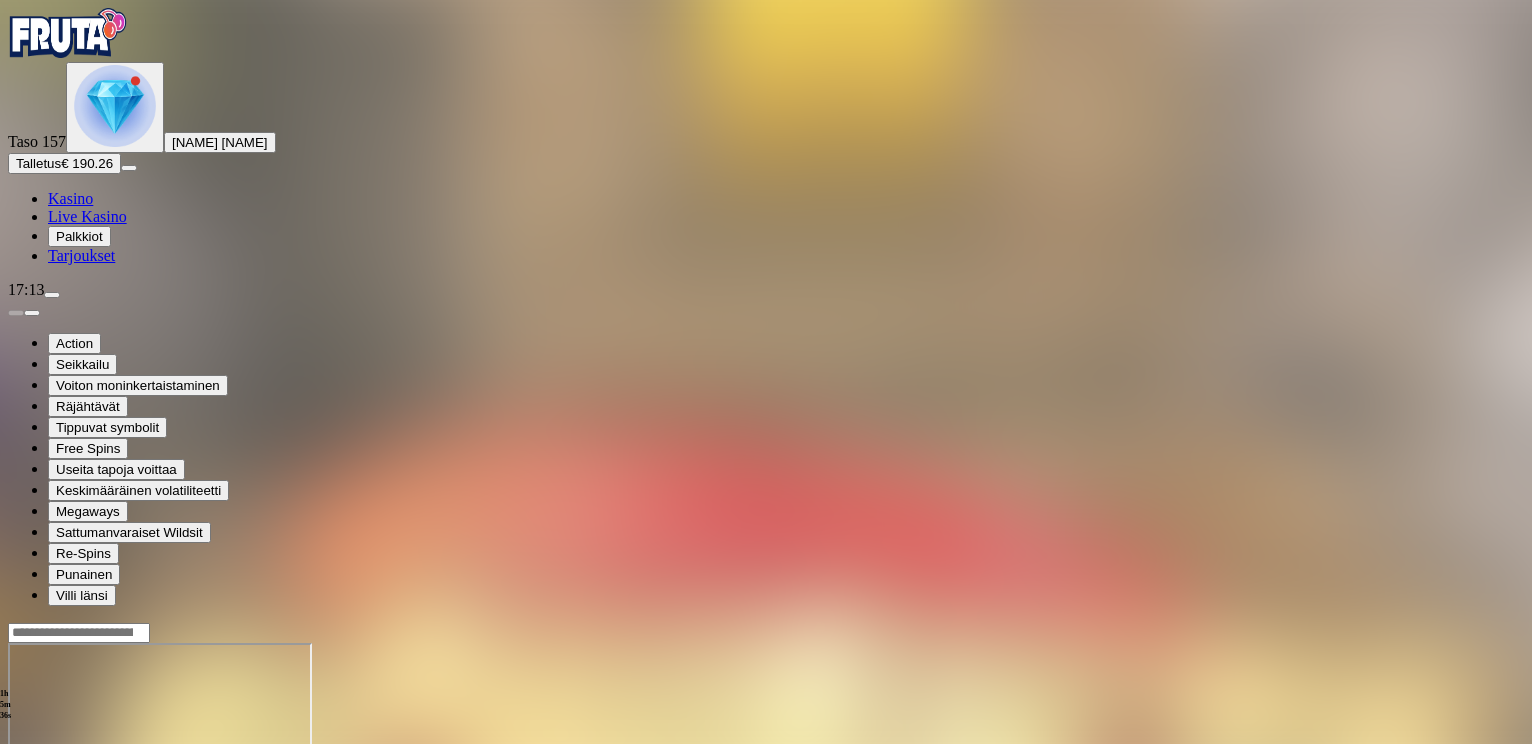 click at bounding box center [52, 295] 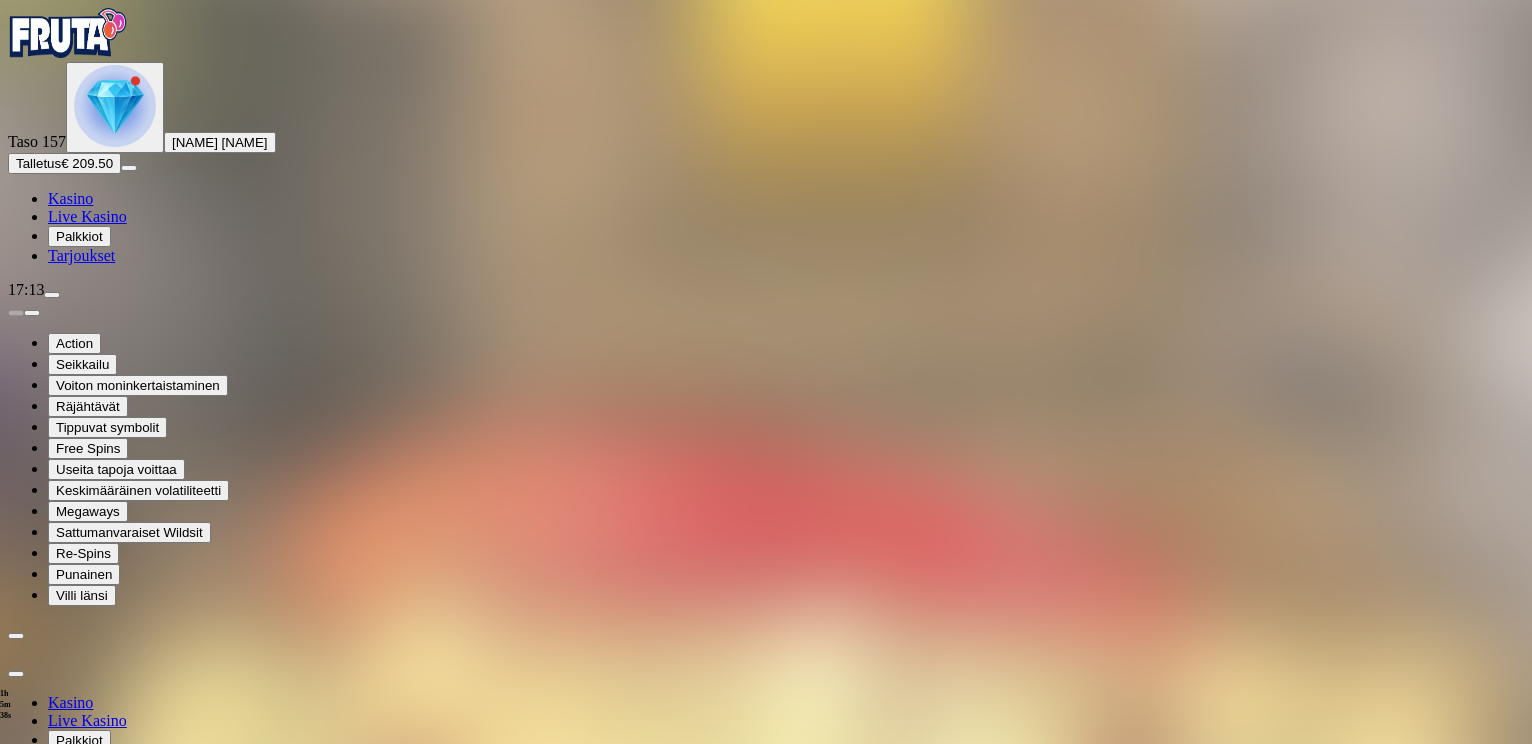 click on "Kotiutus" at bounding box center [40, 867] 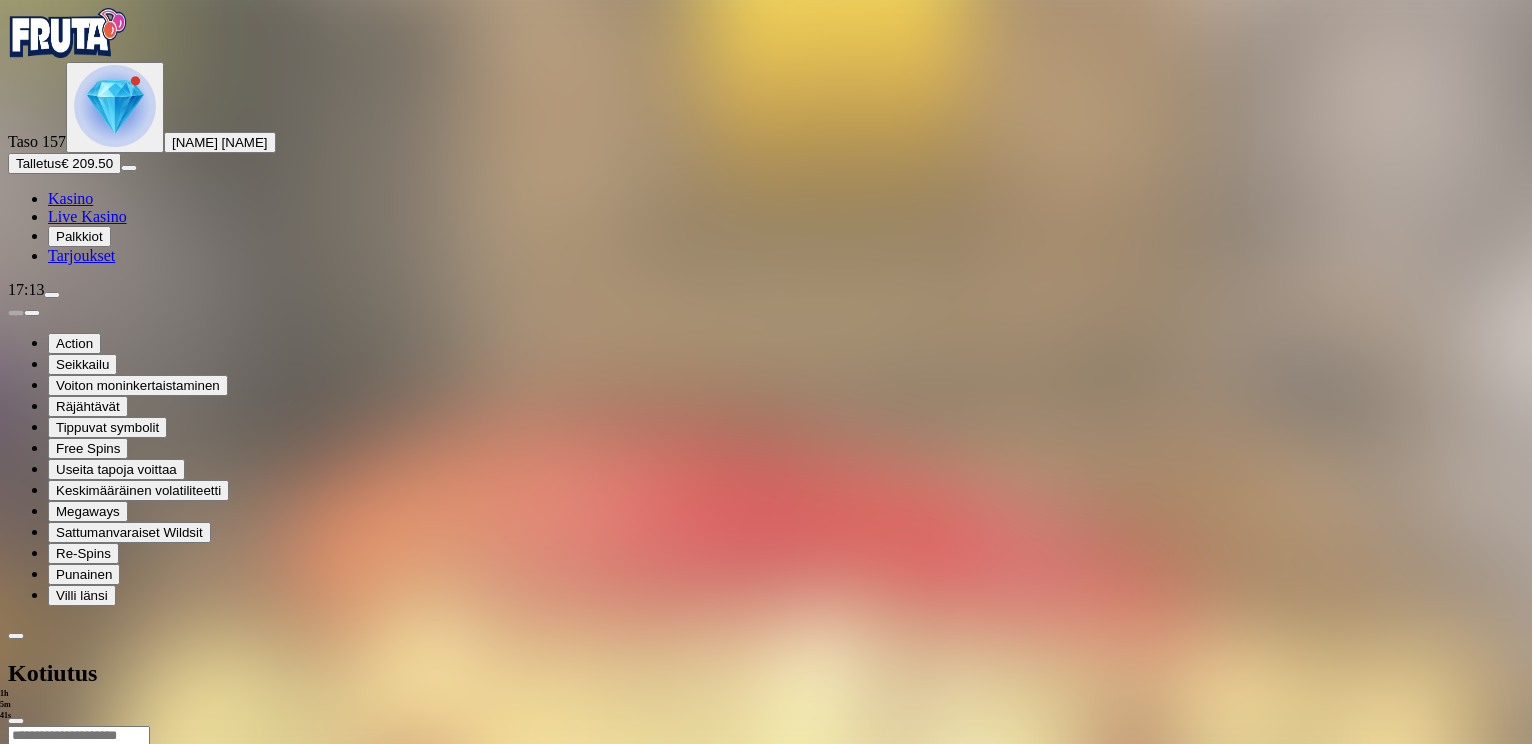 click at bounding box center [79, 736] 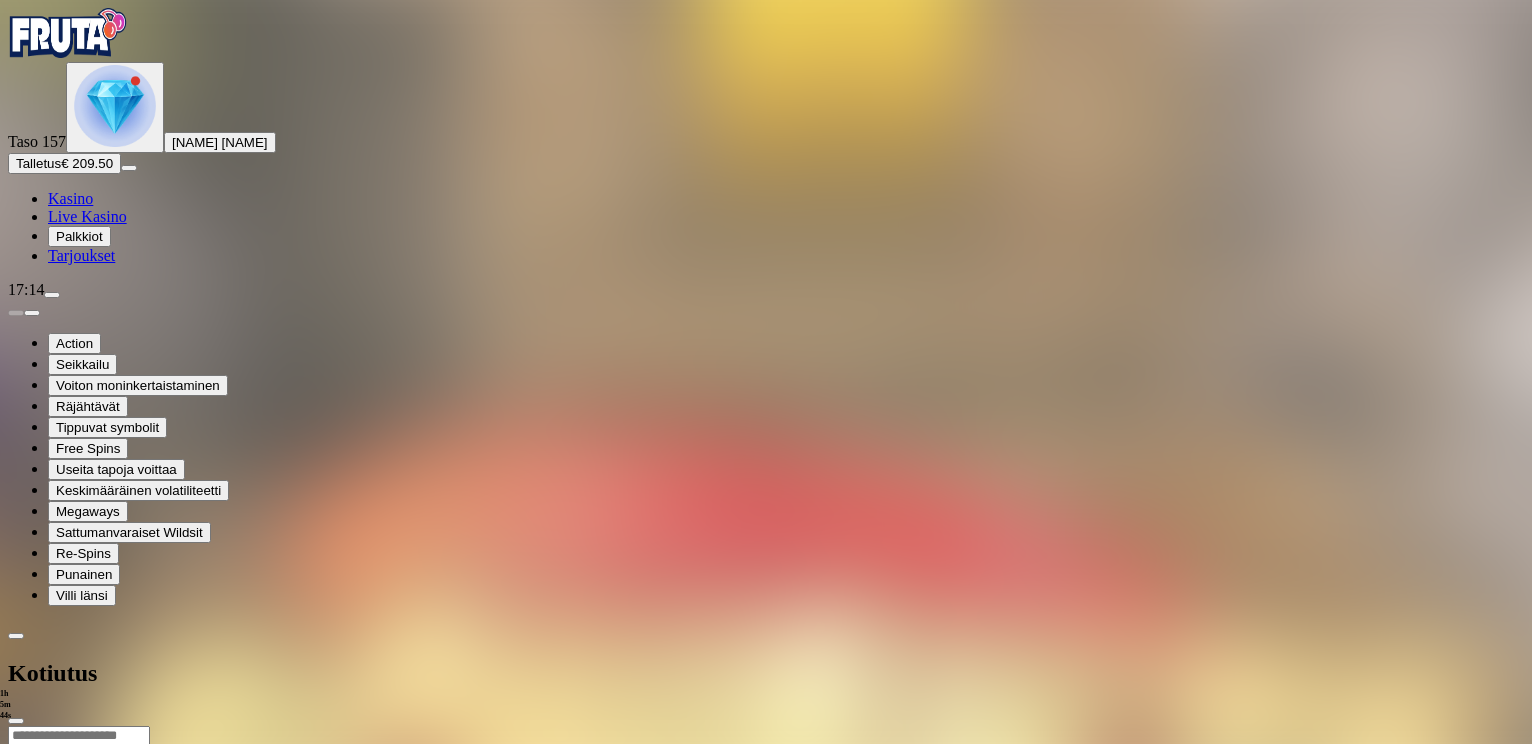 type on "**" 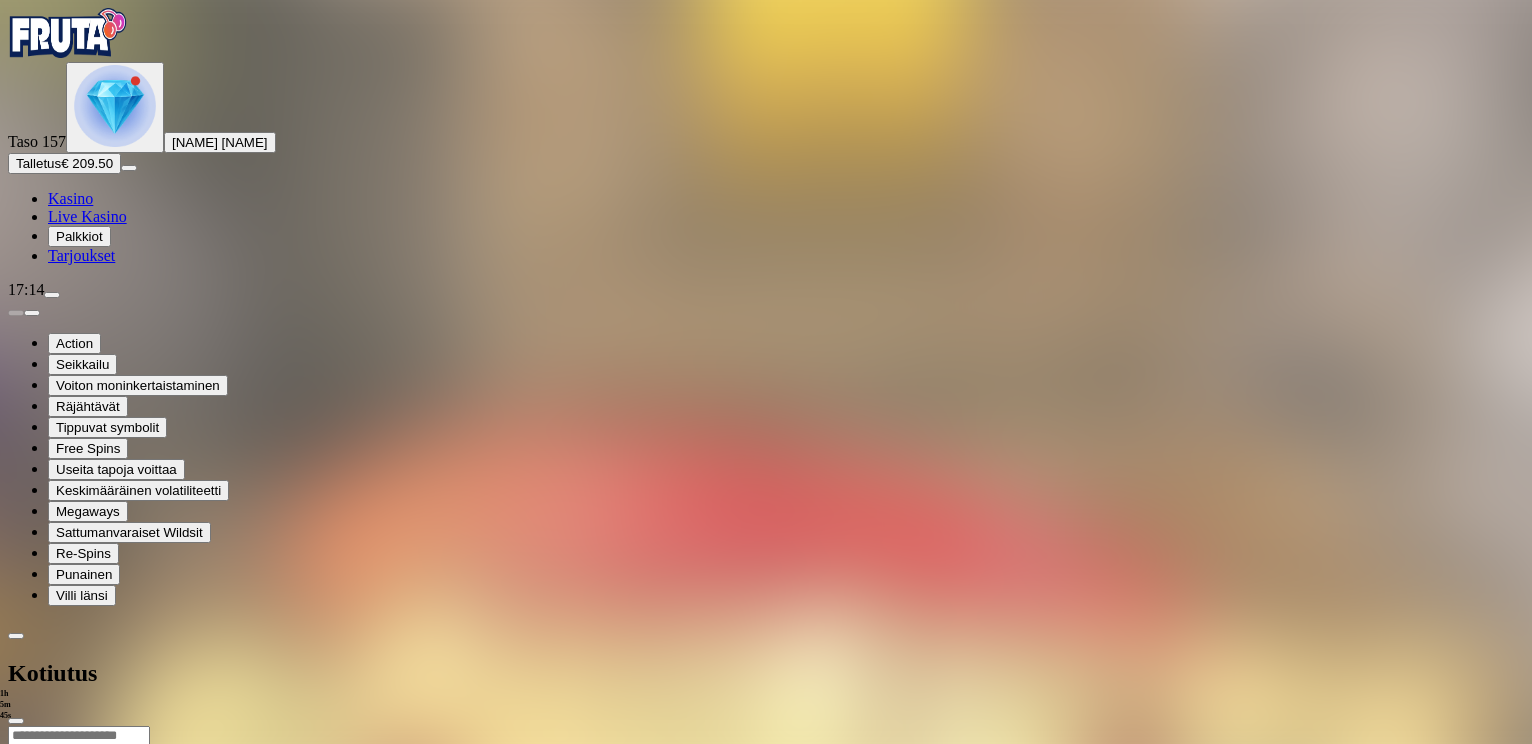 type 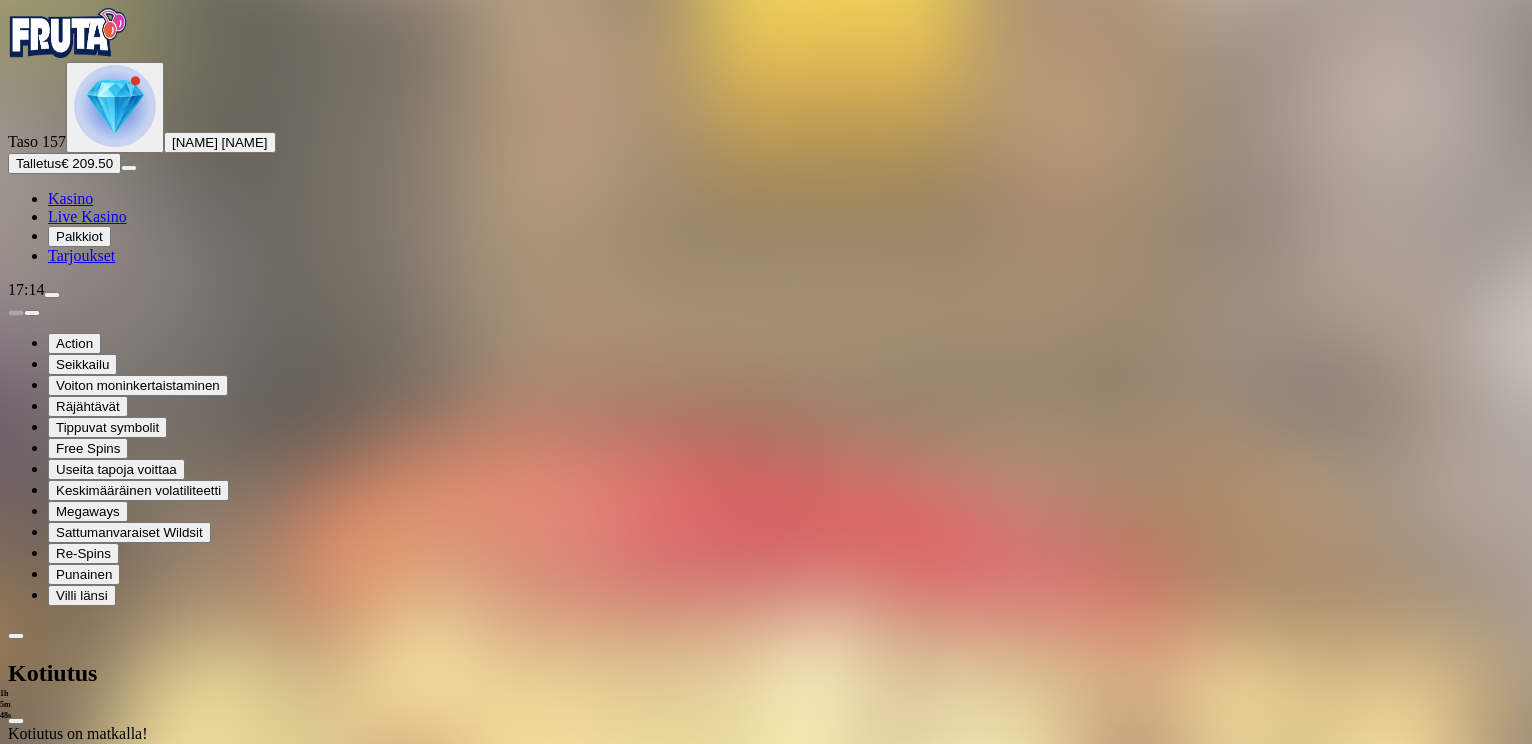 click at bounding box center (115, 106) 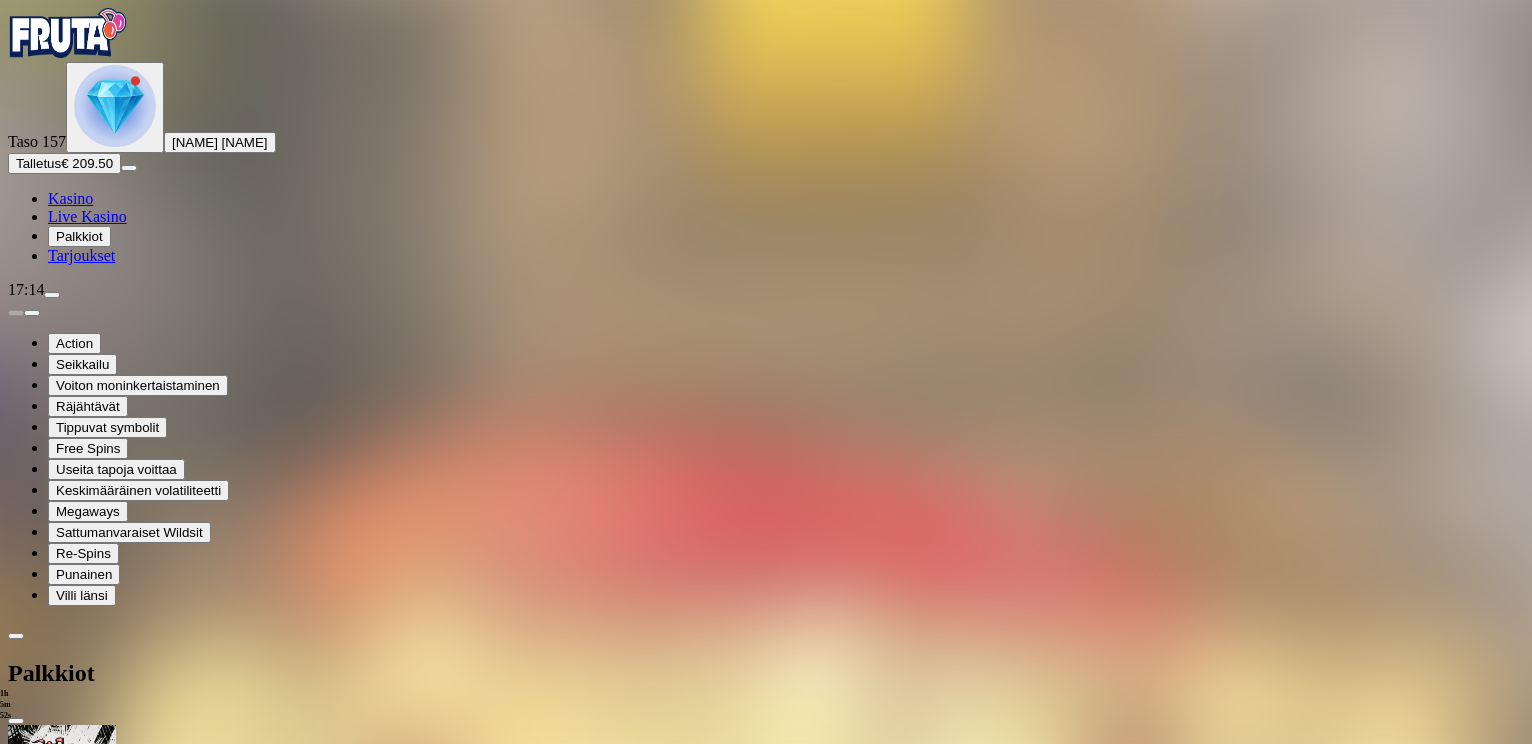 scroll, scrollTop: 1190, scrollLeft: 0, axis: vertical 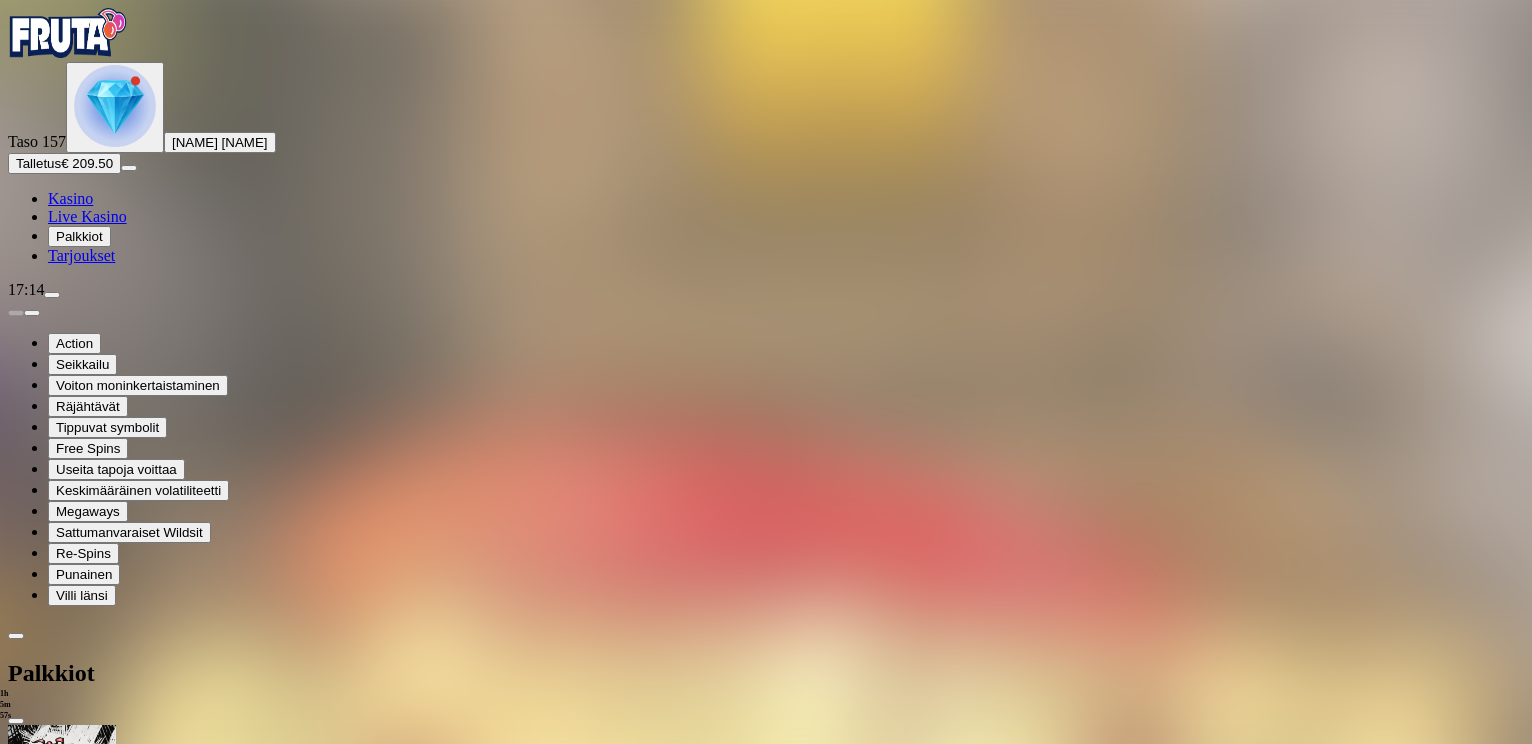 click at bounding box center [112, 3035] 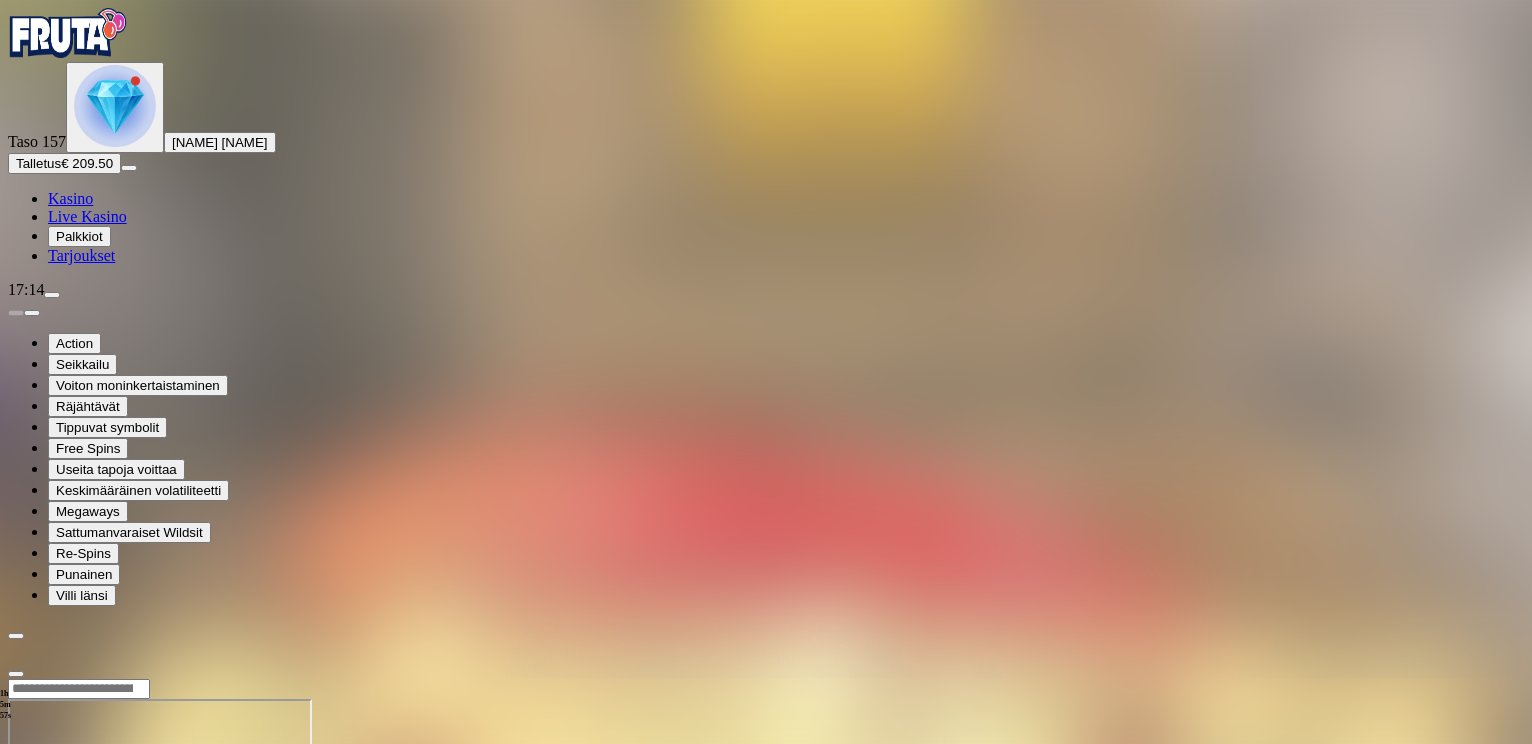 scroll, scrollTop: 0, scrollLeft: 0, axis: both 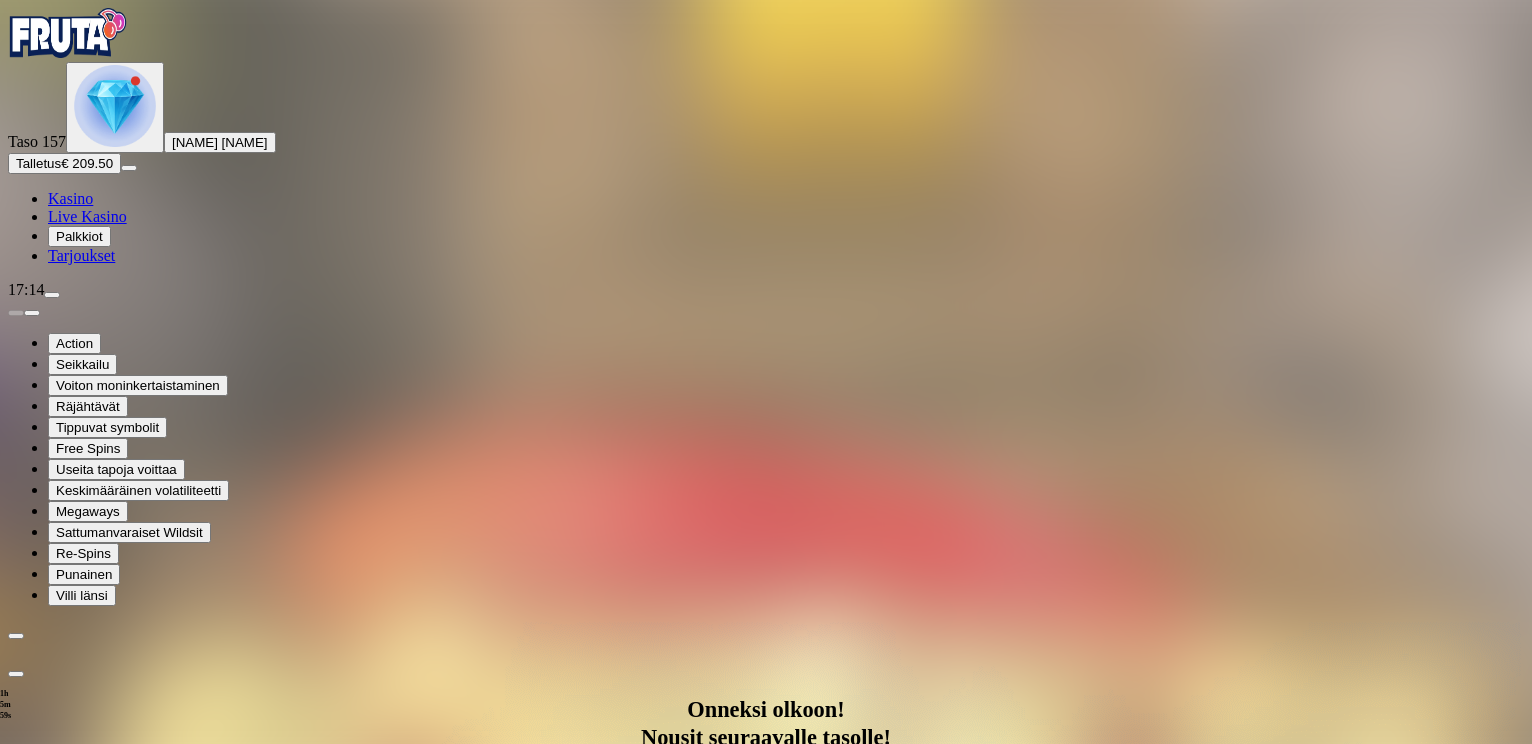 click on "Avaa palkinto" at bounding box center (766, 1118) 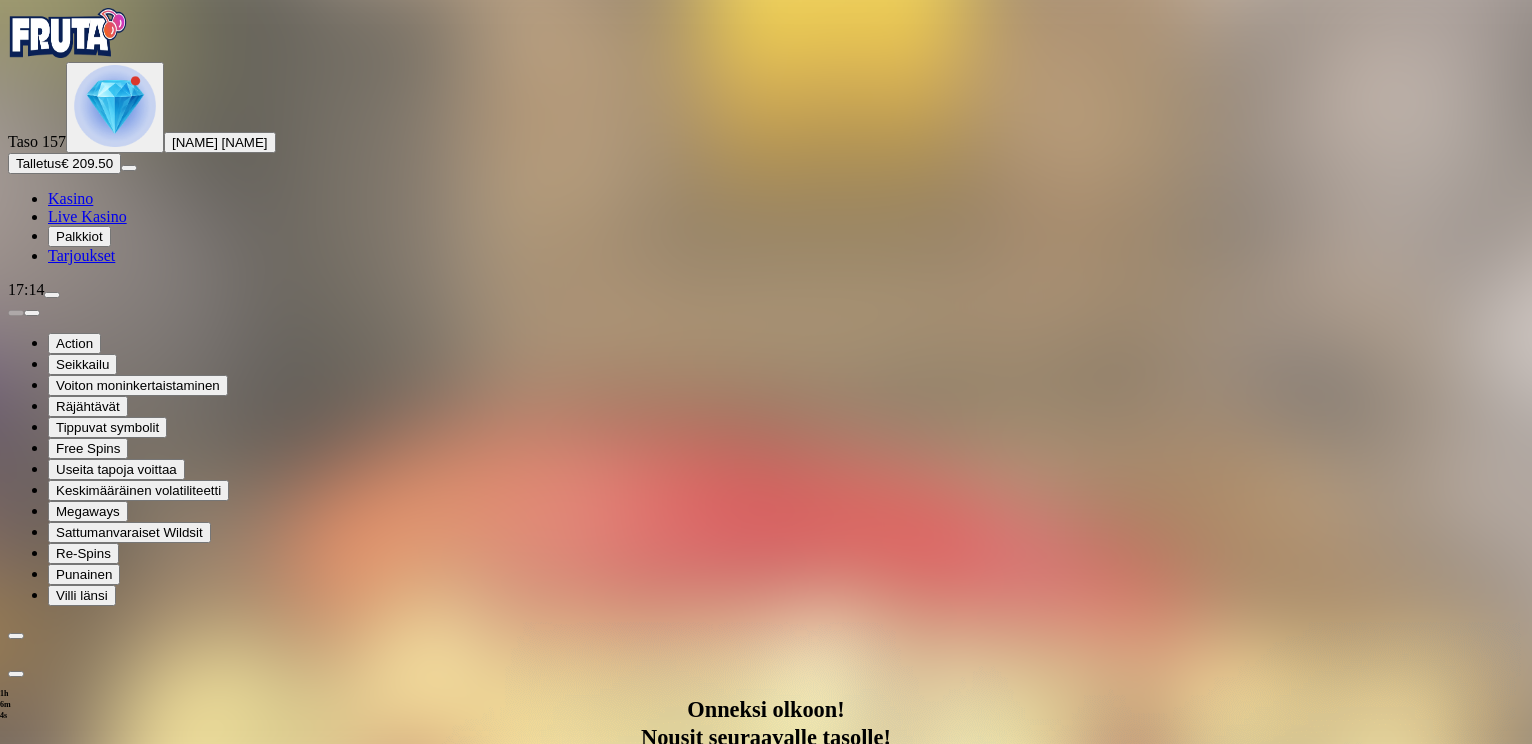 click at bounding box center (88, 1322) 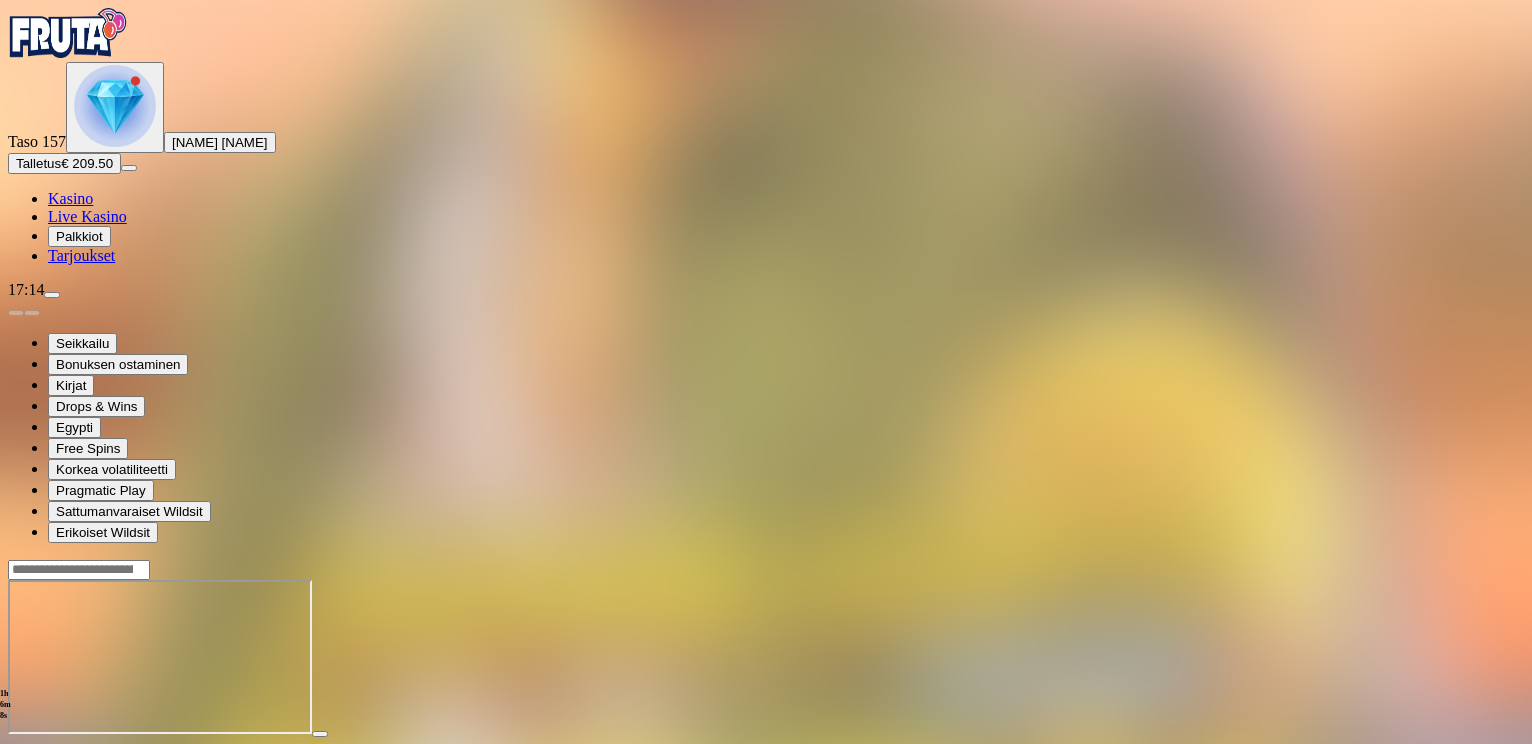 click at bounding box center [48, 752] 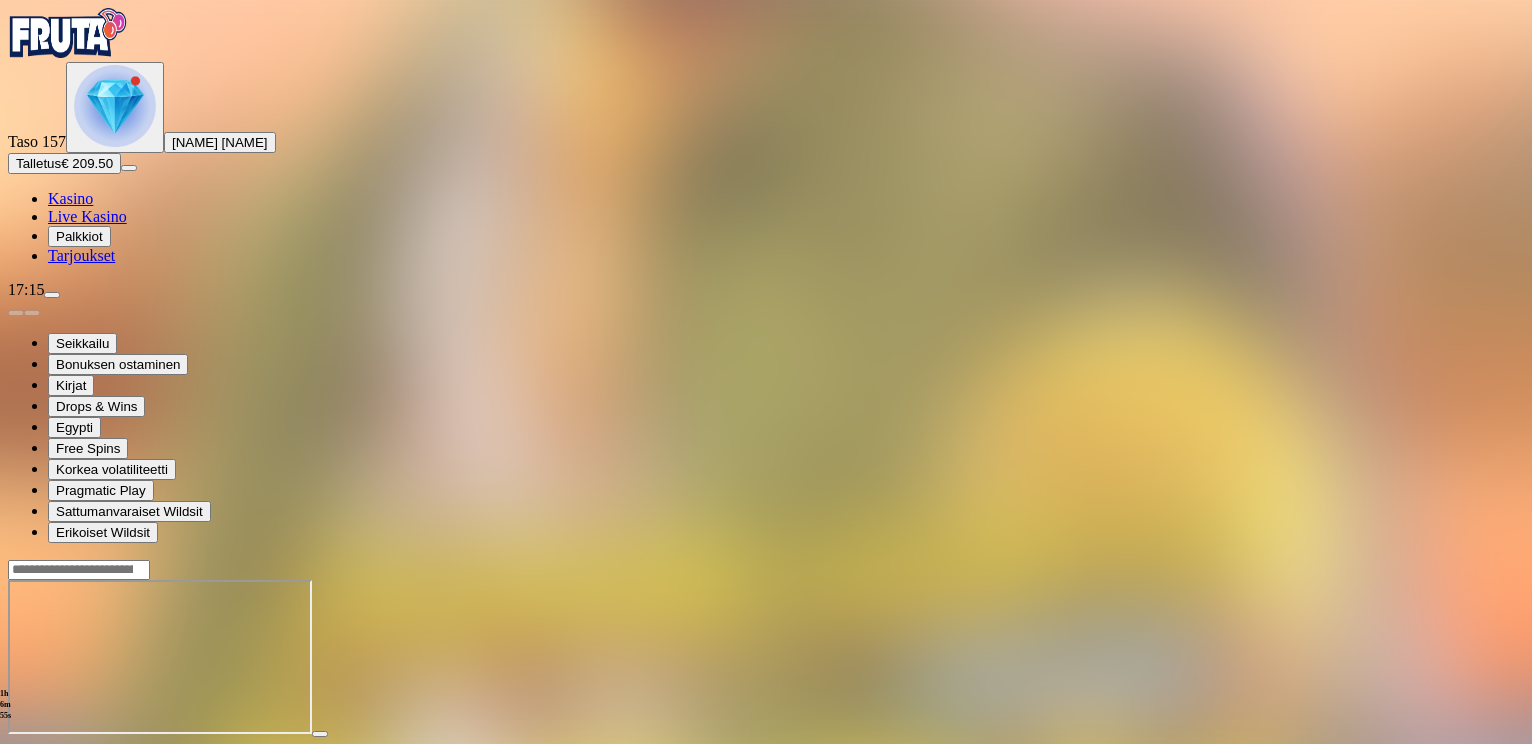 click at bounding box center (115, 106) 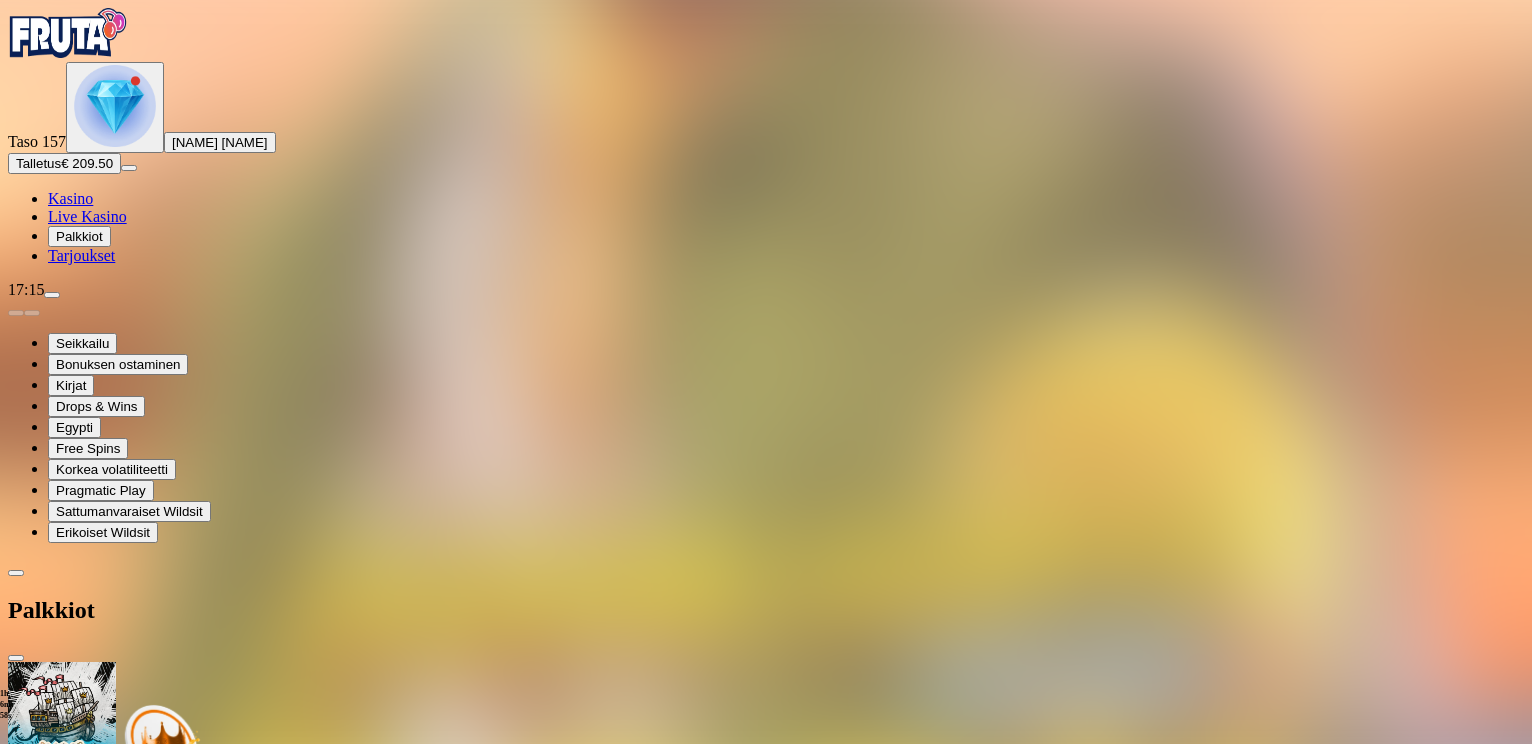 click at bounding box center (766, 3597) 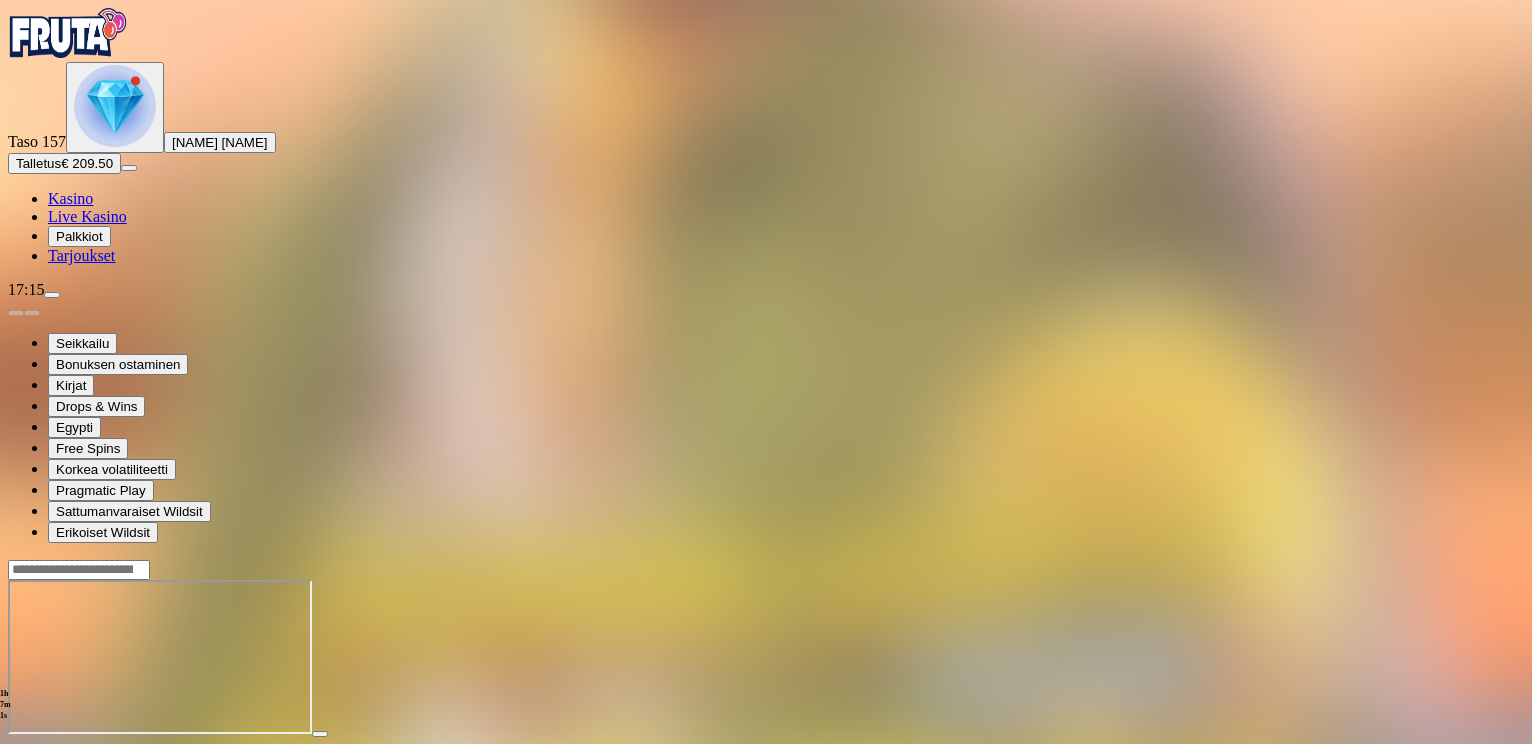 click at bounding box center (115, 106) 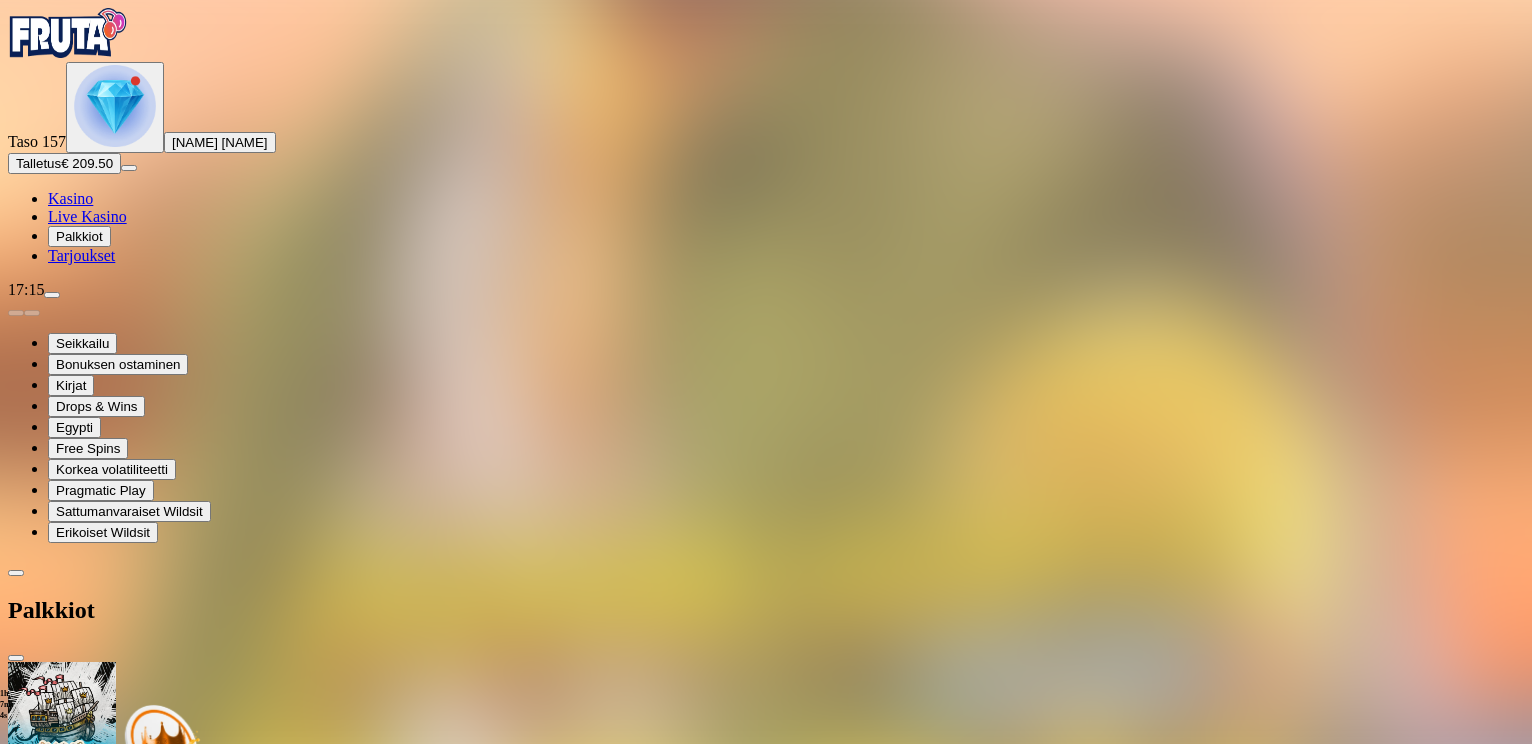 drag, startPoint x: 589, startPoint y: 459, endPoint x: 601, endPoint y: 675, distance: 216.33308 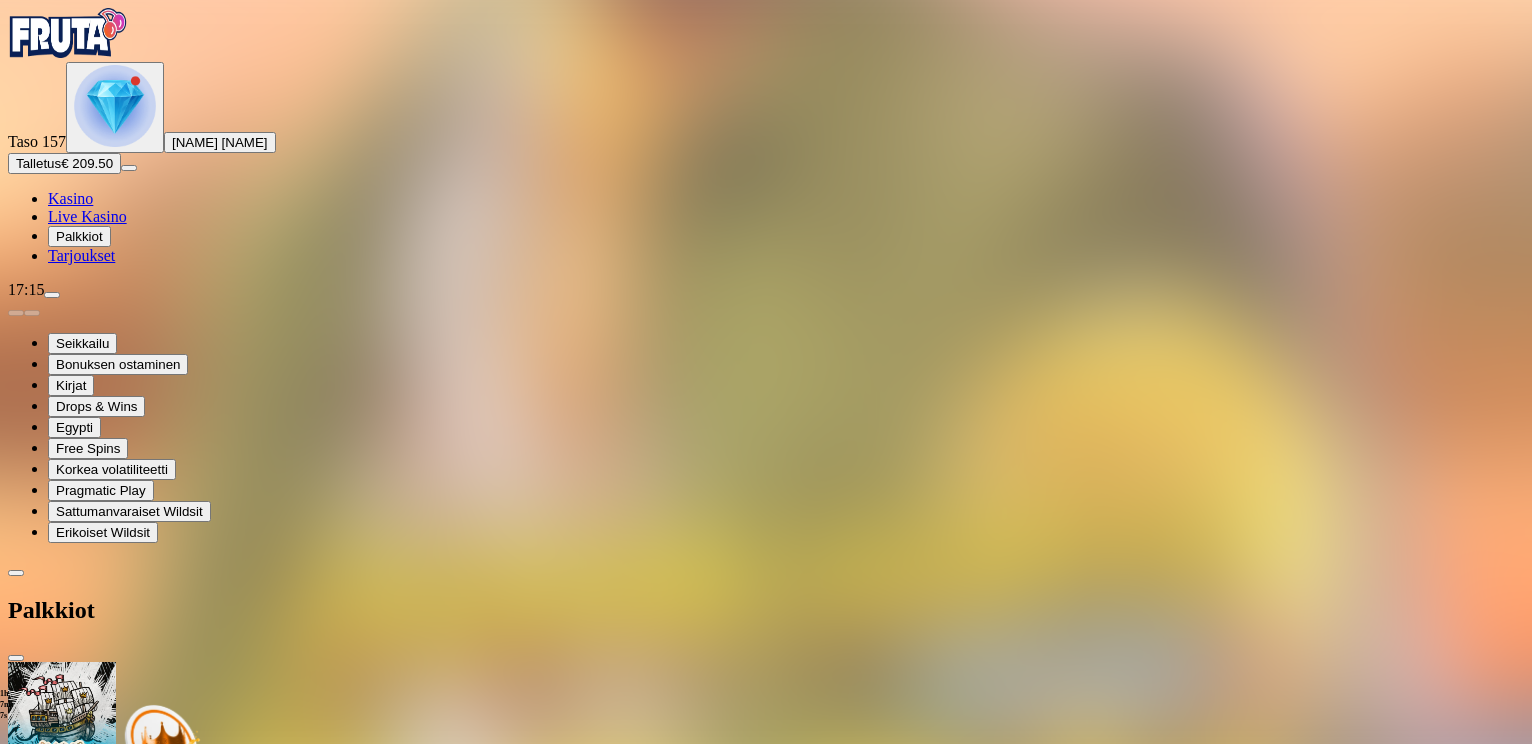 drag, startPoint x: 601, startPoint y: 675, endPoint x: 586, endPoint y: 681, distance: 16.155495 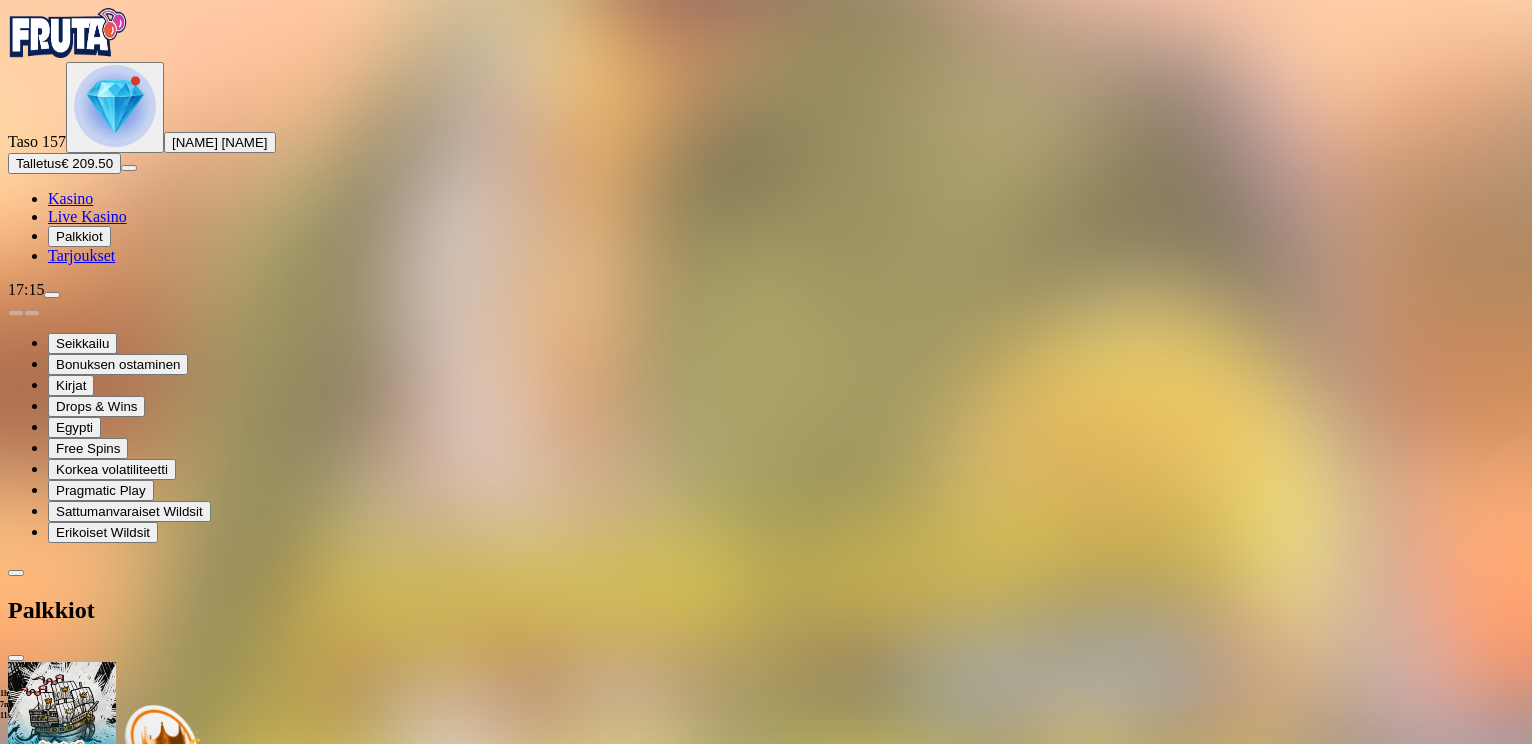 drag, startPoint x: 586, startPoint y: 681, endPoint x: 578, endPoint y: 612, distance: 69.46222 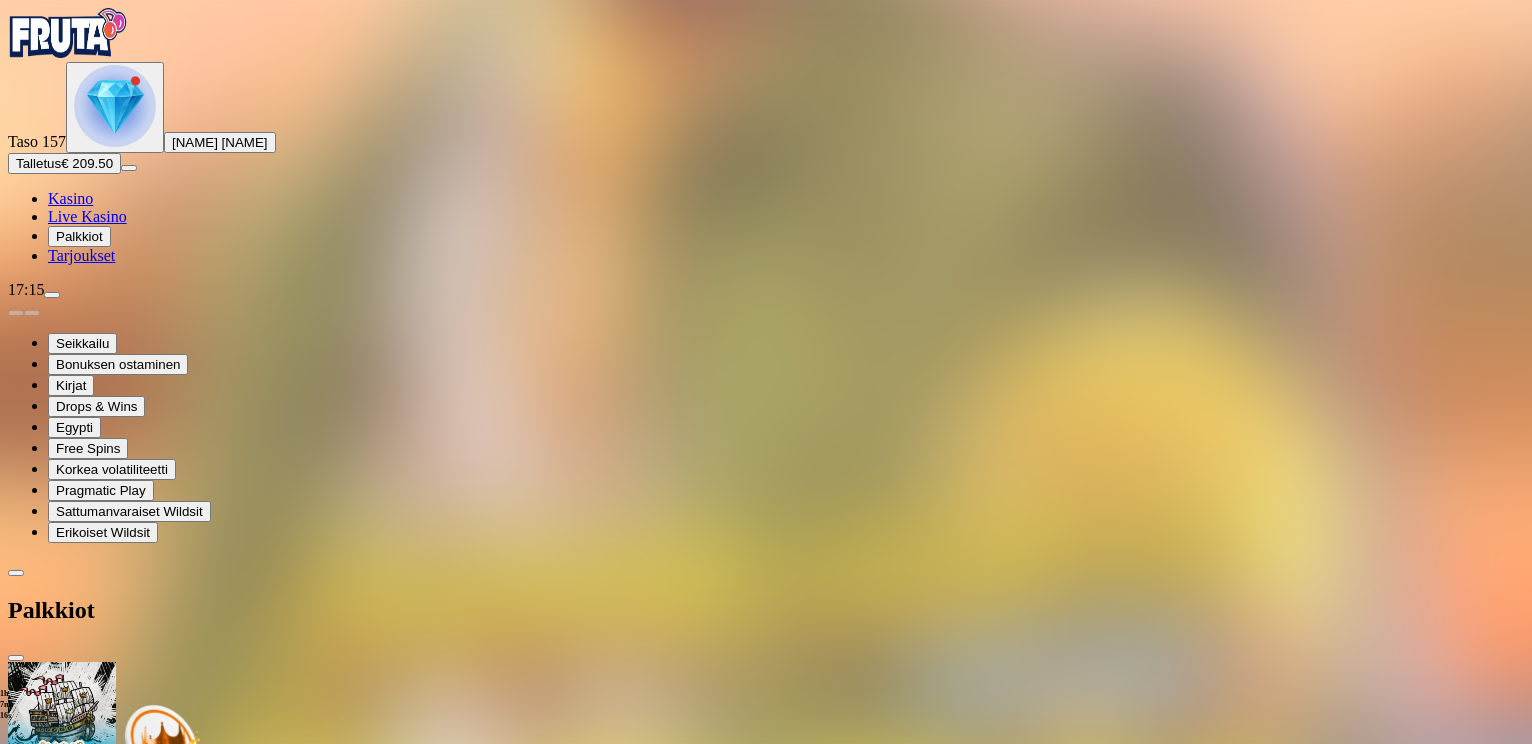 scroll, scrollTop: 1281, scrollLeft: 0, axis: vertical 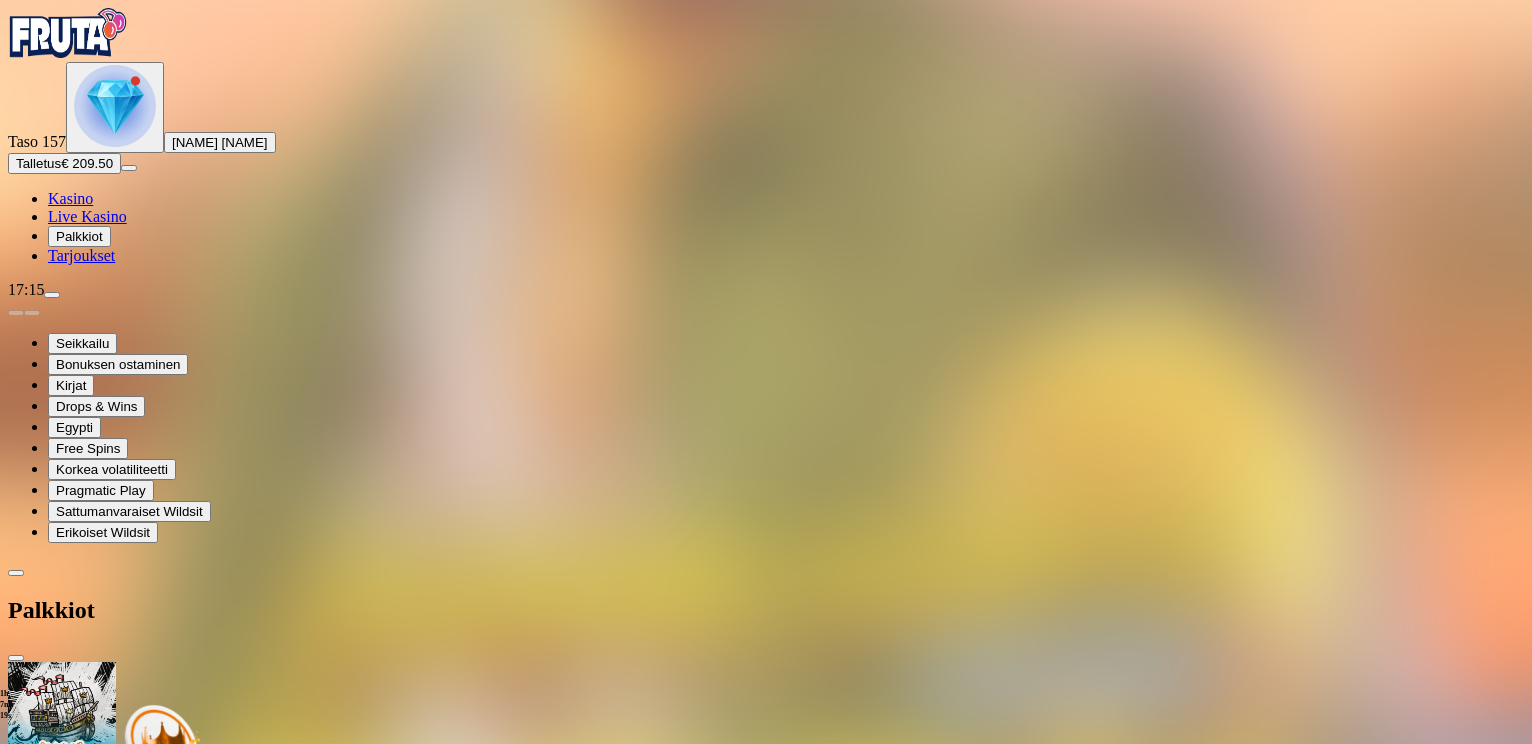 click at bounding box center [112, 2972] 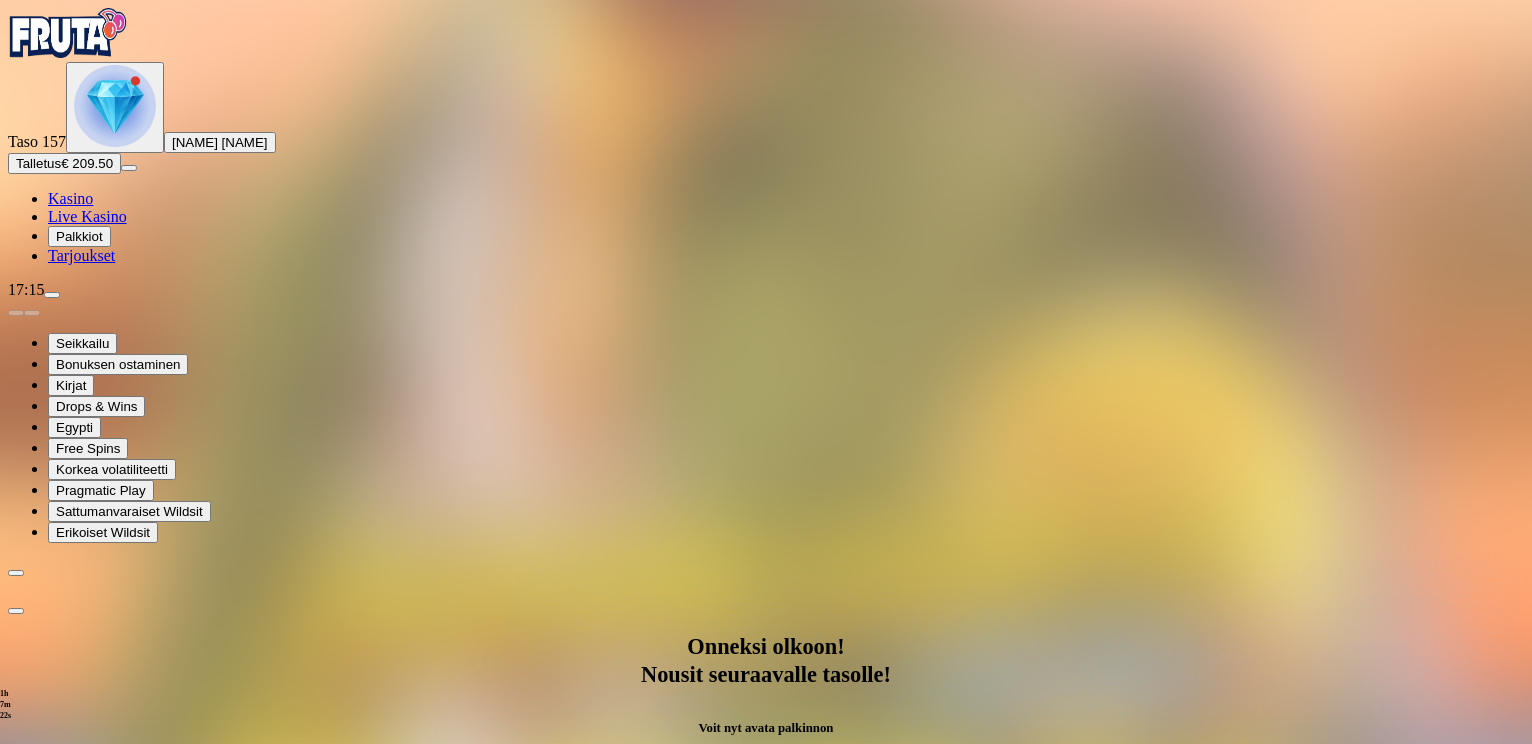 click on "Avaa palkinto" at bounding box center [765, 1055] 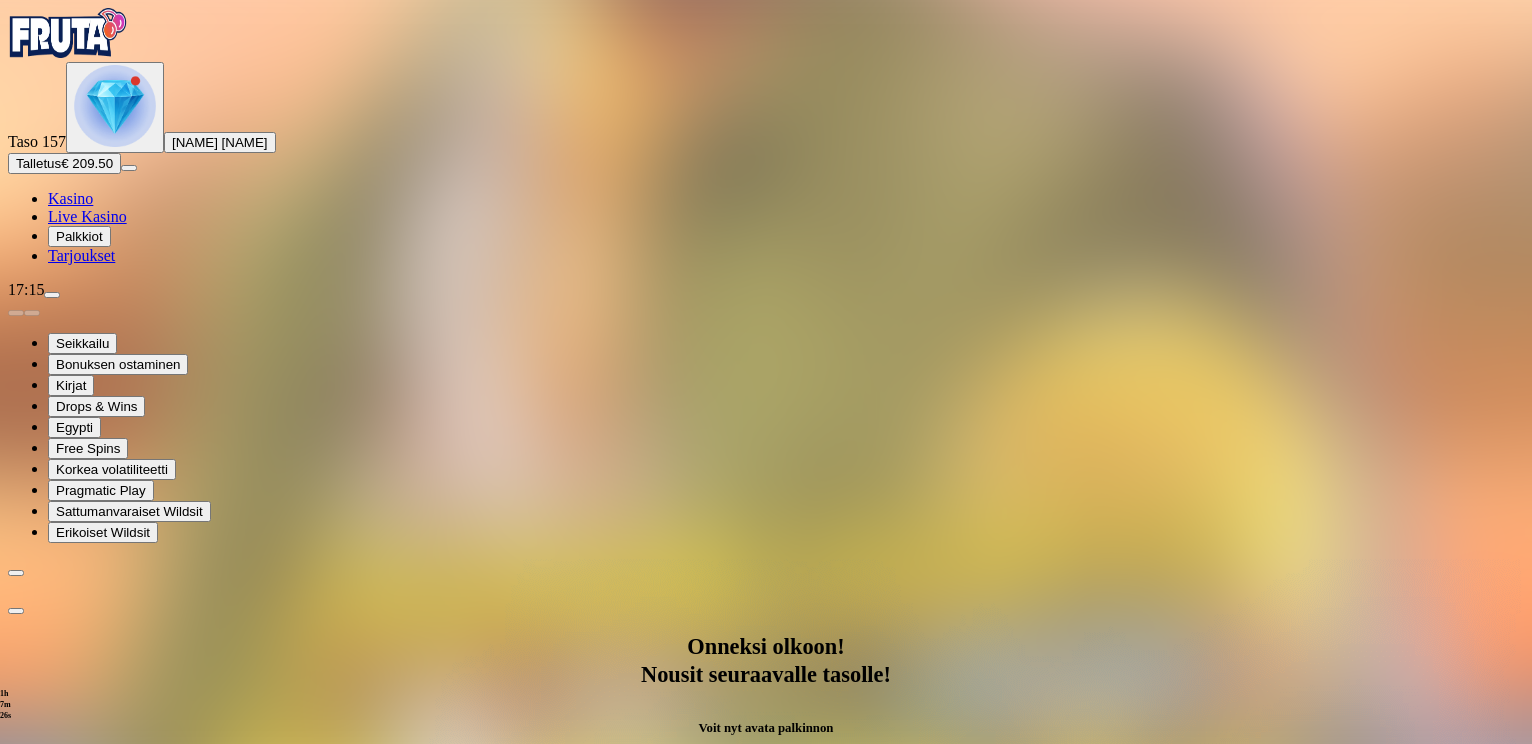 click at bounding box center (88, 1259) 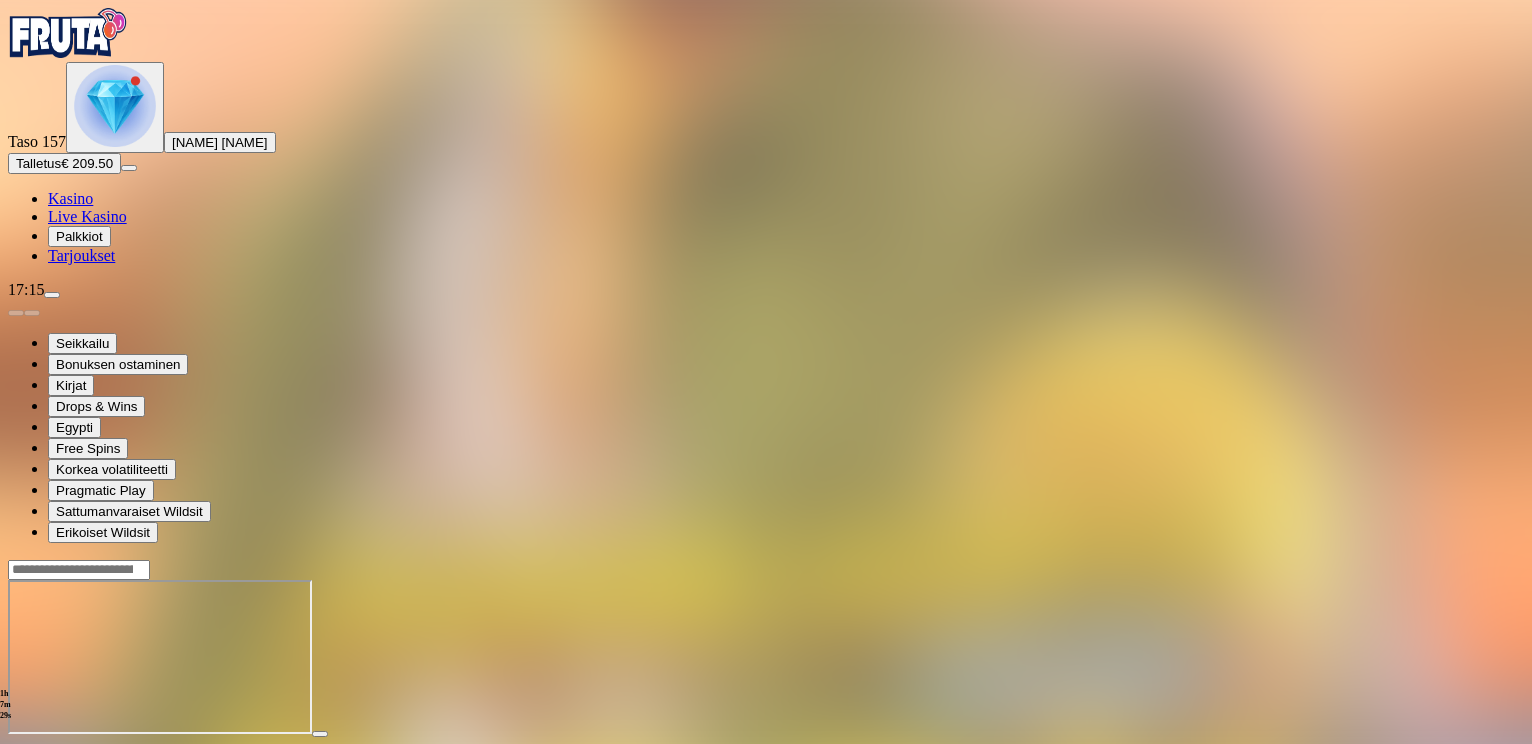 click at bounding box center (48, 752) 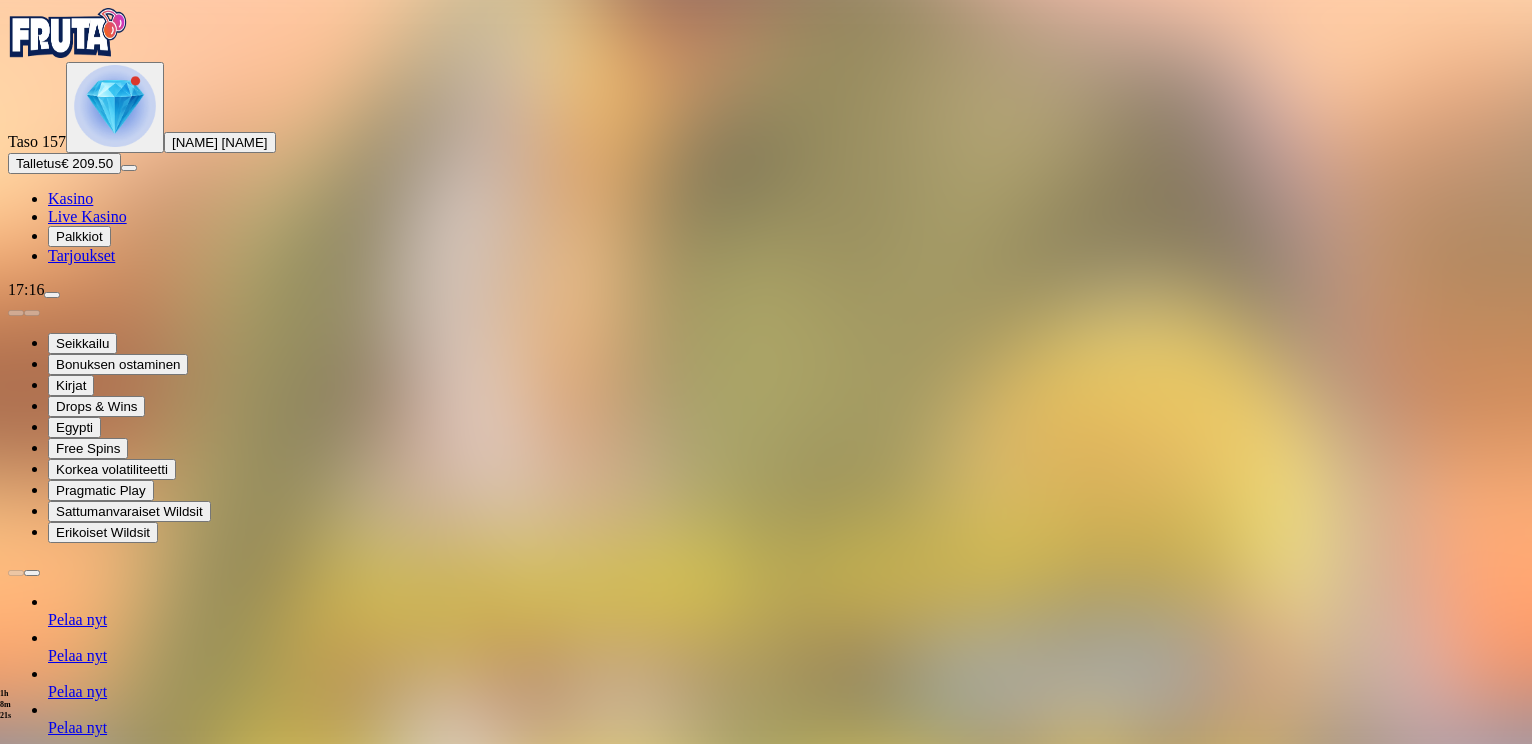 click at bounding box center (115, 106) 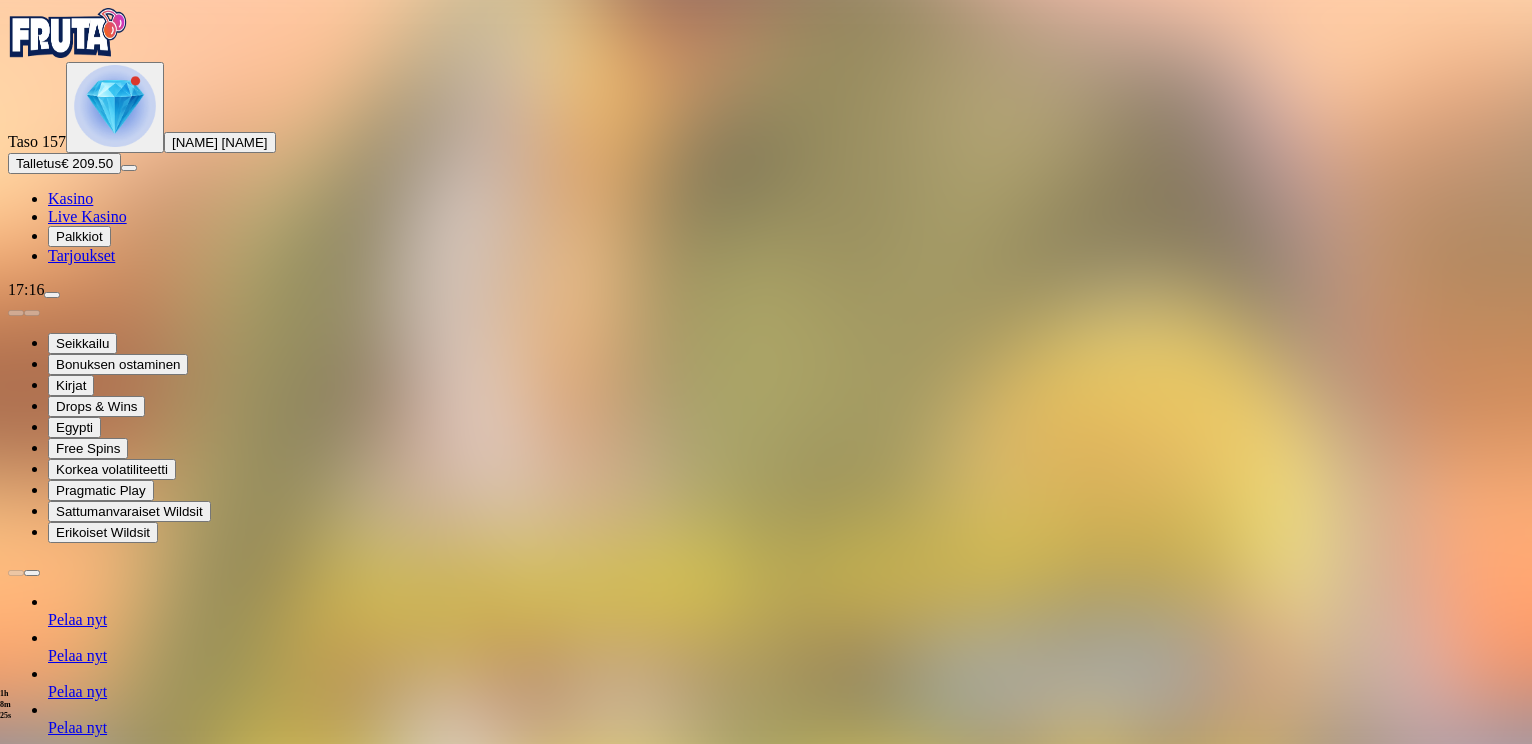 drag, startPoint x: 595, startPoint y: 405, endPoint x: 592, endPoint y: 564, distance: 159.0283 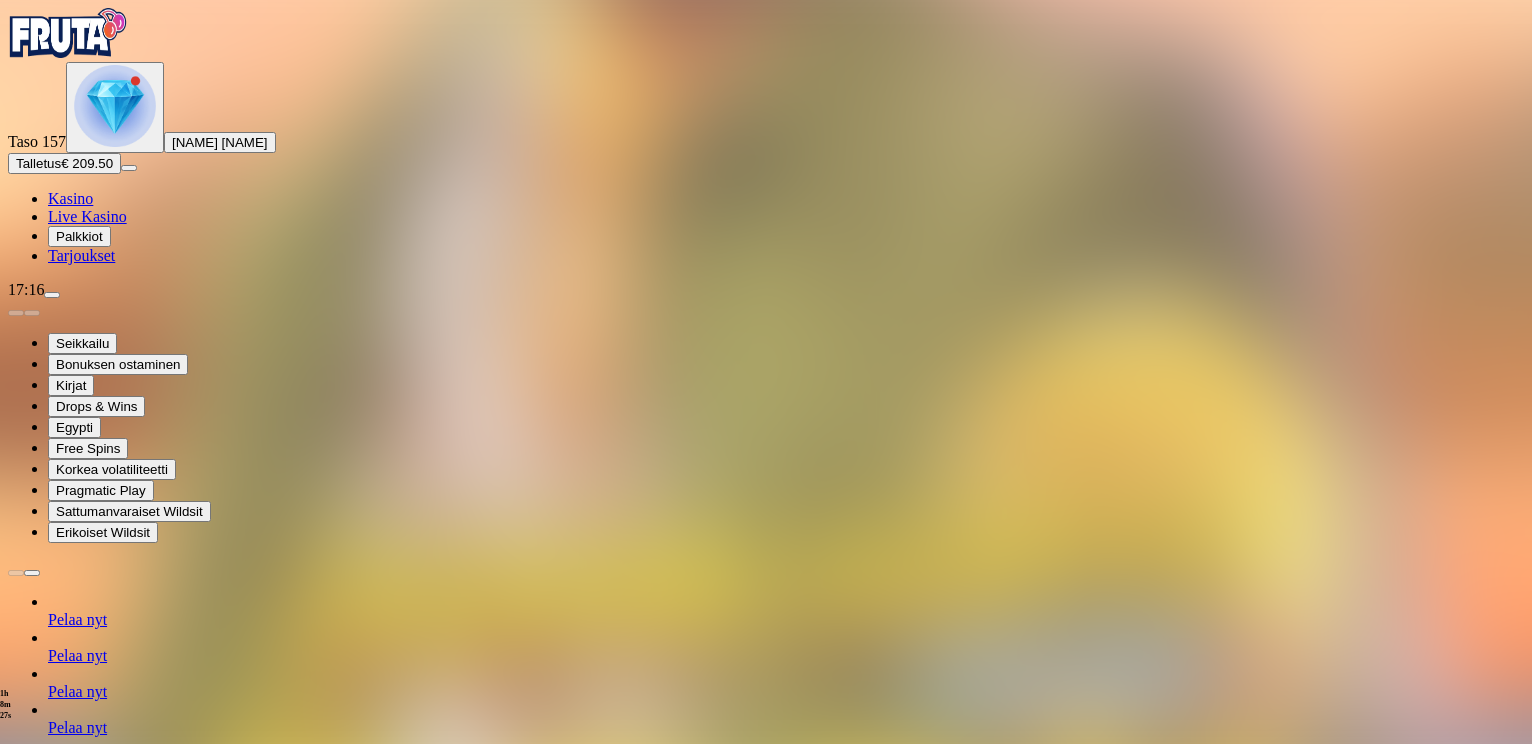 drag, startPoint x: 592, startPoint y: 564, endPoint x: 574, endPoint y: 696, distance: 133.22162 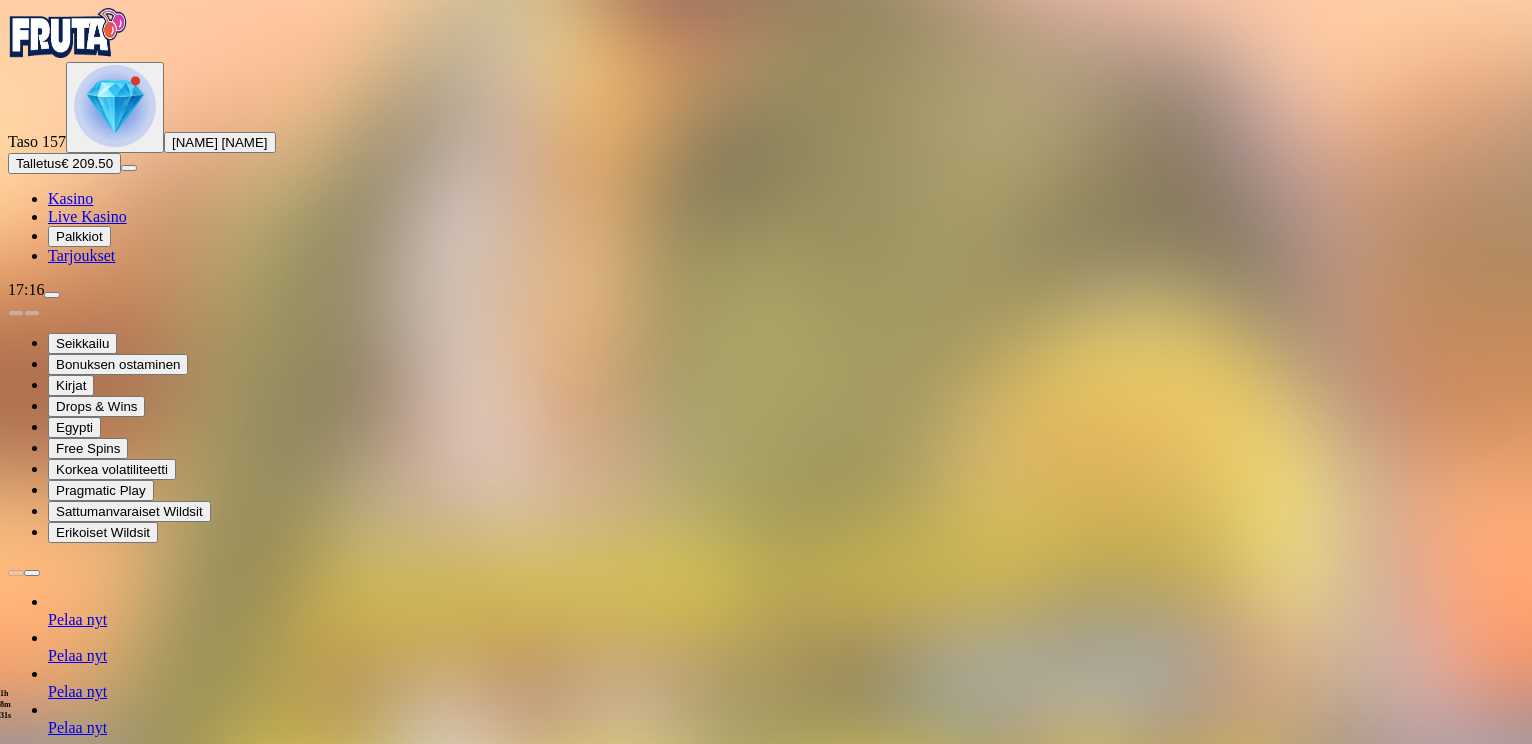 scroll, scrollTop: 1118, scrollLeft: 0, axis: vertical 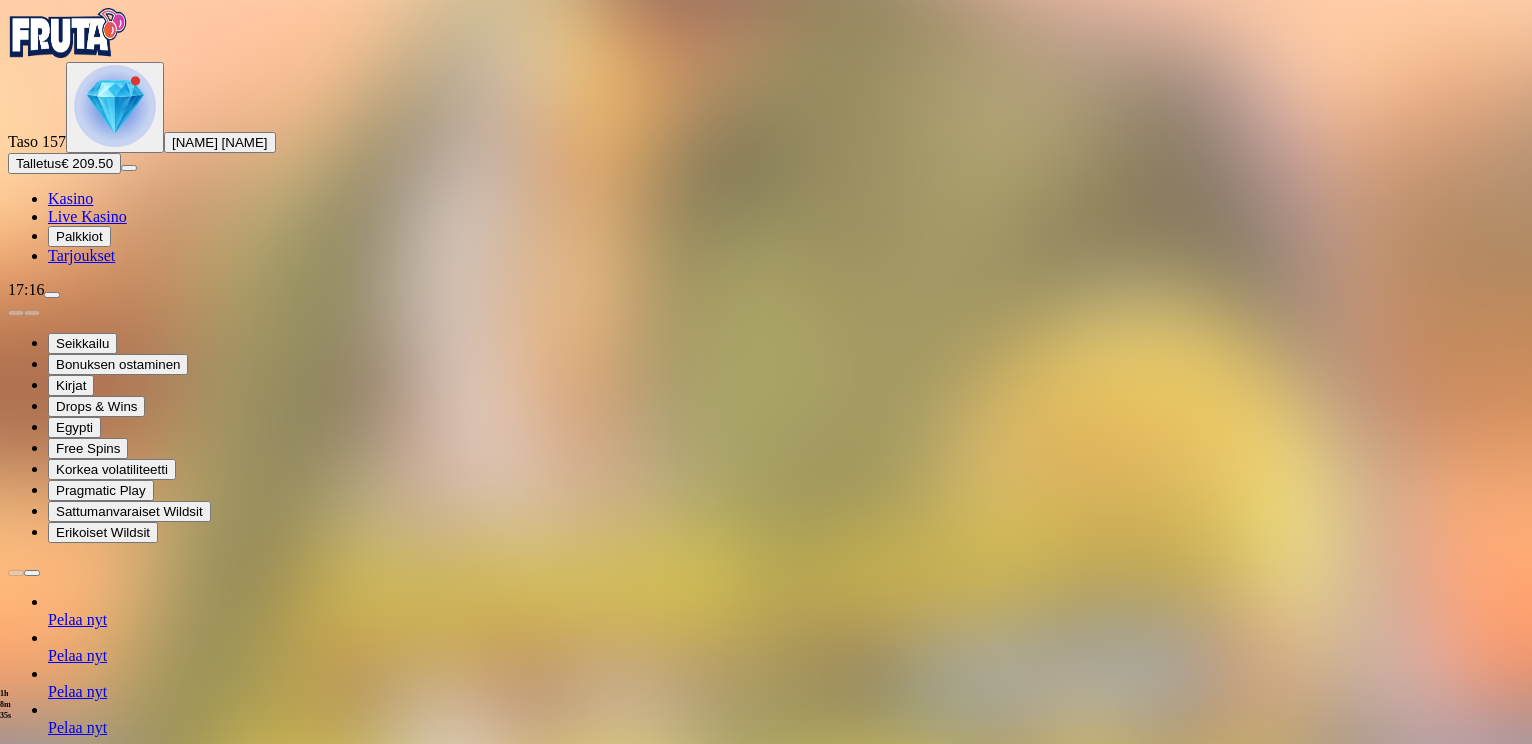 click at bounding box center [112, 3562] 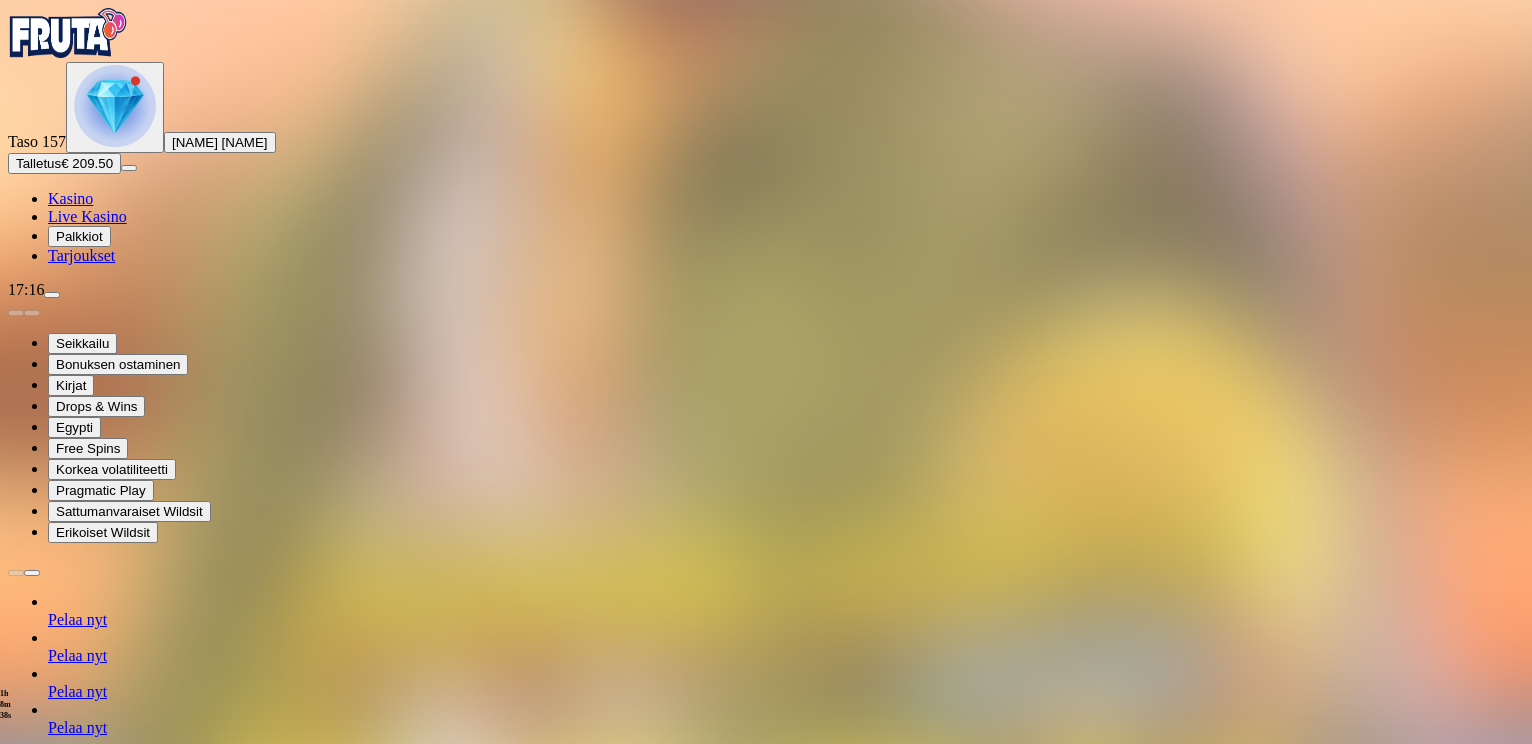 click on "Avaa palkinto" at bounding box center (765, 1645) 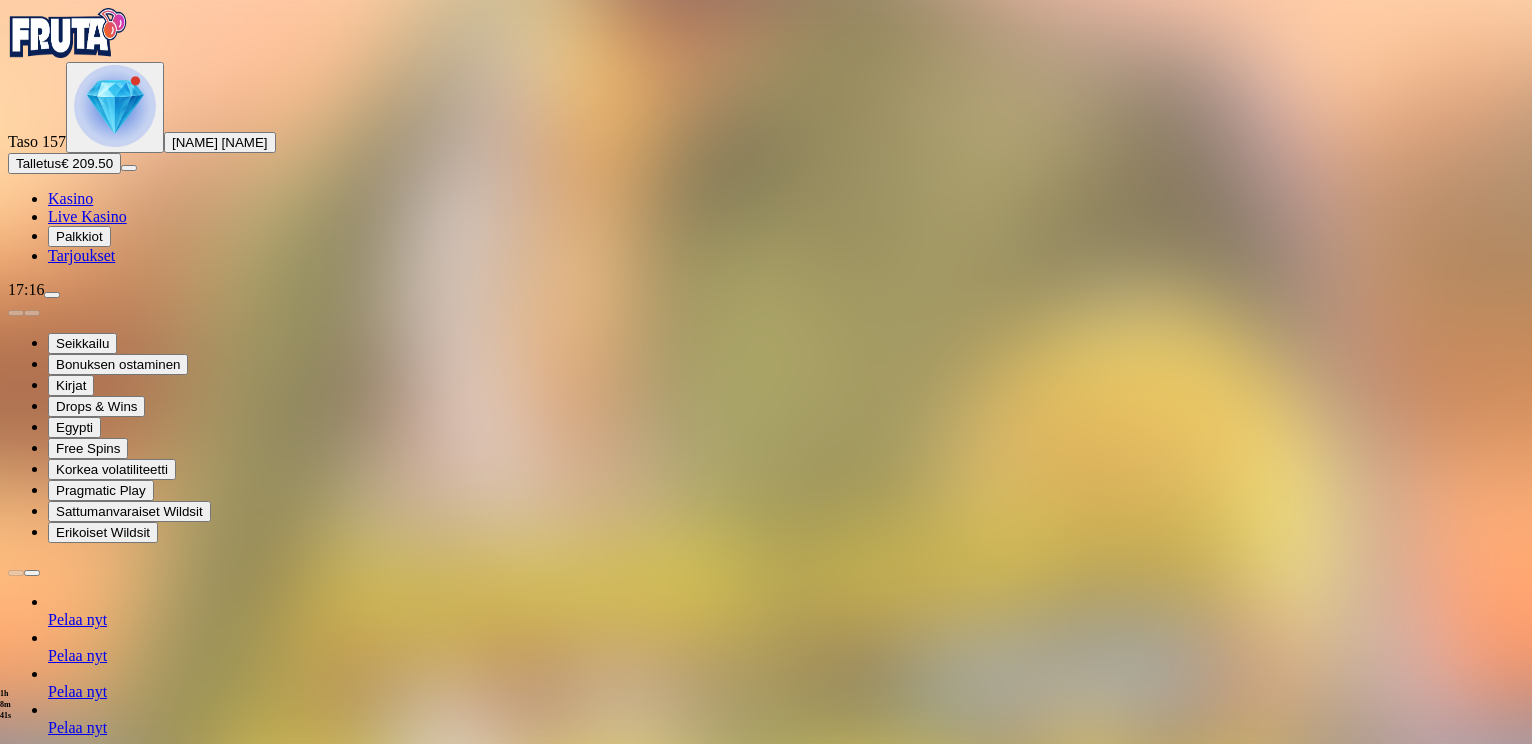 click at bounding box center [88, 1849] 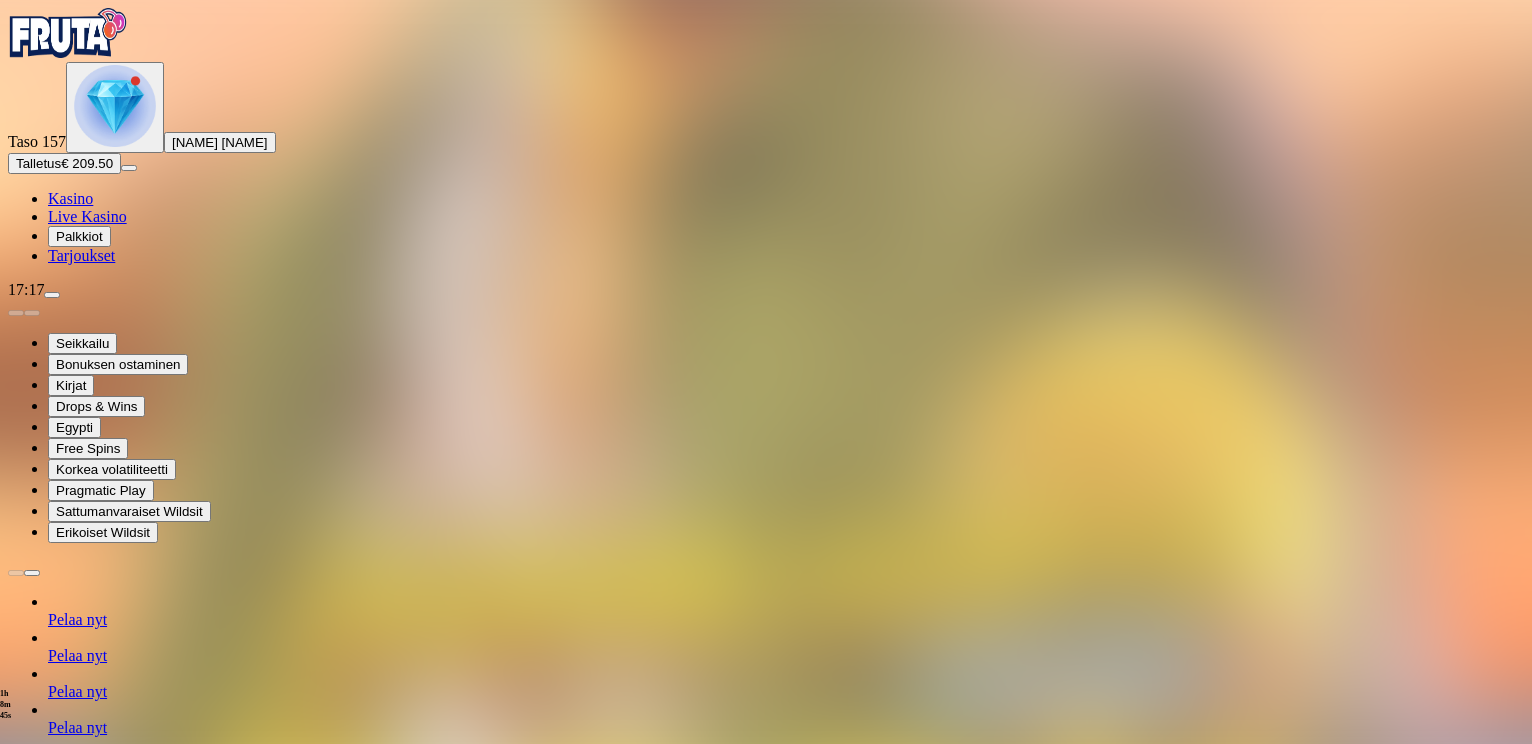click at bounding box center [48, 1342] 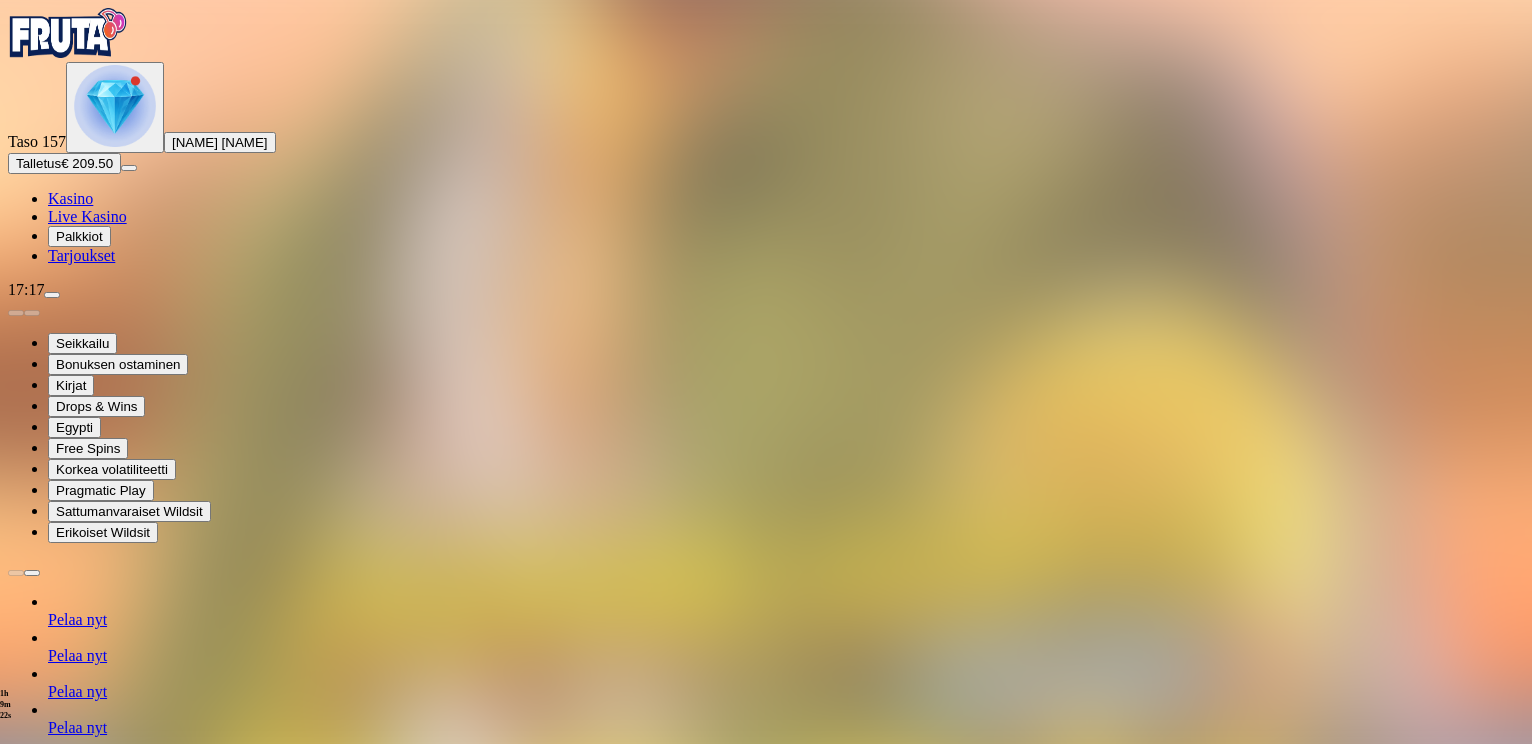 click at bounding box center [115, 106] 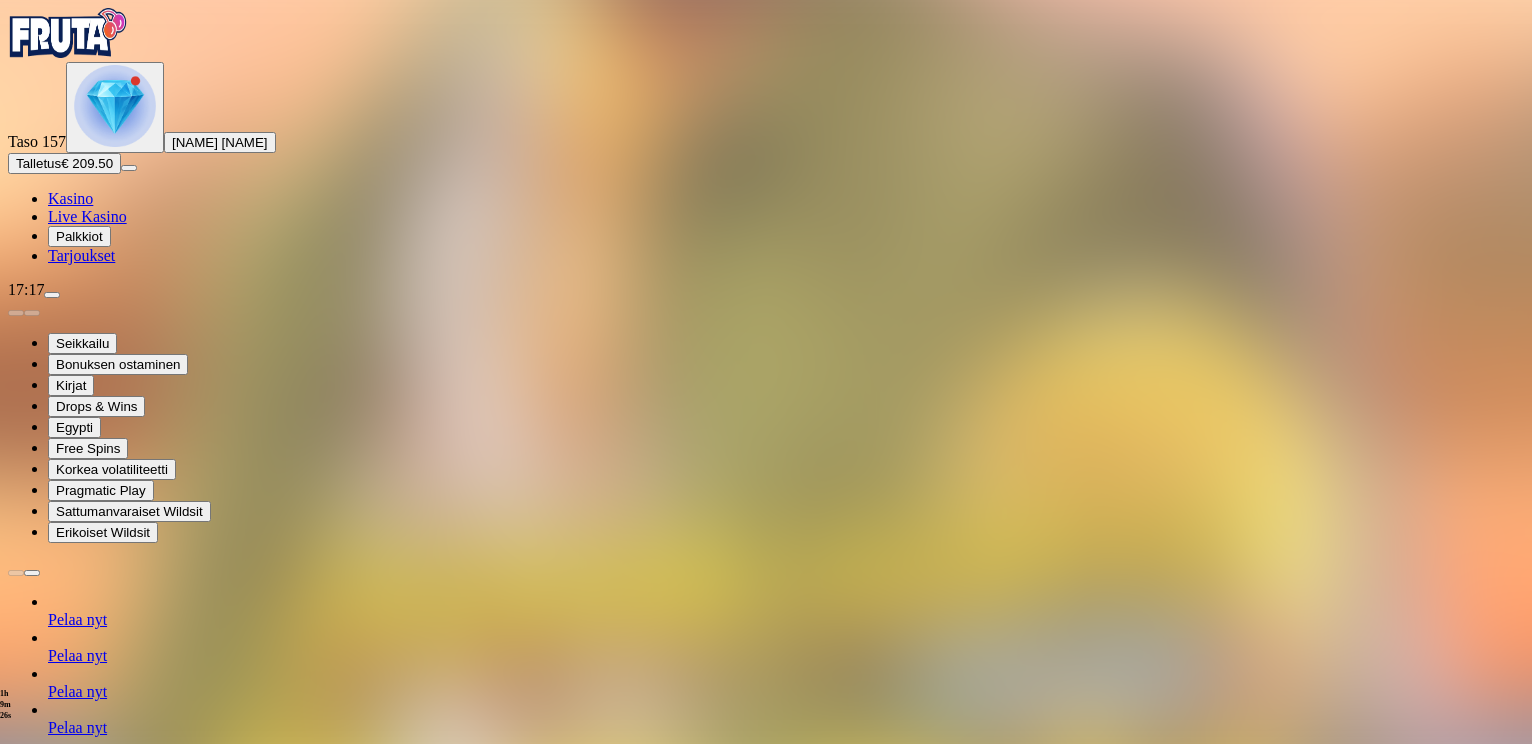 drag, startPoint x: 589, startPoint y: 375, endPoint x: 595, endPoint y: 519, distance: 144.12494 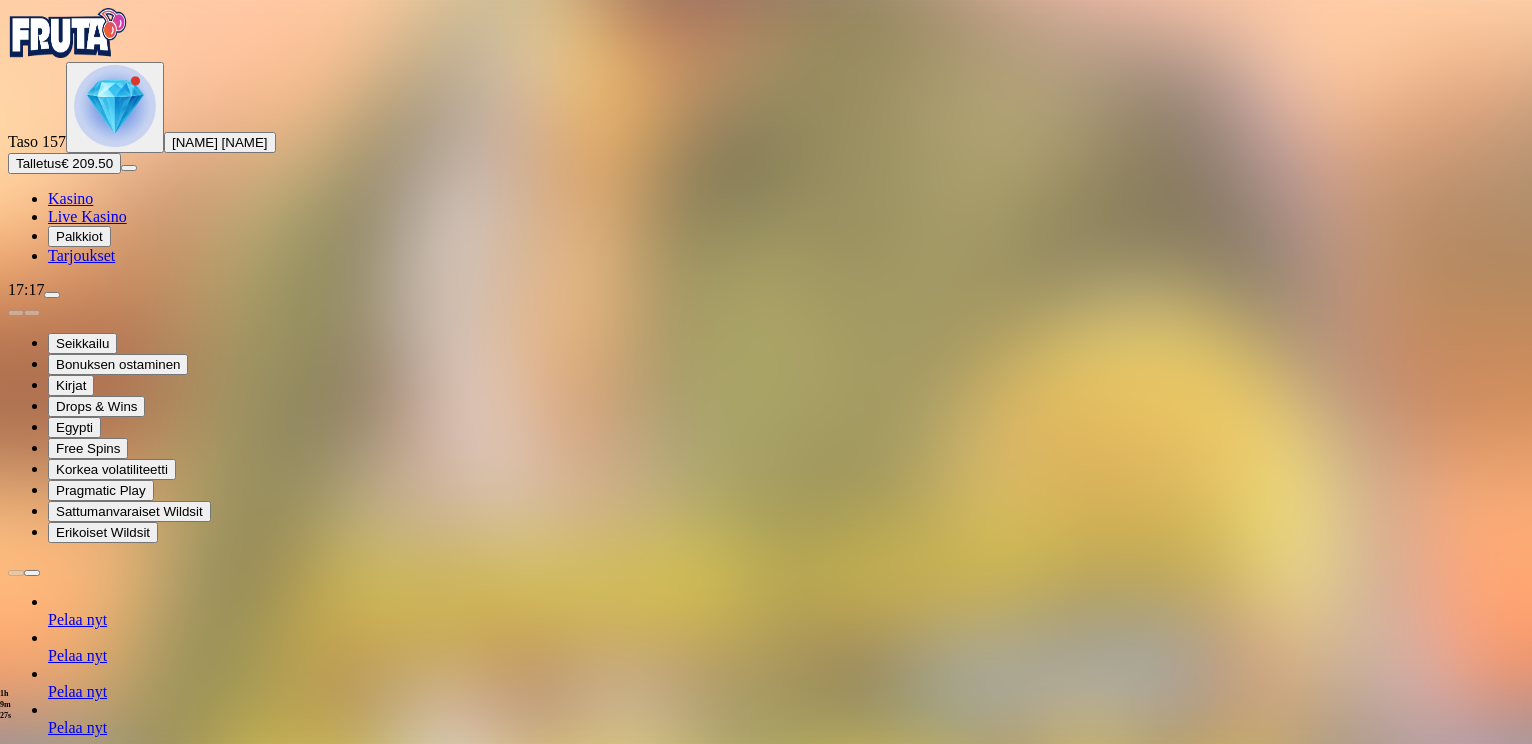 scroll, scrollTop: 595, scrollLeft: 0, axis: vertical 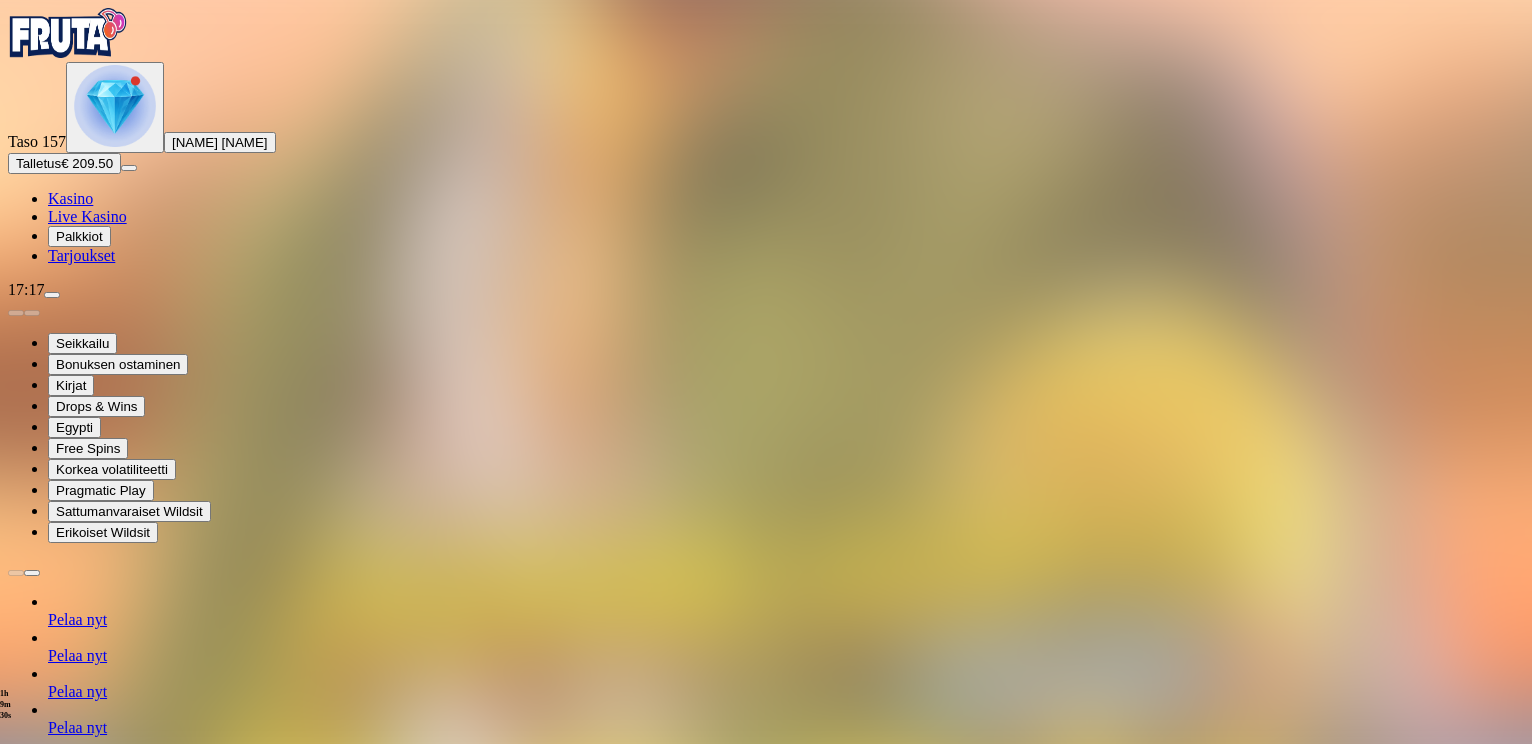click at bounding box center (123, 3354) 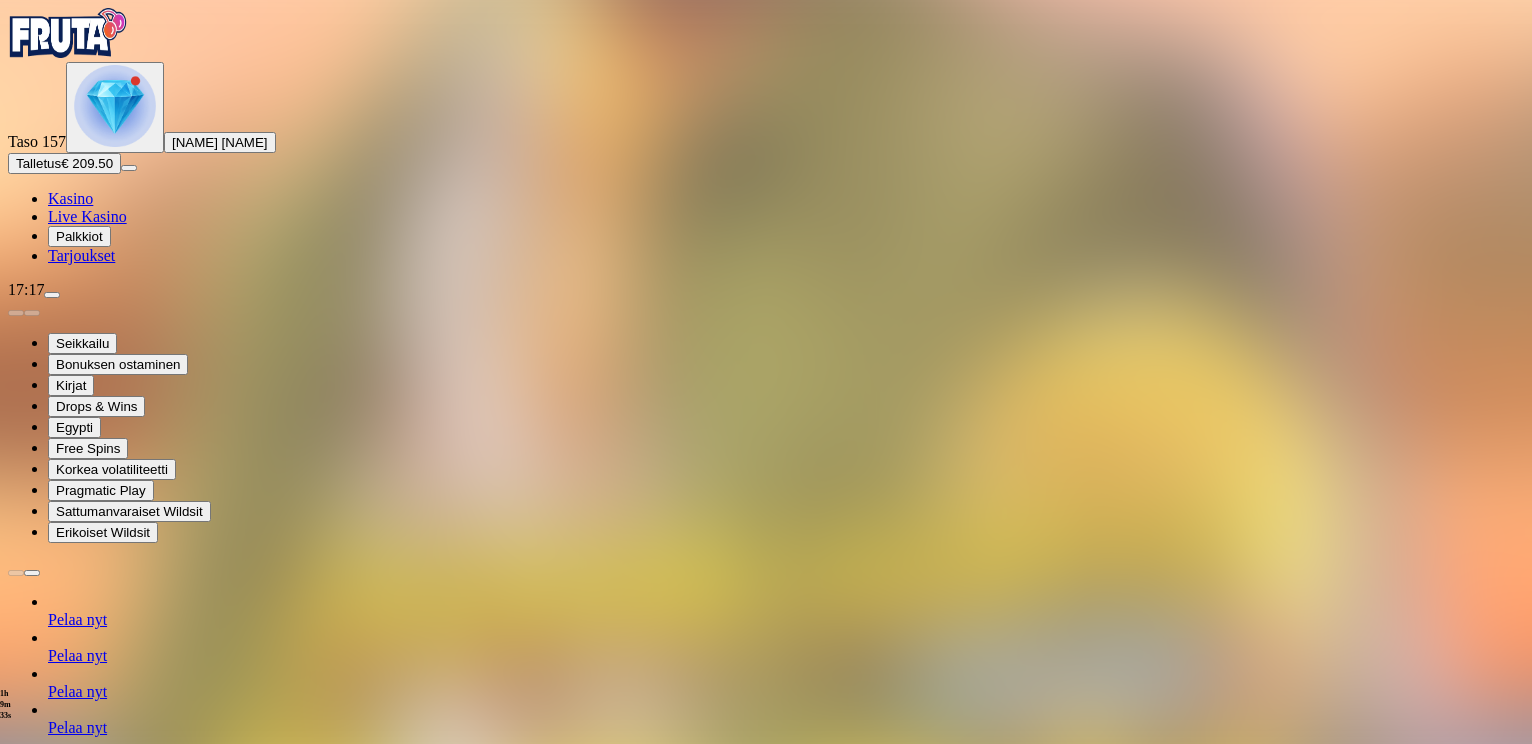 click on "[NAME] [NAME]" at bounding box center [220, 142] 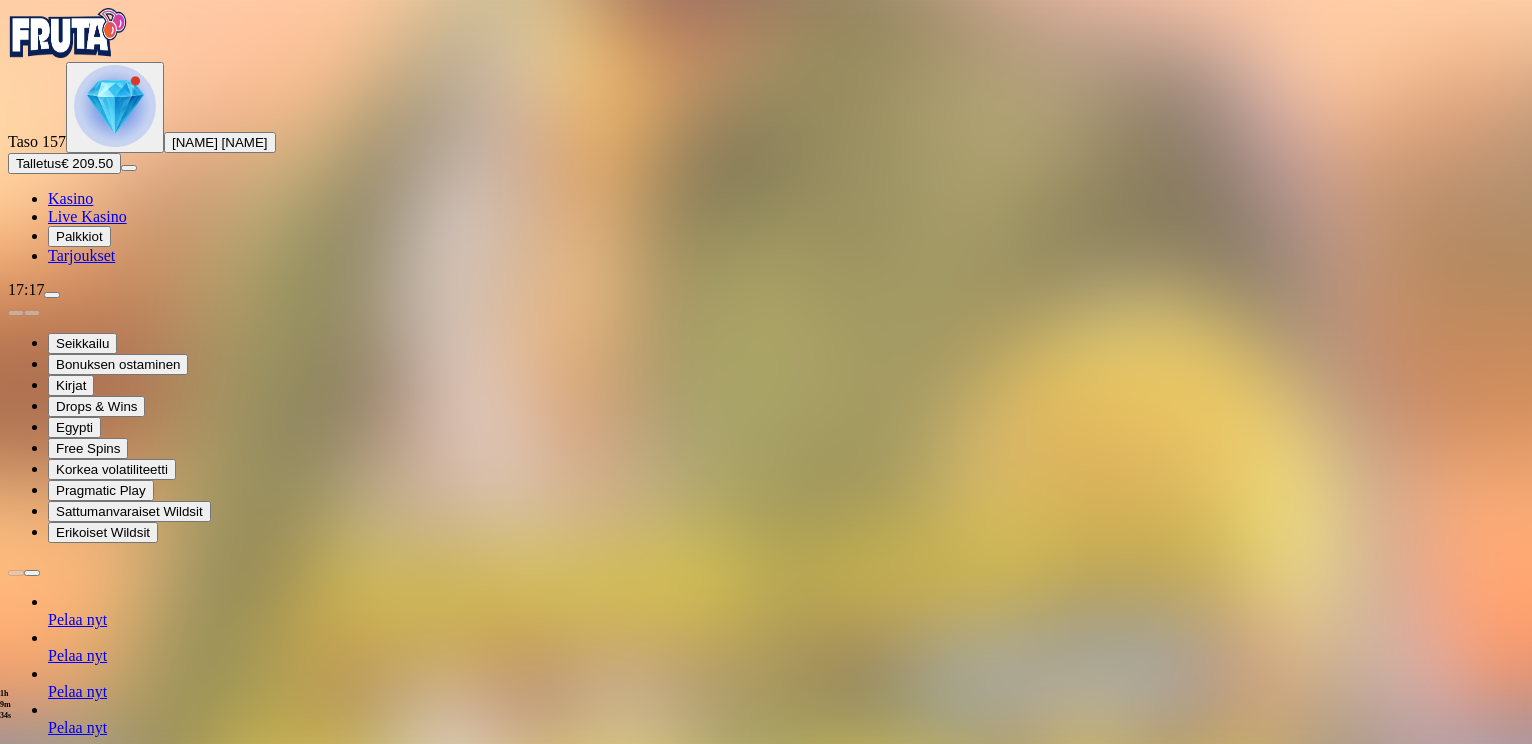 click at bounding box center (115, 106) 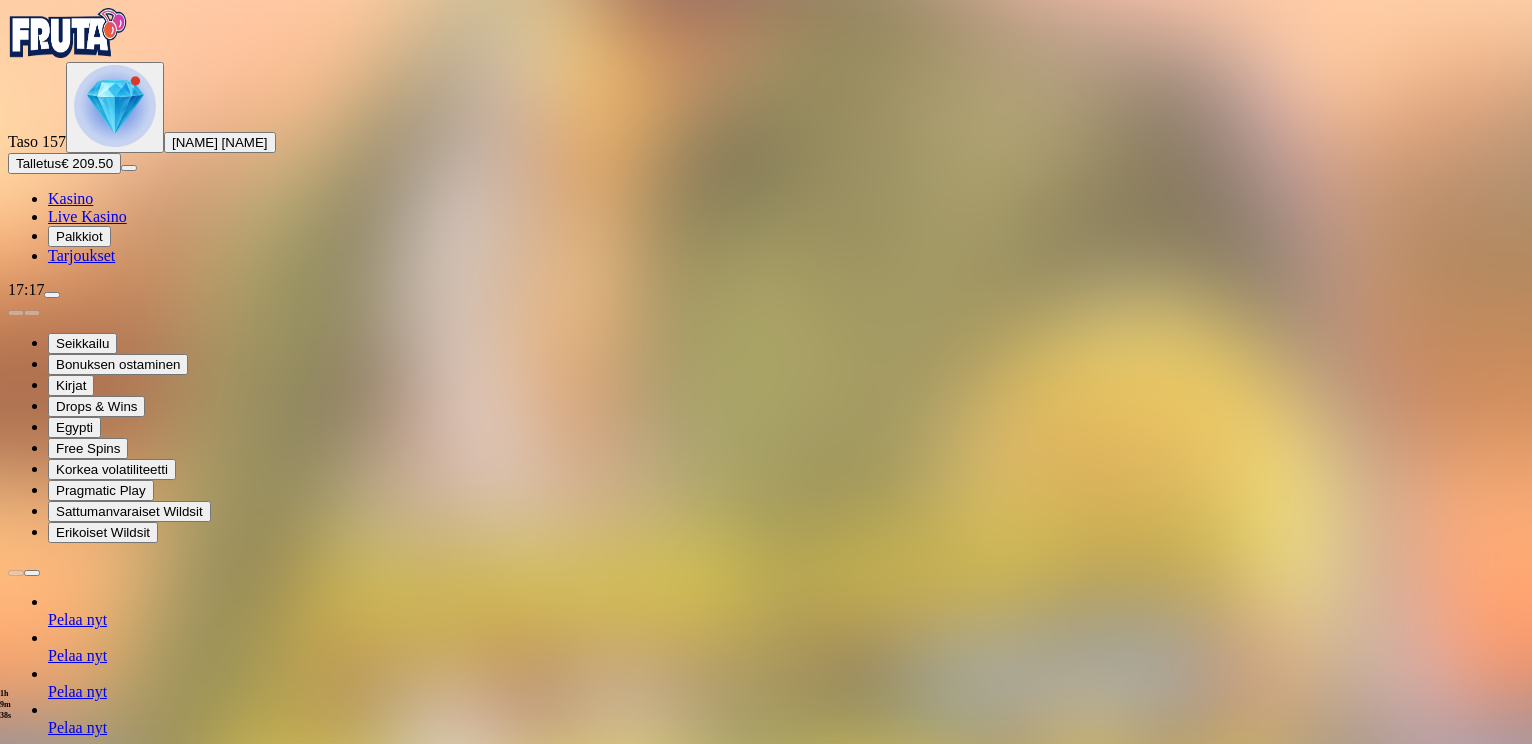 click on "7h 41m 43s Talletuksella etuja Talleta € 250 tai enemmän
Saat 40 ilmaiskierrosta (€ 1) Lunasta tarjous 7h 41m 43s Talletuksella etuja Talleta € 150 tai enemmän
Saat 20 ilmaiskierrosta (€ 1) Lunasta tarjous 7h 41m 43s Talletuksella etuja Talleta € 50 tai enemmän
Saat 15 ilmaiskierrosta (€ 0.5) Lunasta tarjous 7h 41m 43s Talletuksella etuja Talleta € 20 tai enemmän
Saat 15 ilmaiskierrosta (€ 0.2) Lunasta tarjous 7h 41m 43s Talletuksella etuja Talleta € 250 tai enemmän
Saat 40 ilmaiskierrosta (€ 1) Lunasta tarjous 7h 41m 43s Talletuksella etuja Talleta € 150 tai enemmän
Saat 20 ilmaiskierrosta (€ 1) Lunasta tarjous 7h 41m 43s Talletuksella etuja Talleta € 50 tai enemmän
Saat 15 ilmaiskierrosta (€ 0.6) Lunasta tarjous 7h 41m 43s Talletuksella etuja Talleta € 20 tai enemmän
Saat 15 ilmaiskierrosta (€ 0.2) Lunasta tarjous Taso 157 Avaa seuraava palkkiosi Avaa palkinto Taso 158 Fruit Up   ja nappaat seuraavan palkkion" at bounding box center [766, 2504] 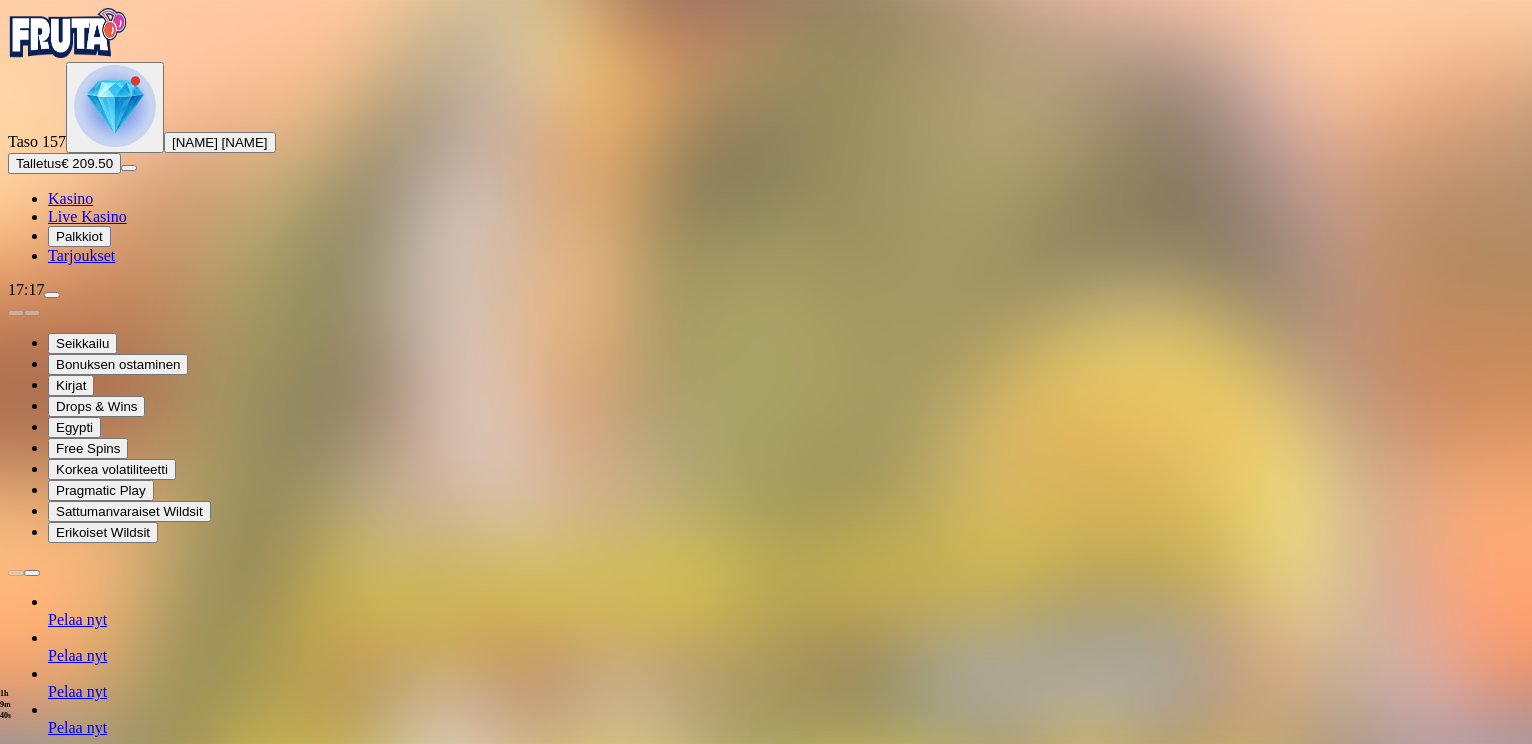 scroll, scrollTop: 954, scrollLeft: 0, axis: vertical 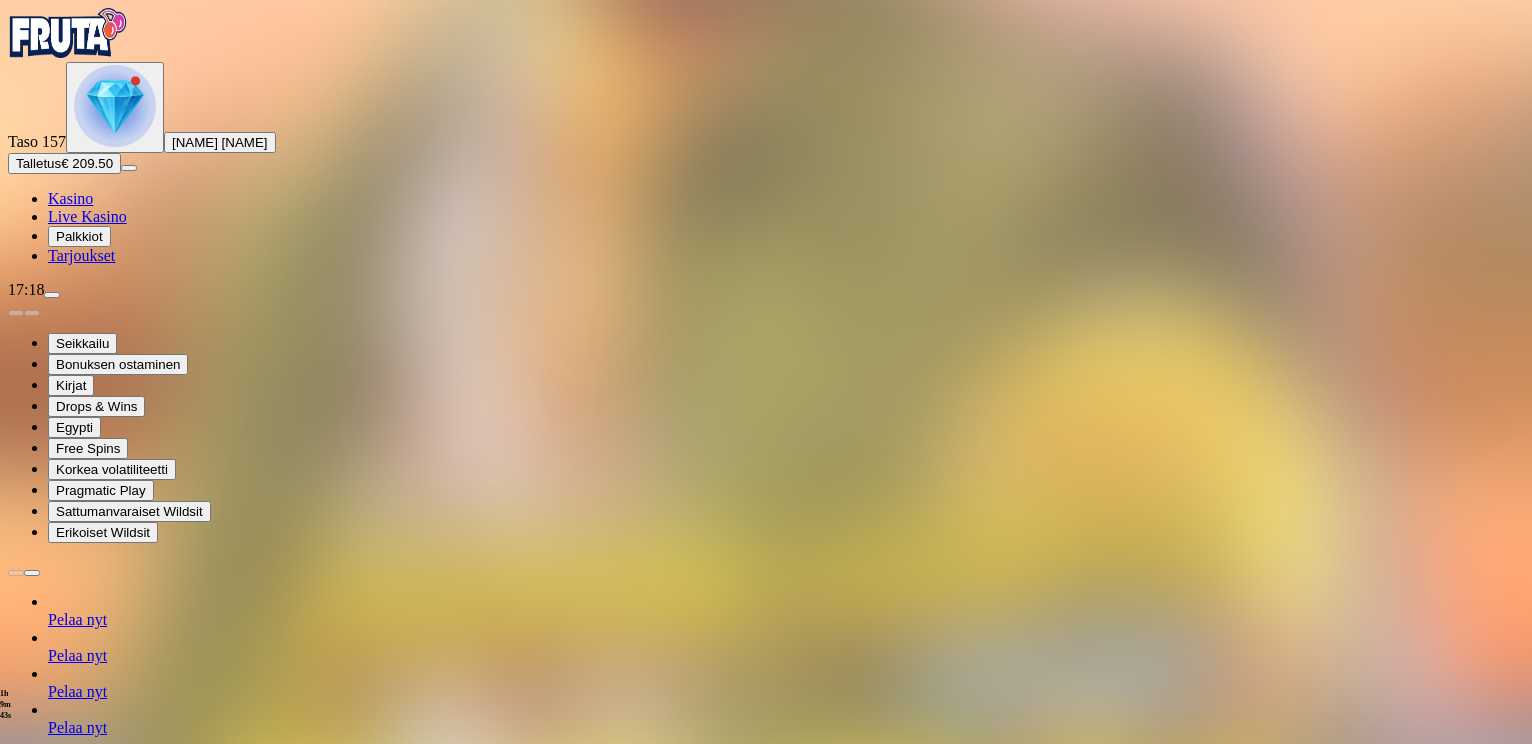 click at bounding box center (112, 3562) 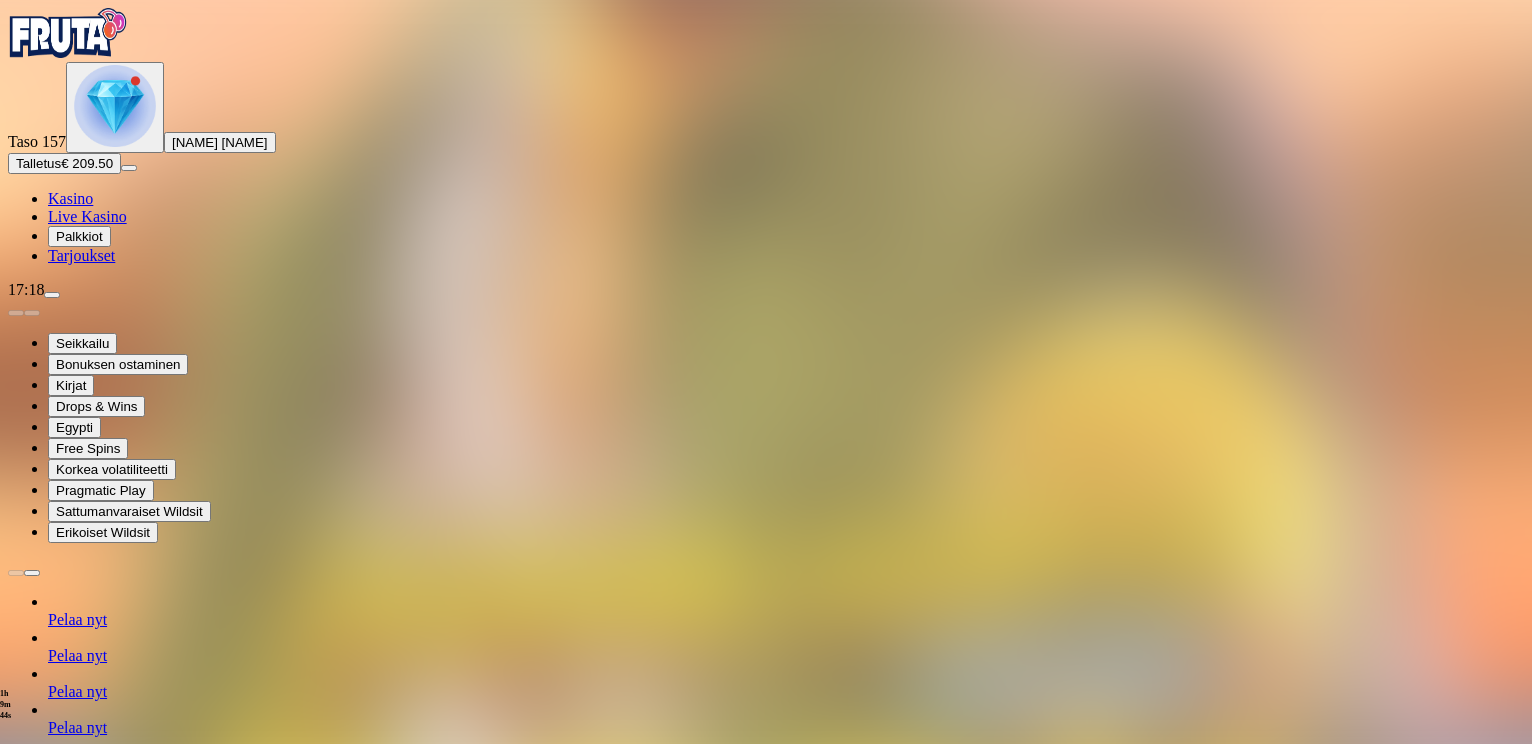 scroll, scrollTop: 0, scrollLeft: 0, axis: both 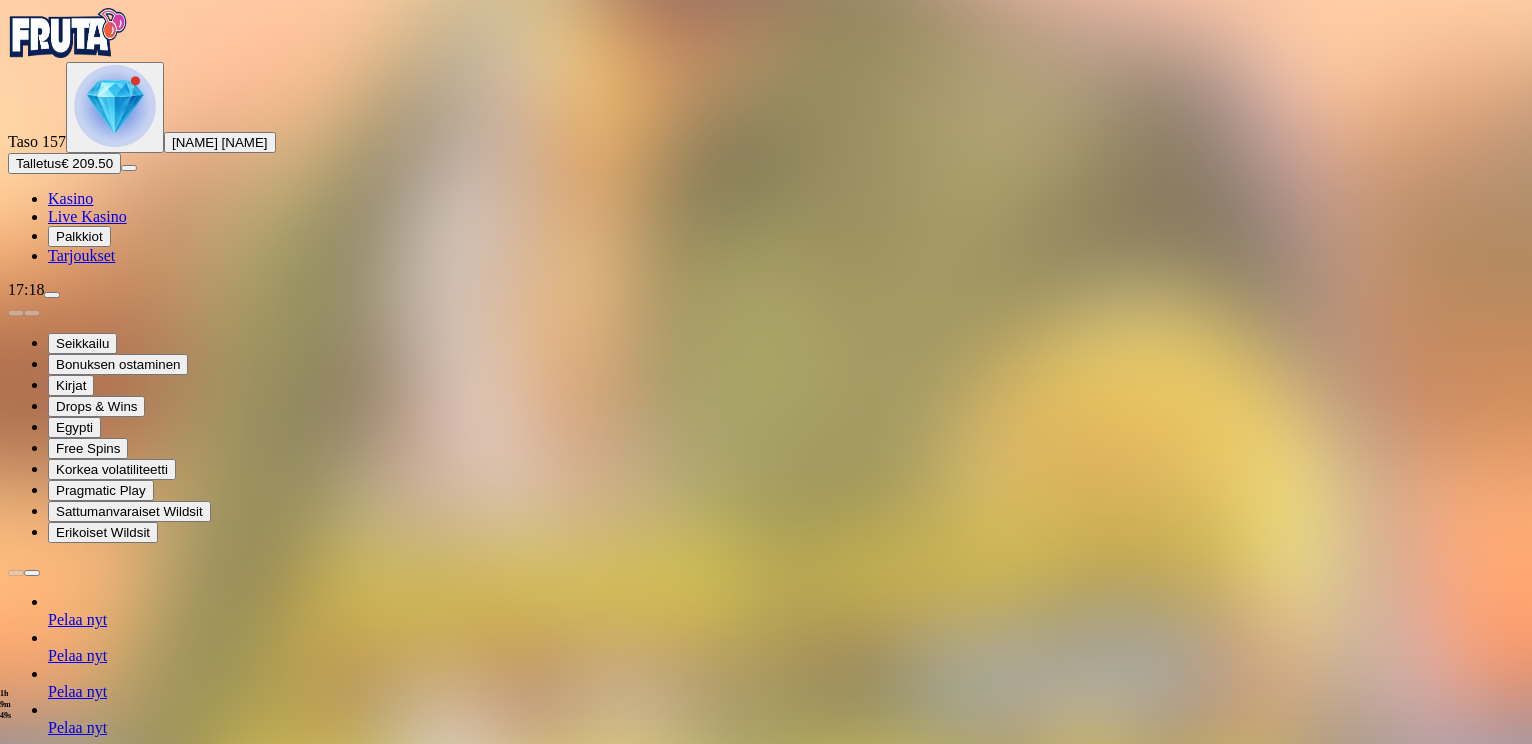 click on "Avaa palkinto" at bounding box center [766, 1645] 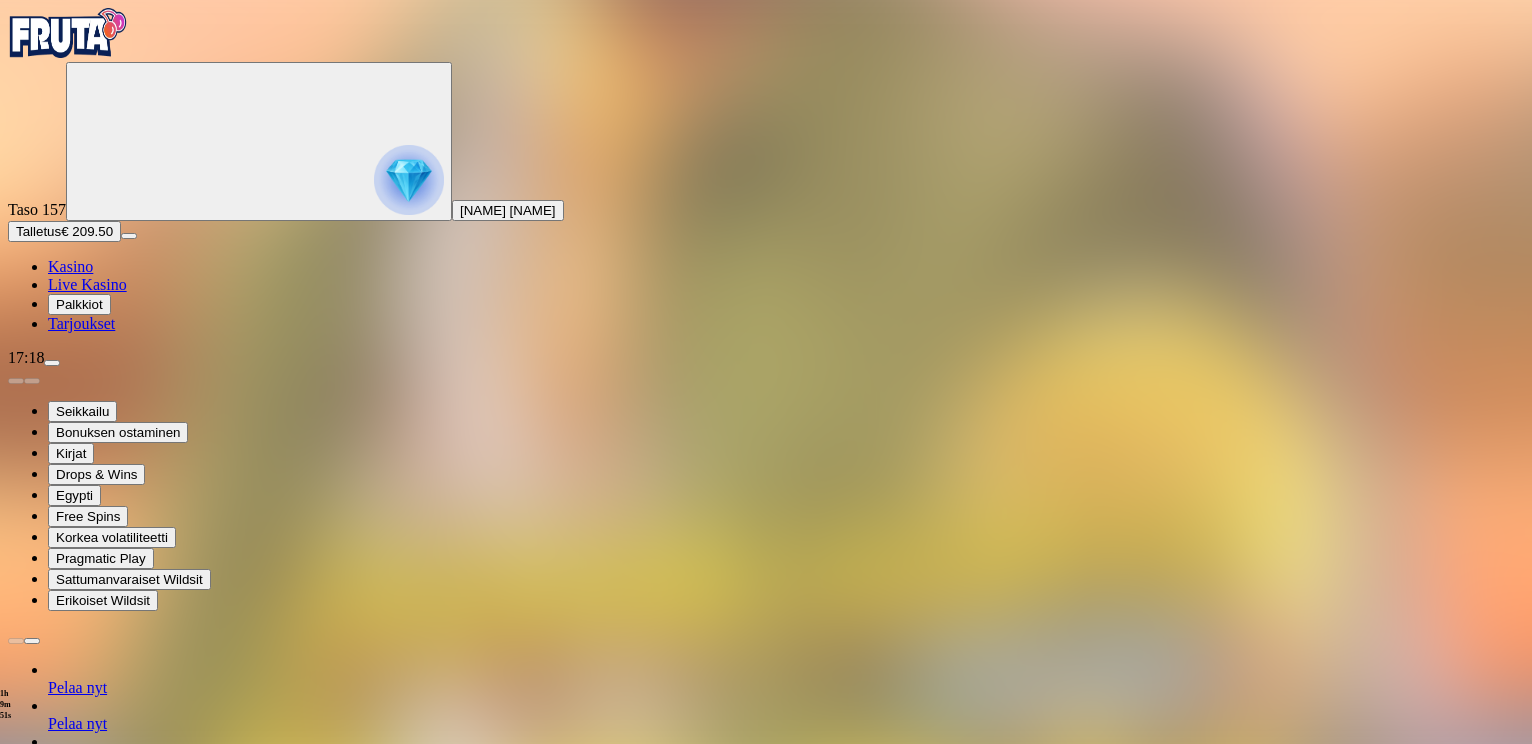 click on "Säästä myöhemmäksi" at bounding box center (765, 1959) 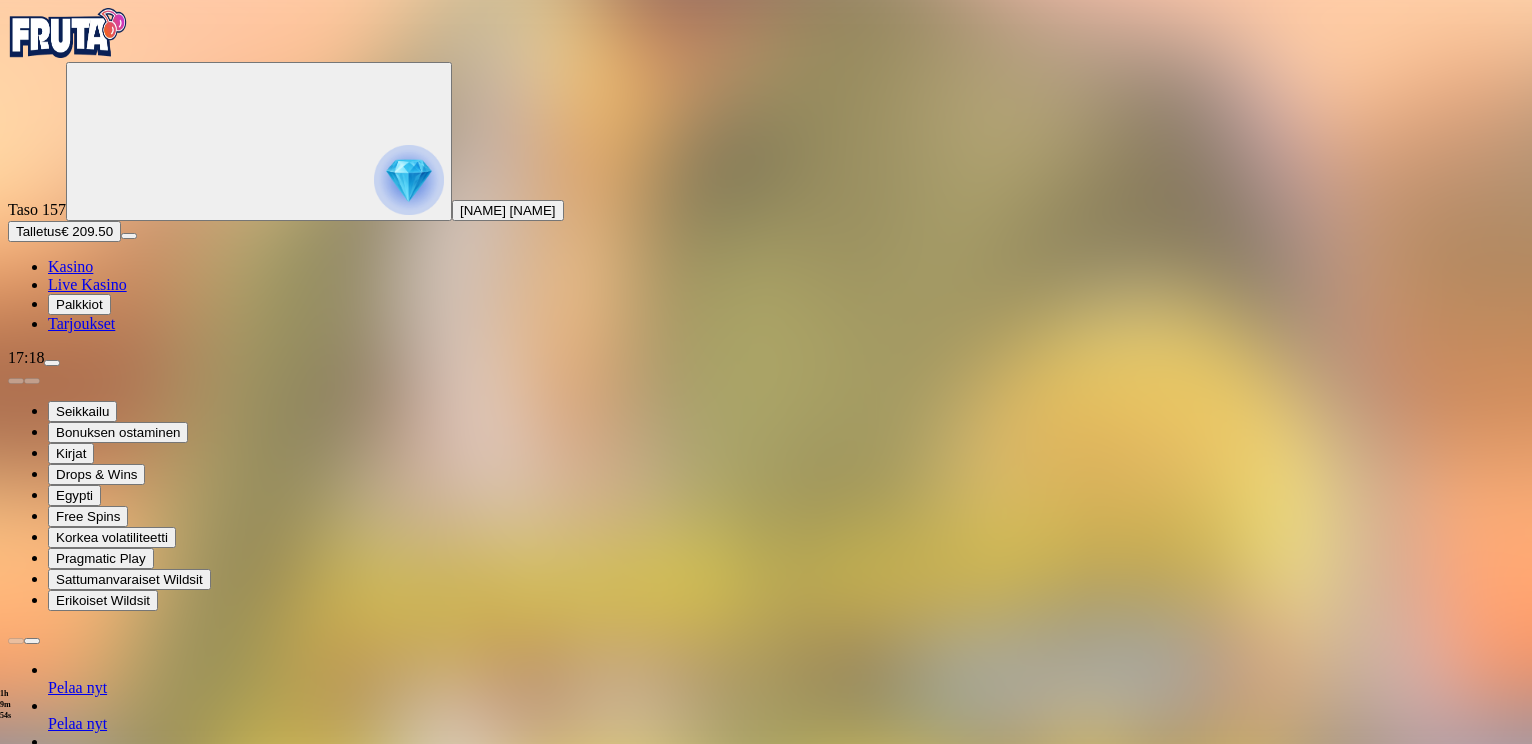 click on "[NAME] [NAME]" at bounding box center (508, 210) 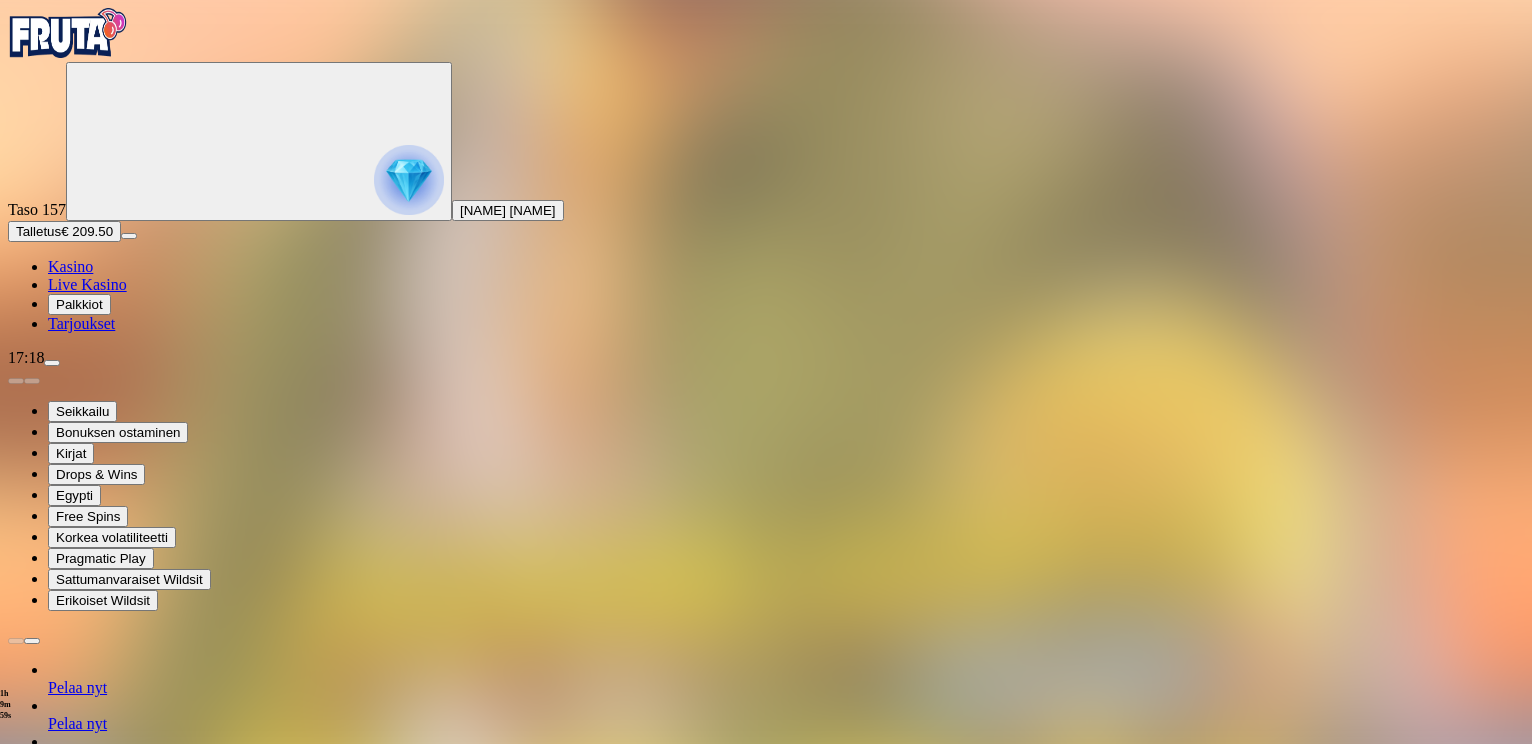 click on "Palkkiot" at bounding box center [79, 304] 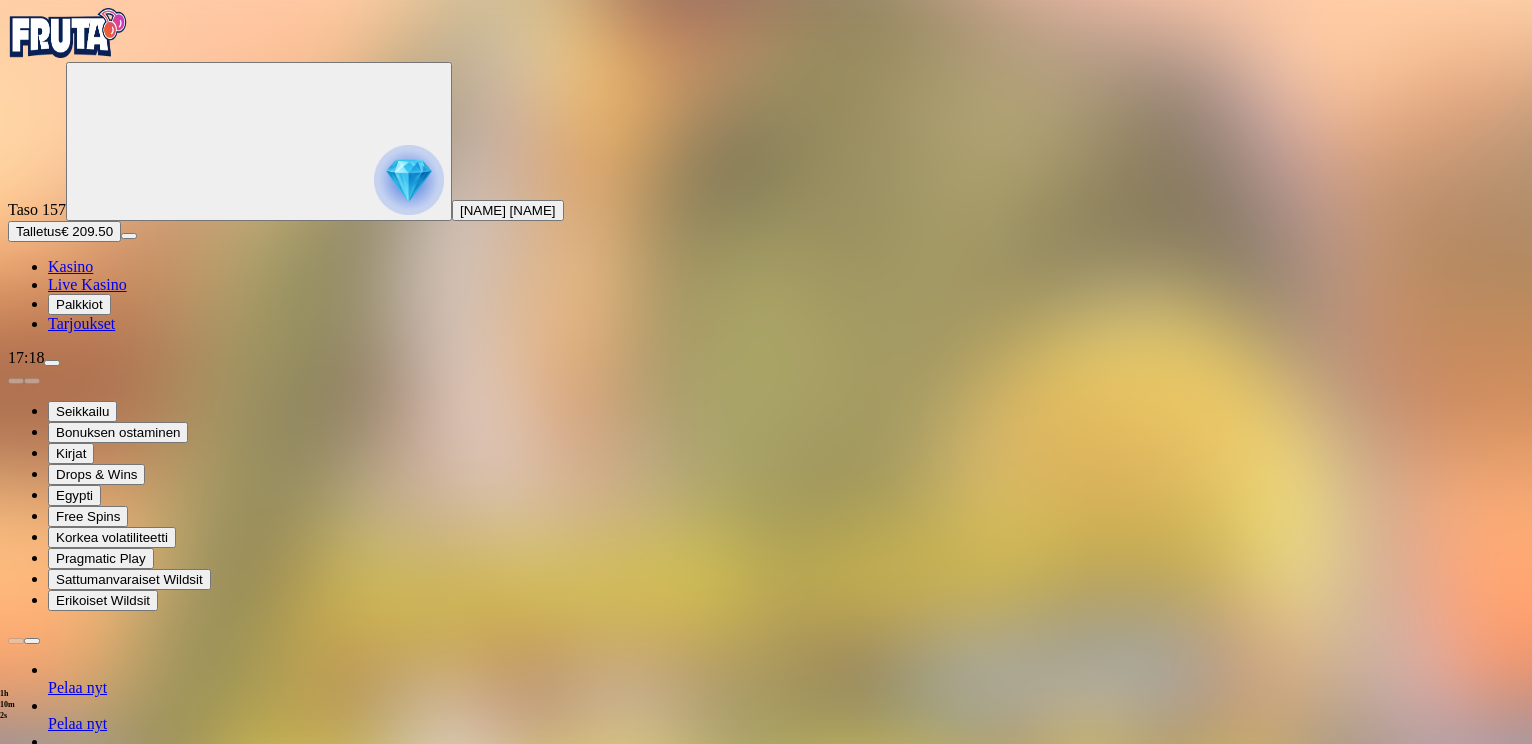 click at bounding box center [88, 1559] 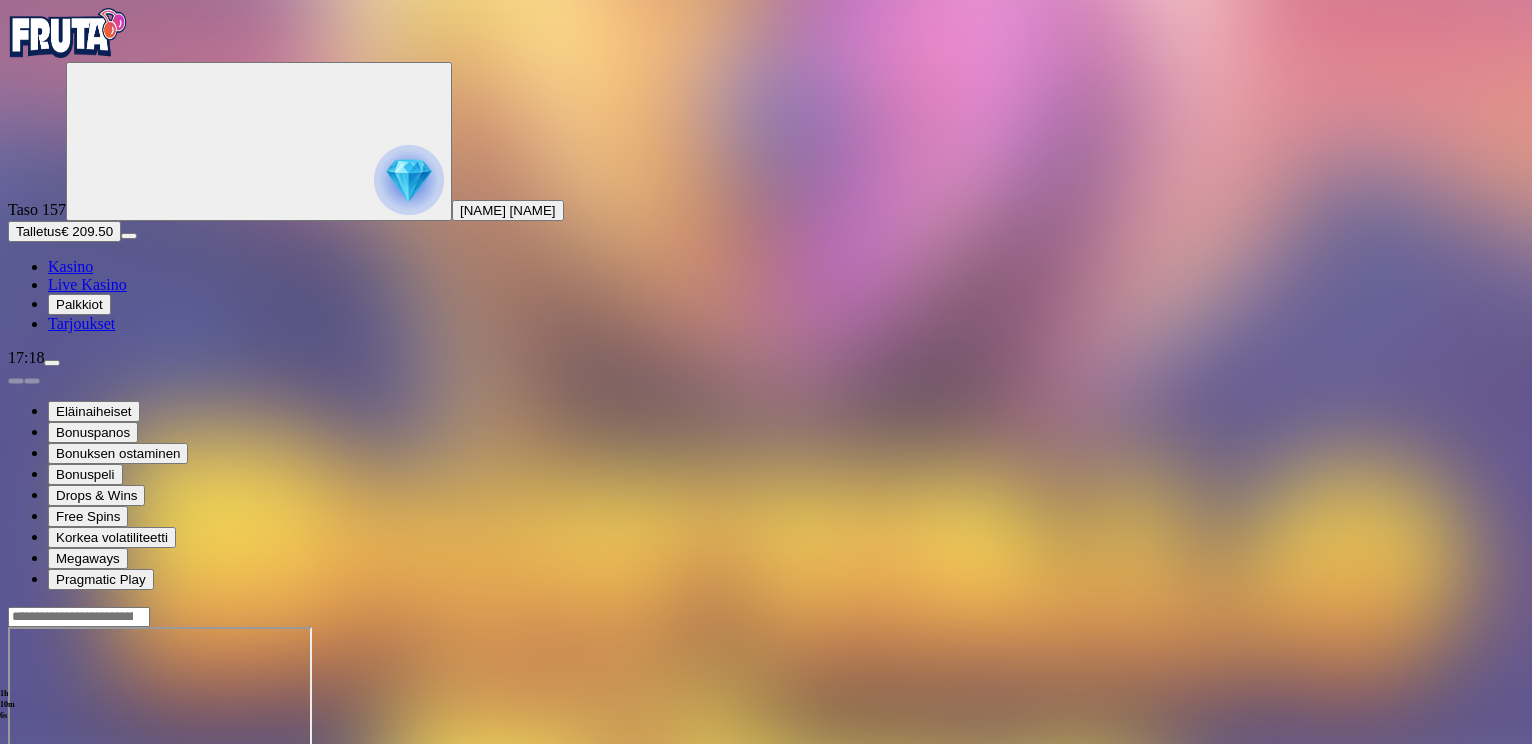 click at bounding box center (48, 799) 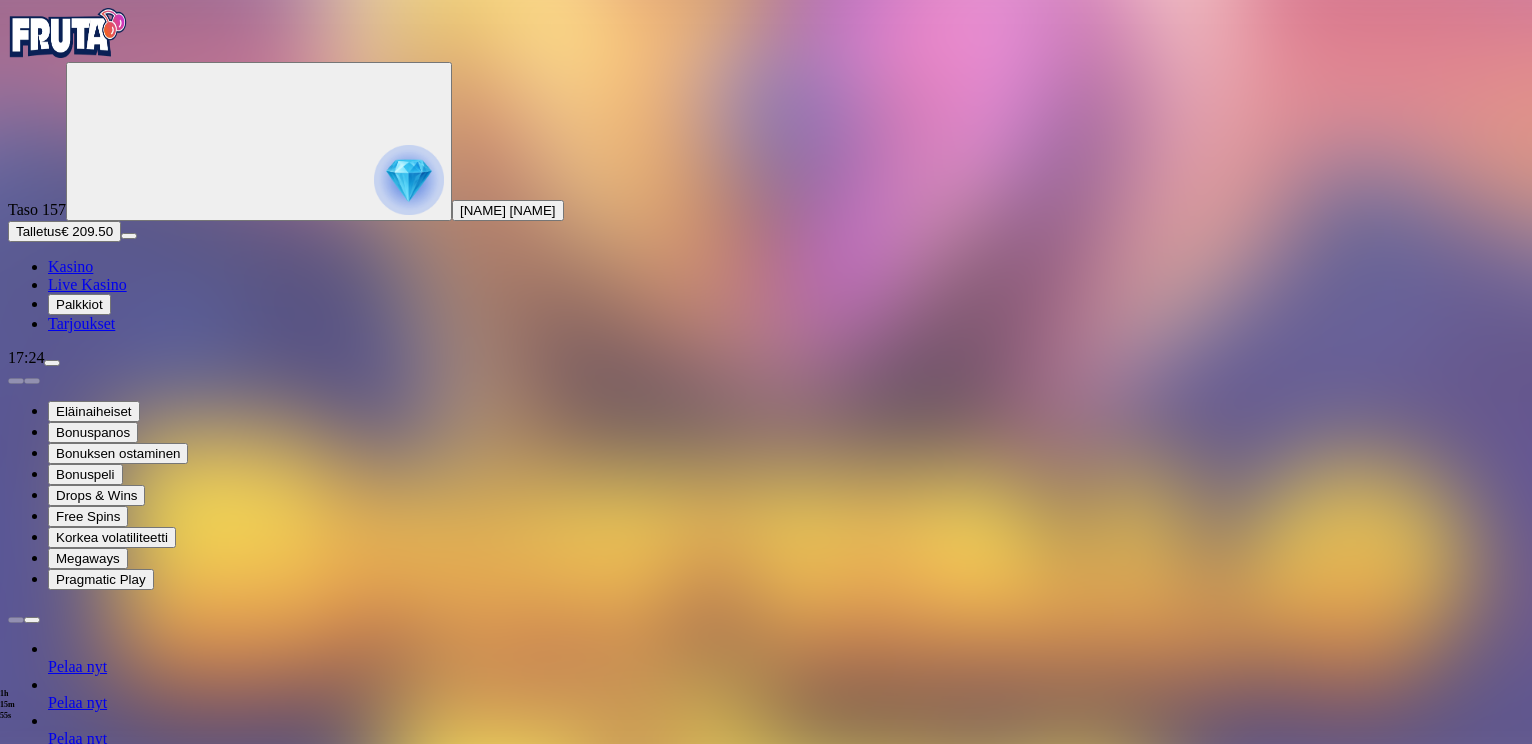 click on "Kasino" at bounding box center (70, 266) 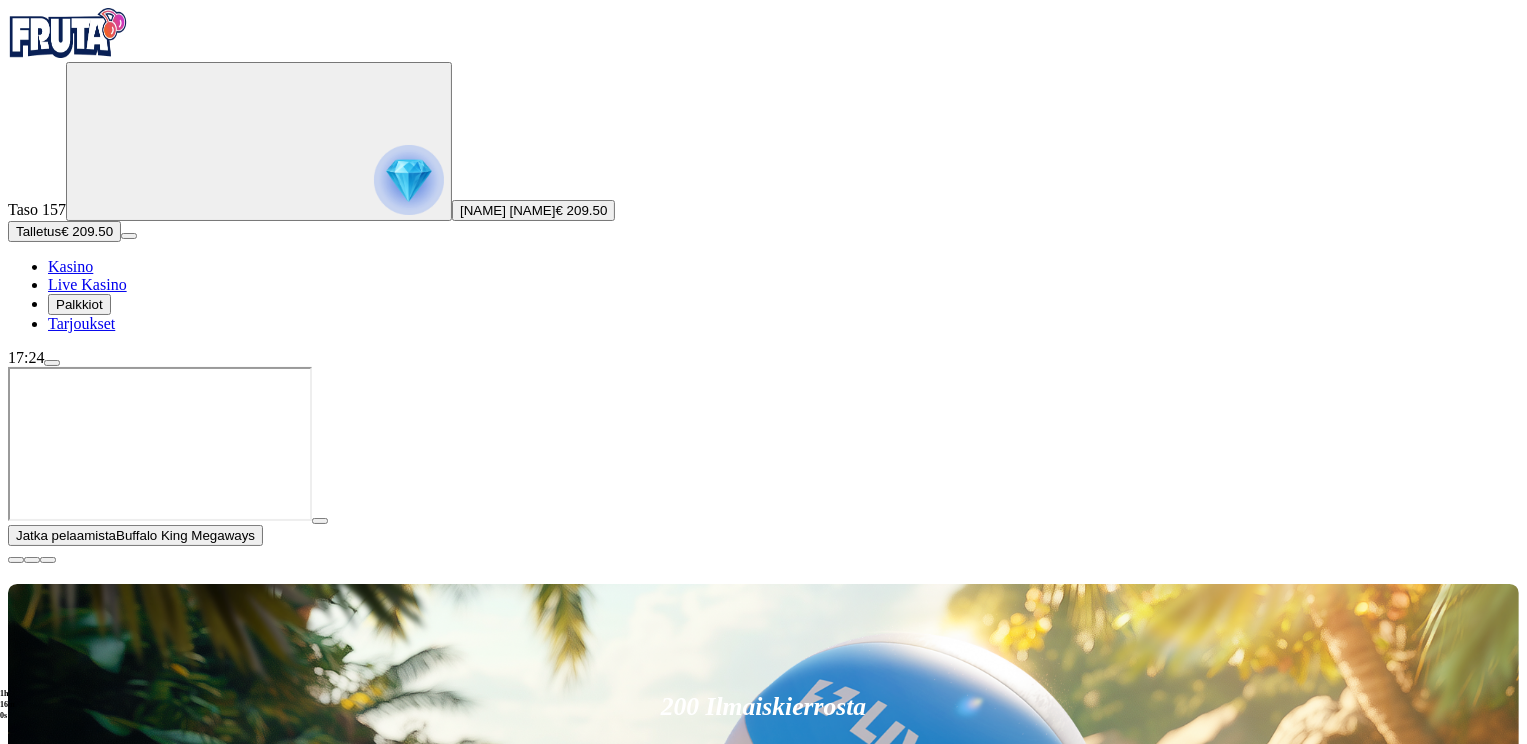 click on "Pelaa nyt" at bounding box center [77, 1586] 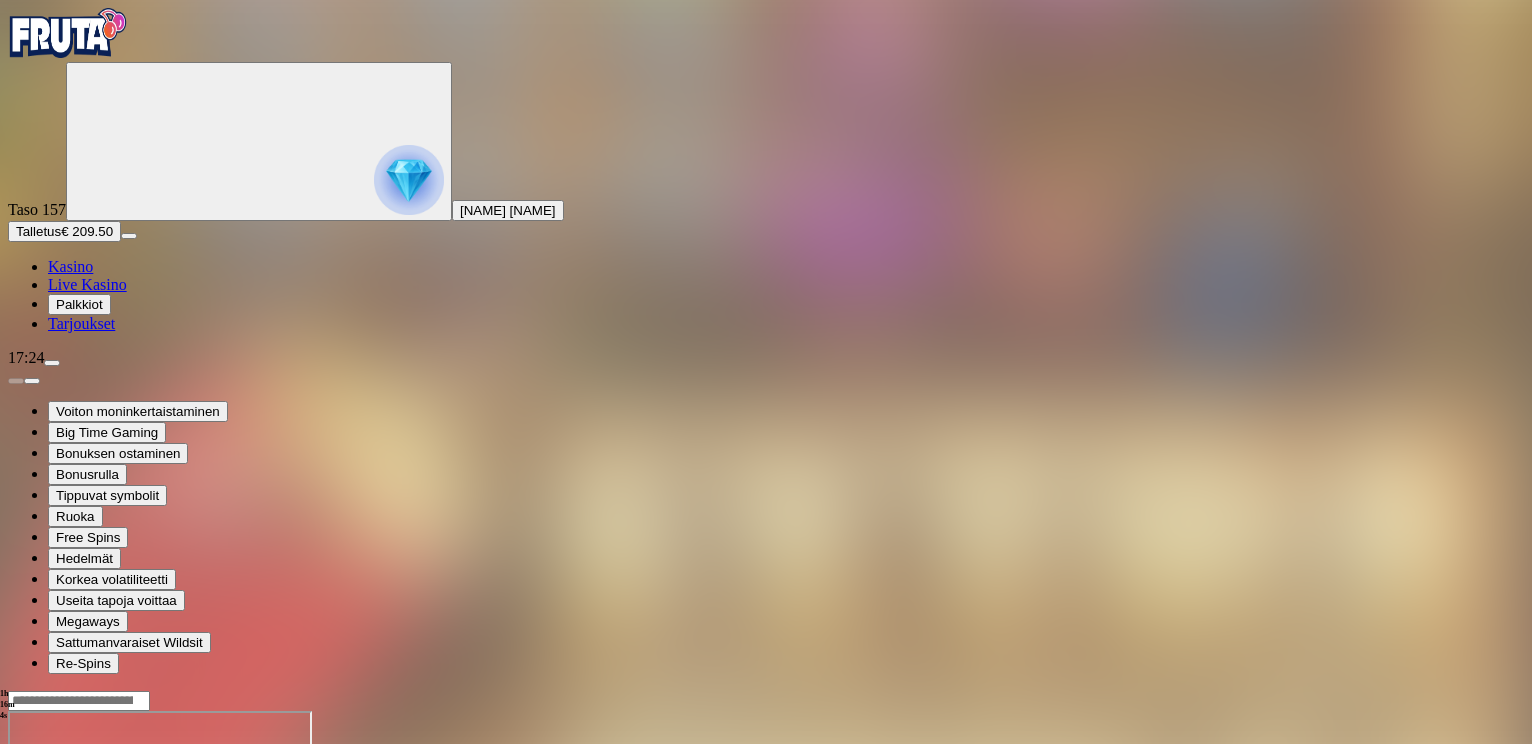 click at bounding box center (48, 883) 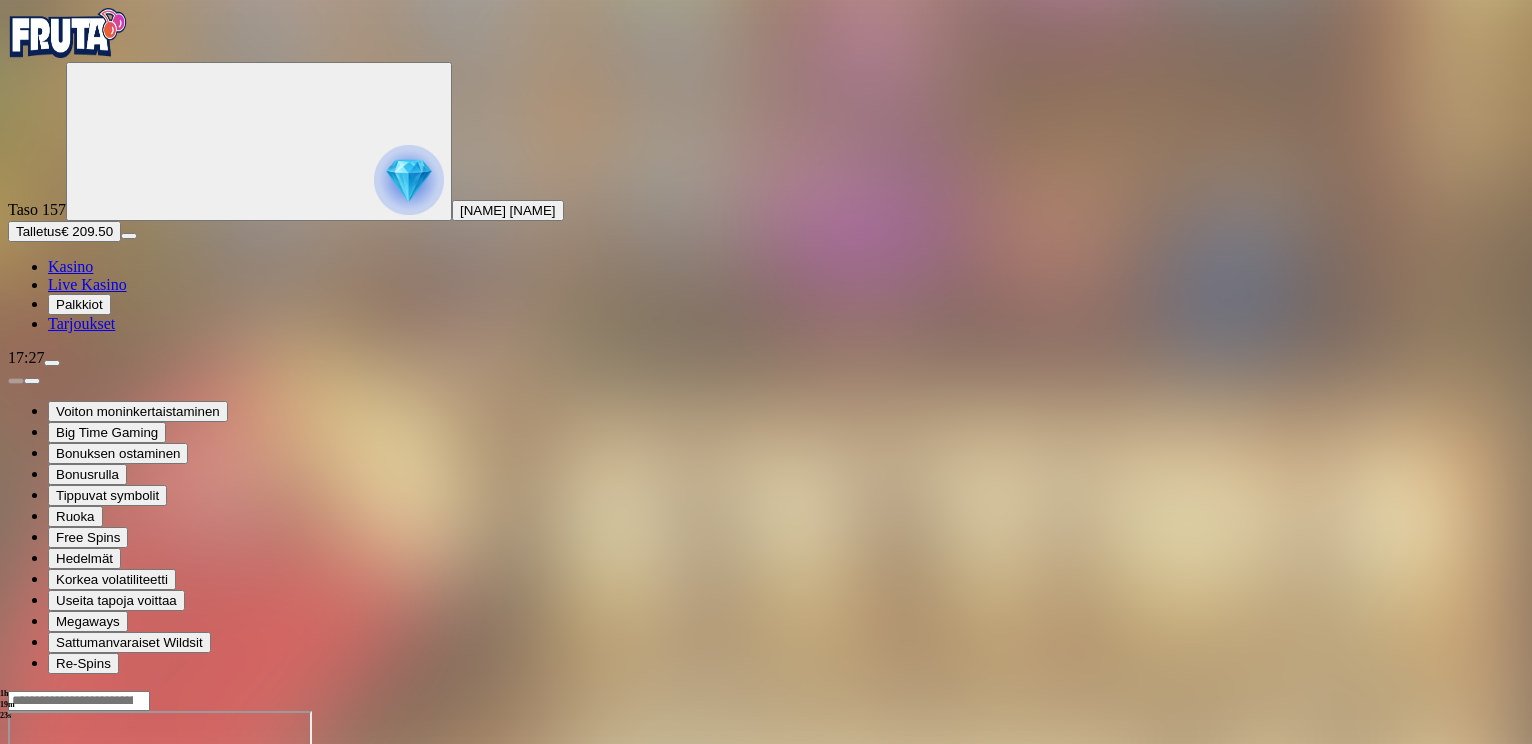 click at bounding box center [52, 363] 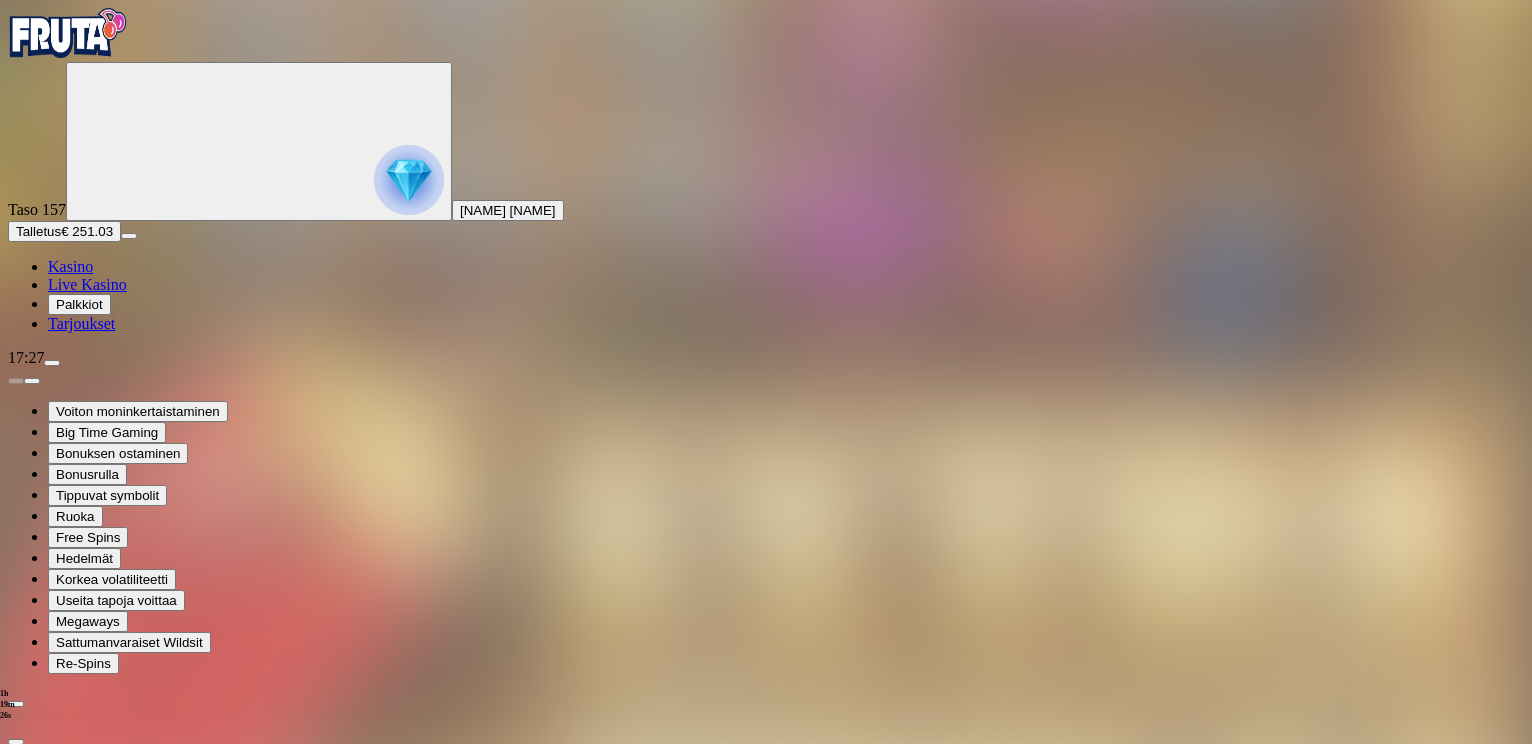 click on "Kotiutus" at bounding box center [40, 935] 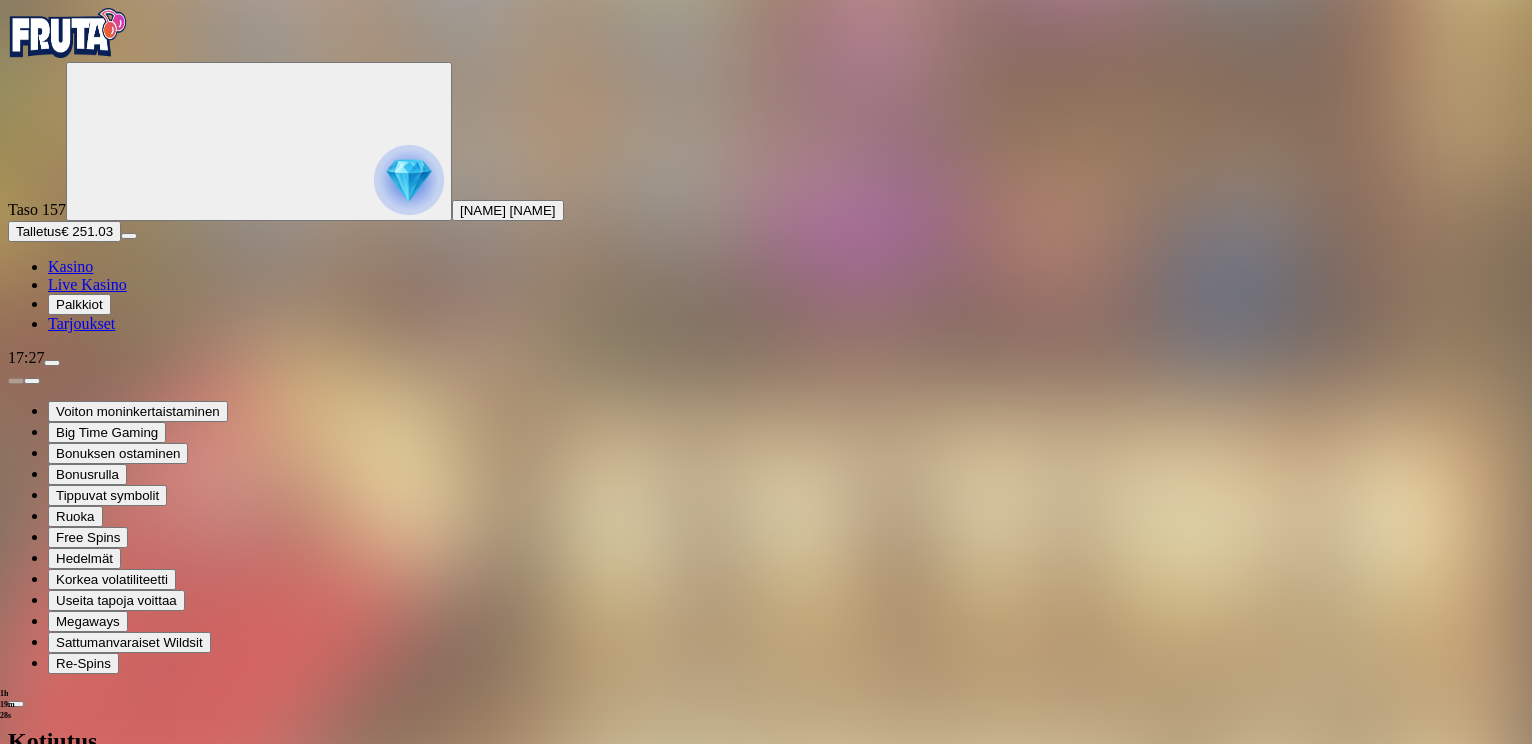 click at bounding box center [79, 848] 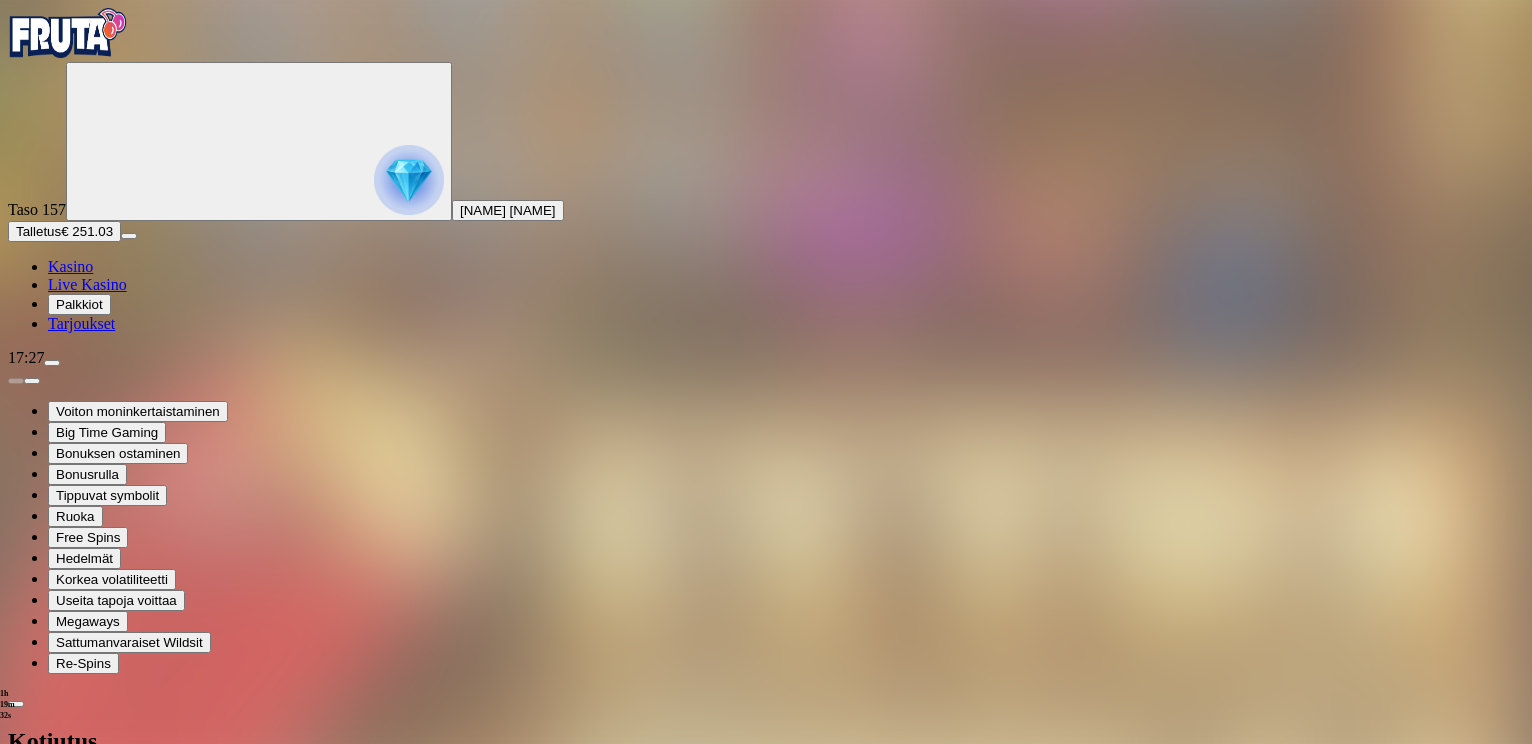 type on "***" 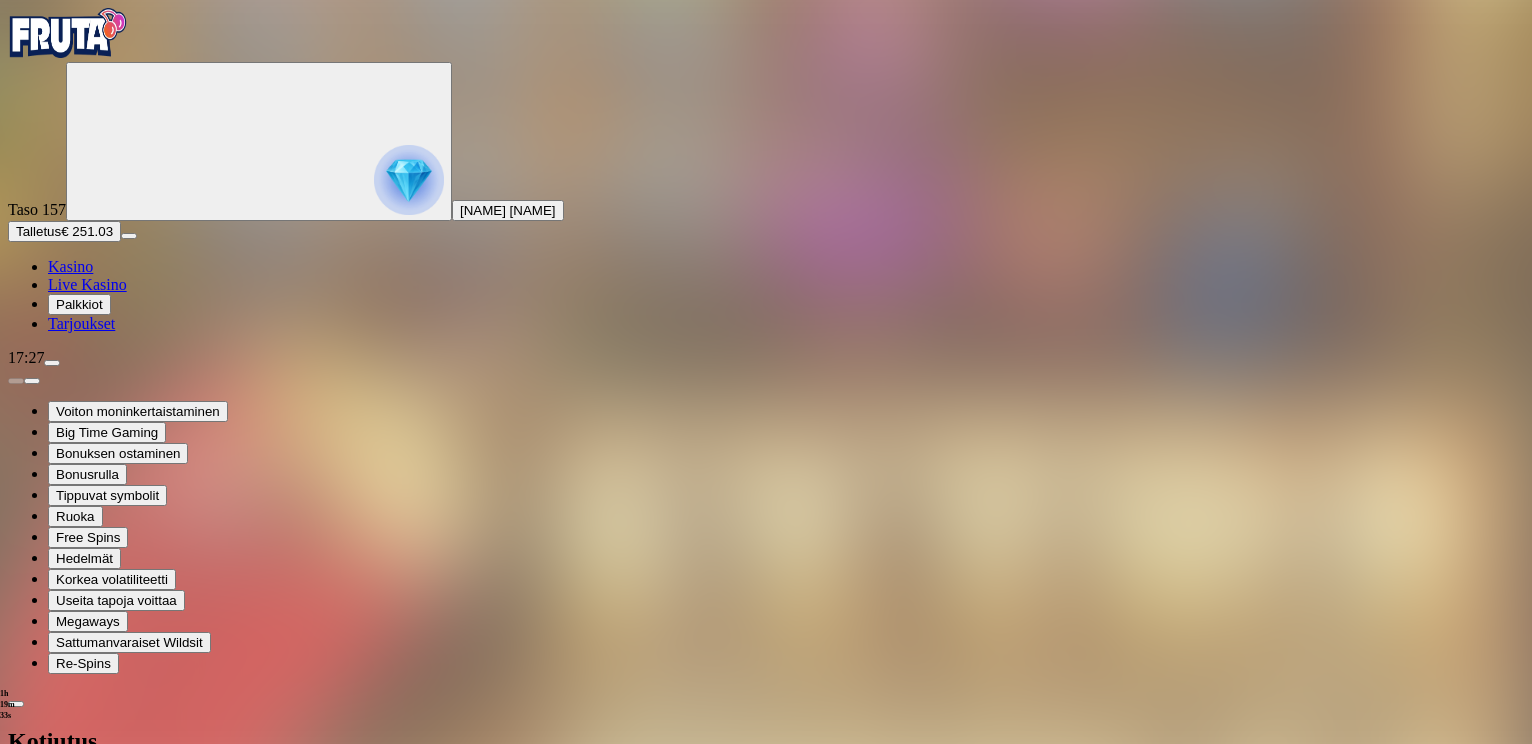type 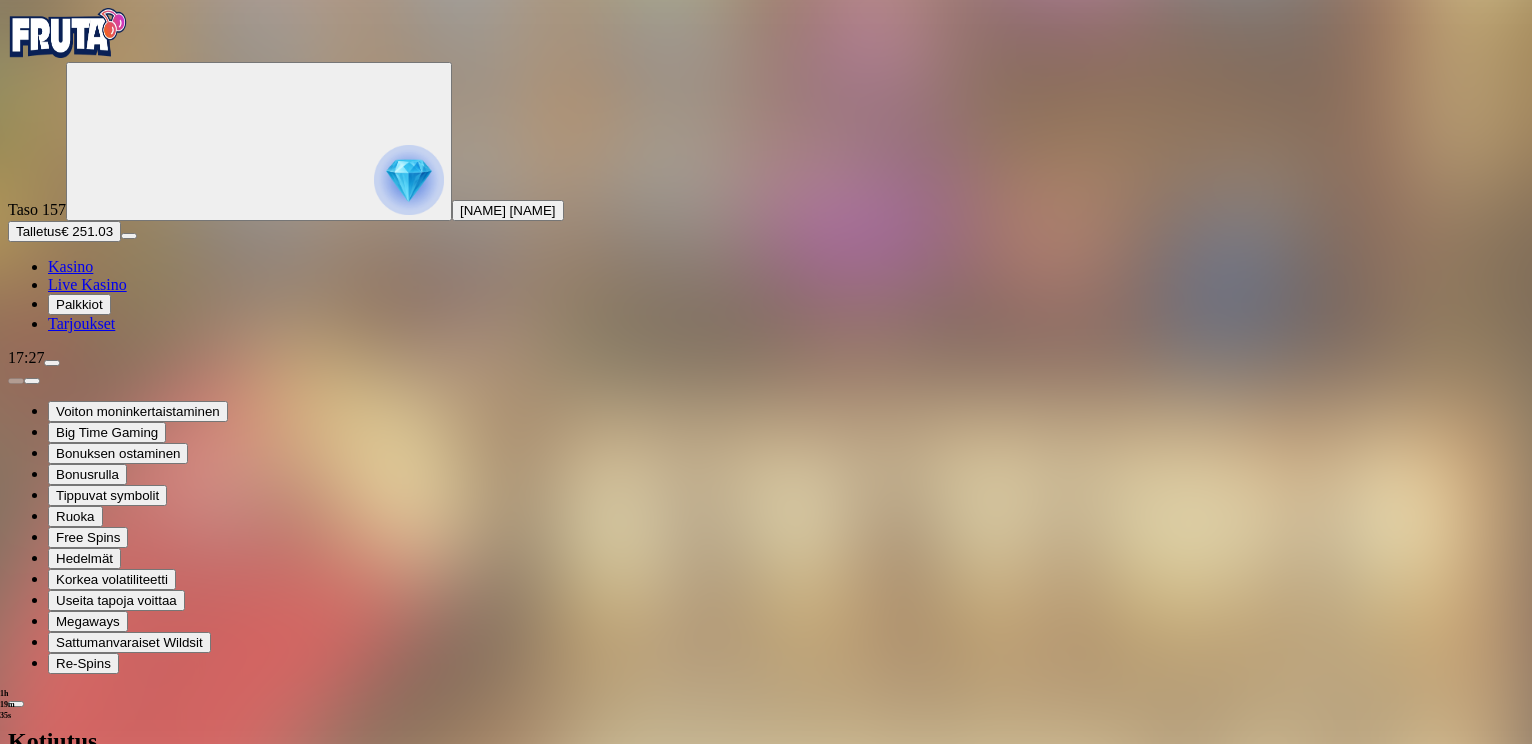 click at bounding box center [16, 789] 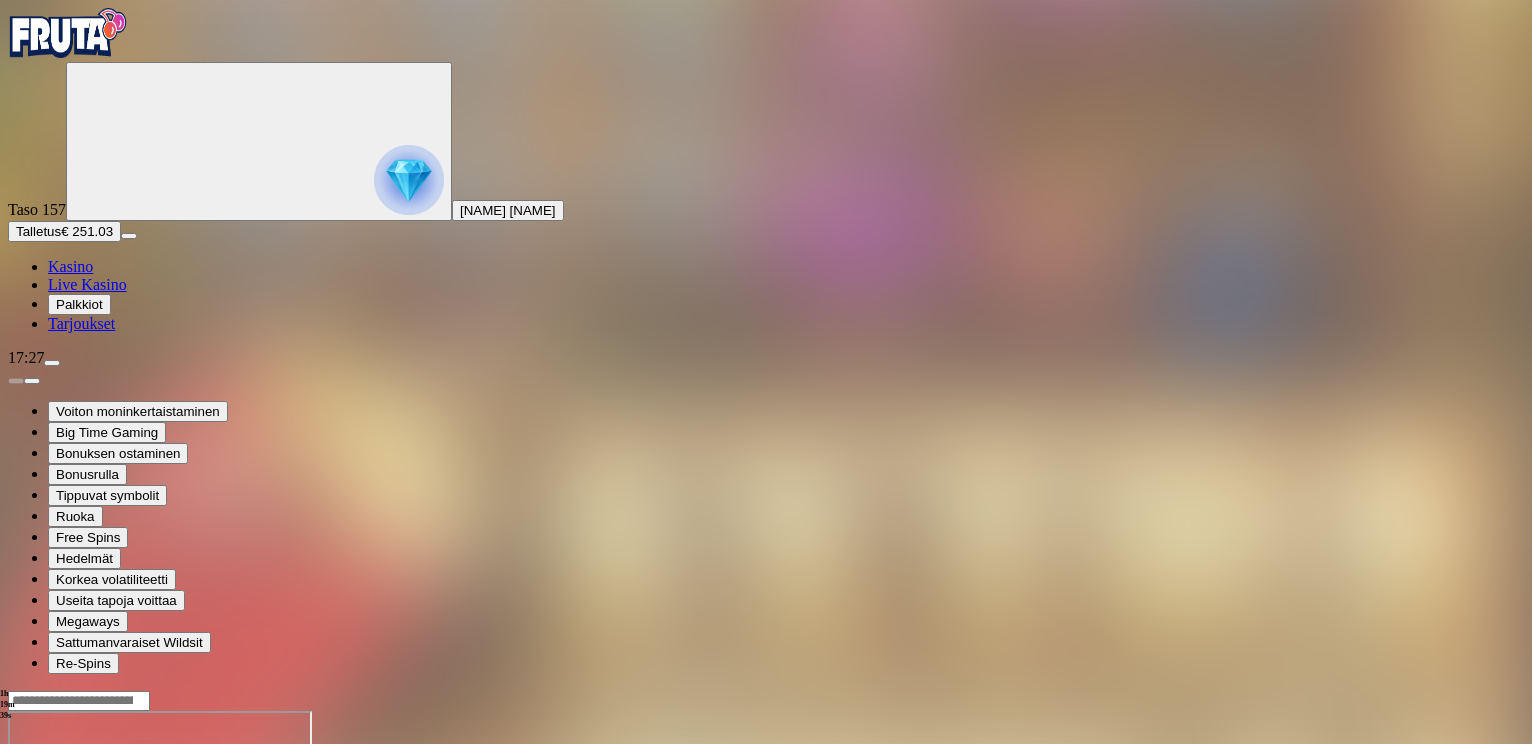 click at bounding box center (48, 883) 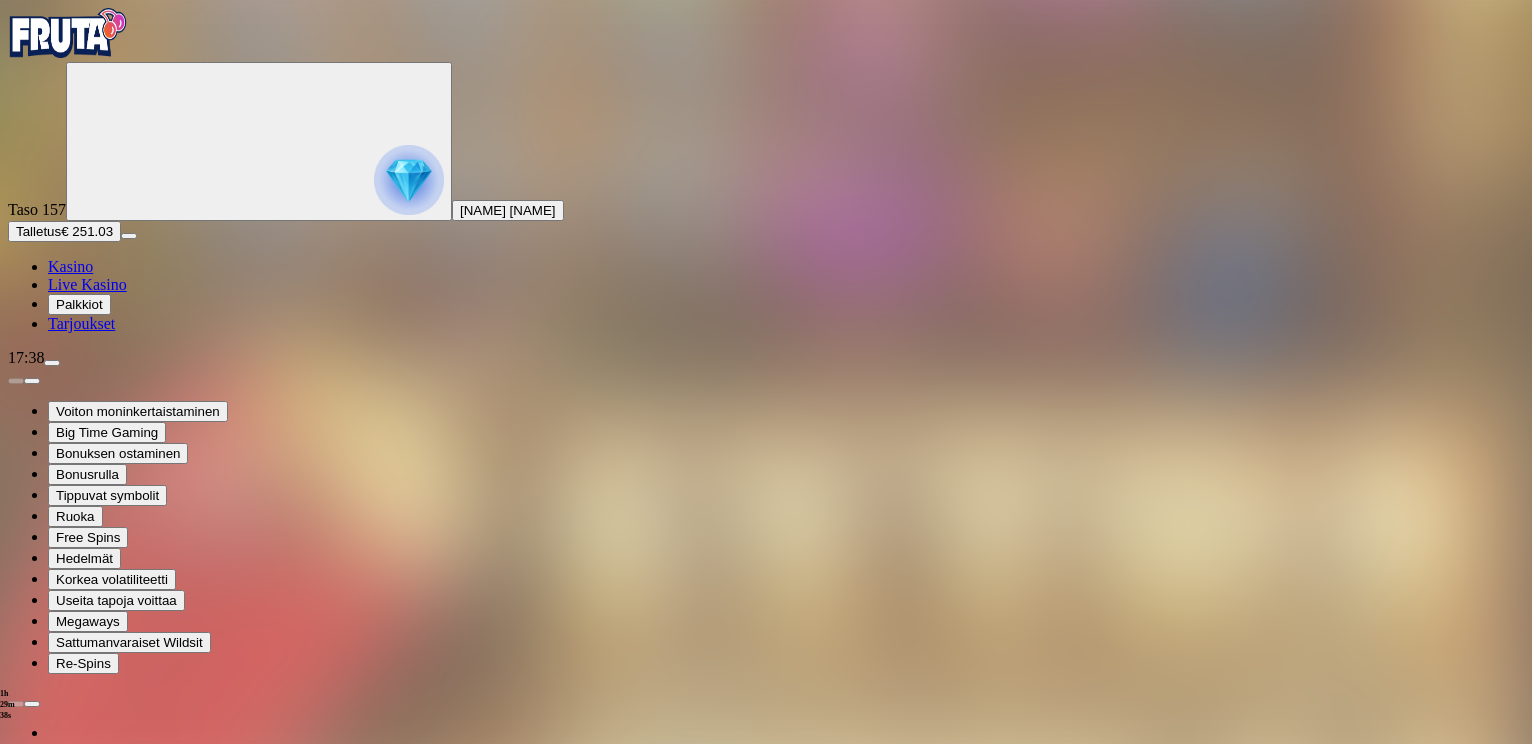 click at bounding box center (52, 363) 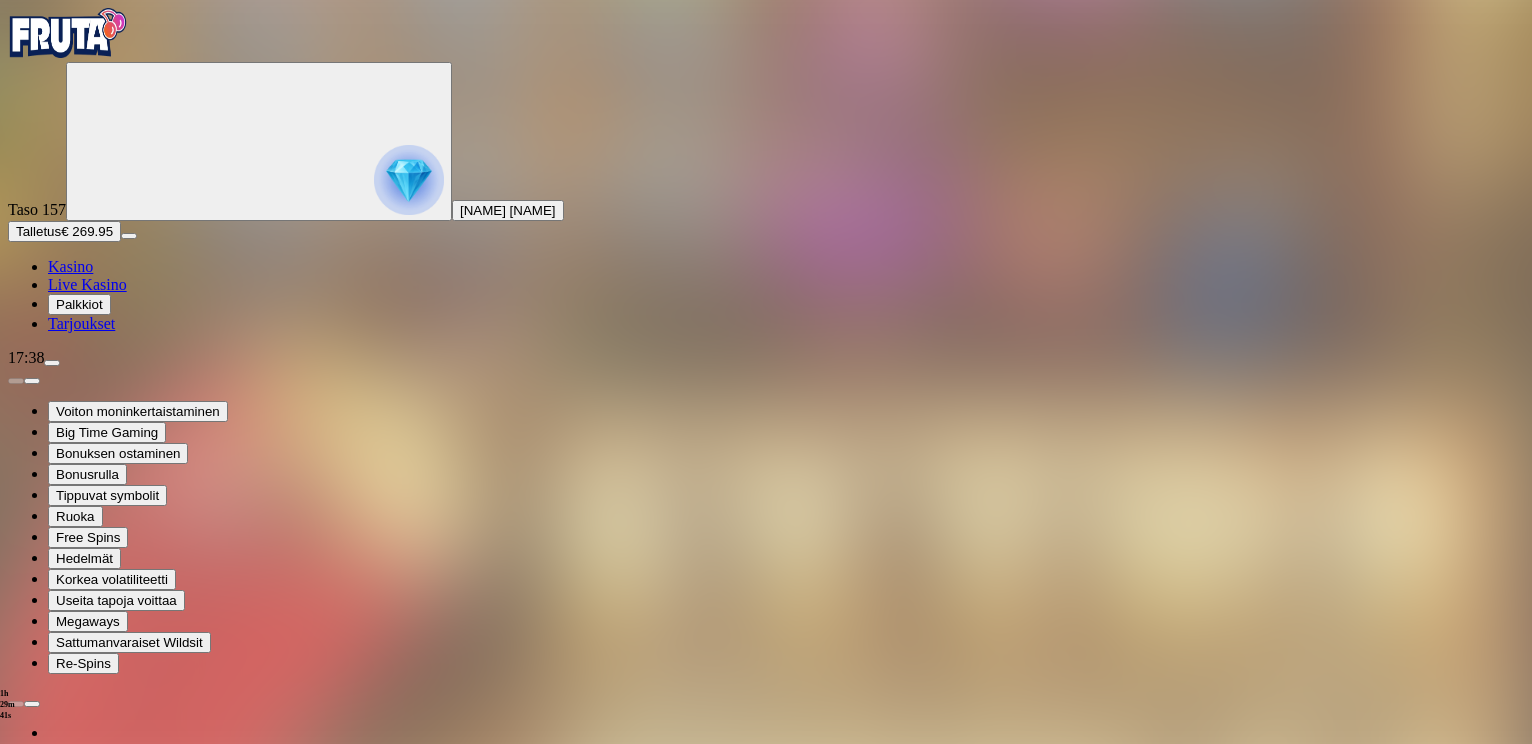 click on "Kotiutus" at bounding box center (40, 1525) 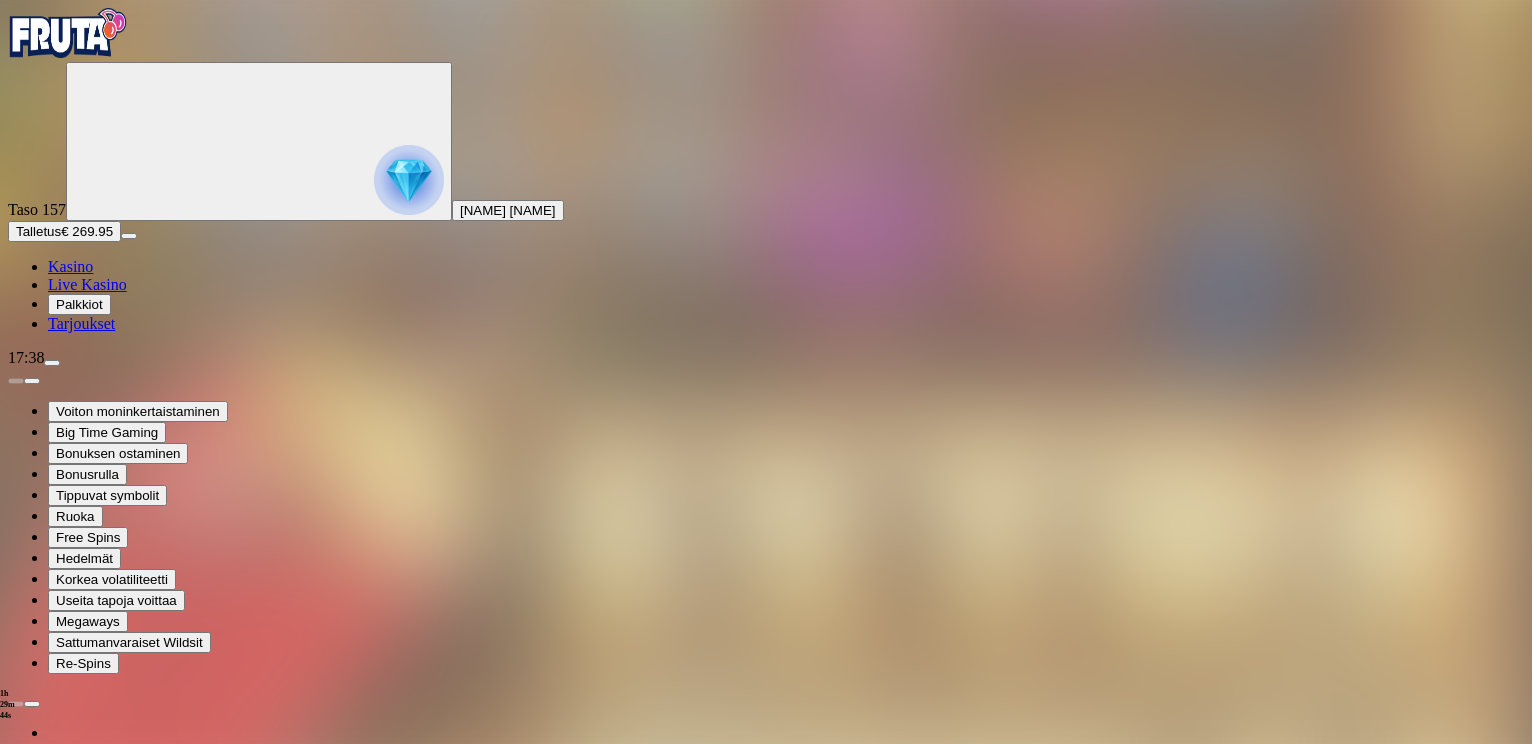 click at bounding box center (79, 1394) 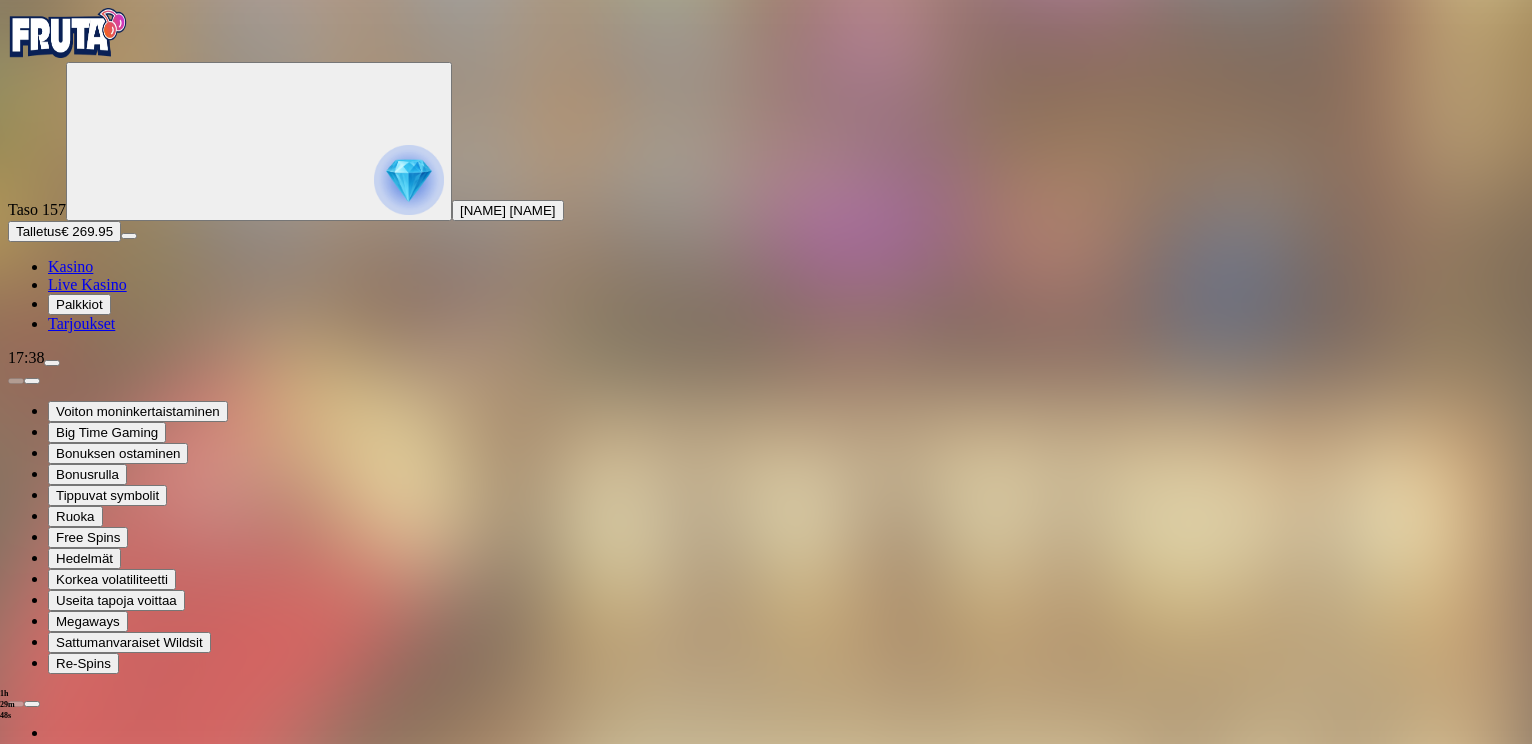 type on "***" 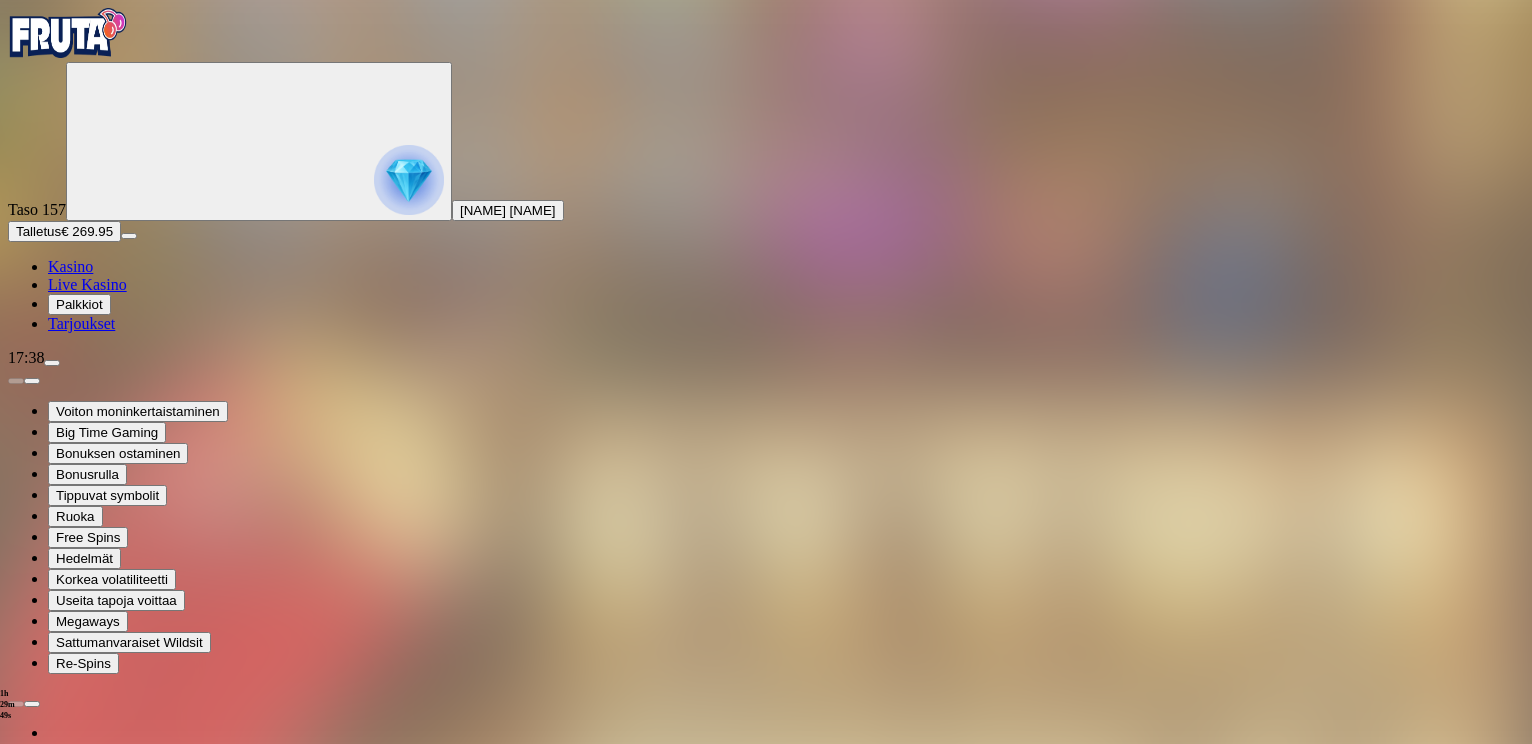 type 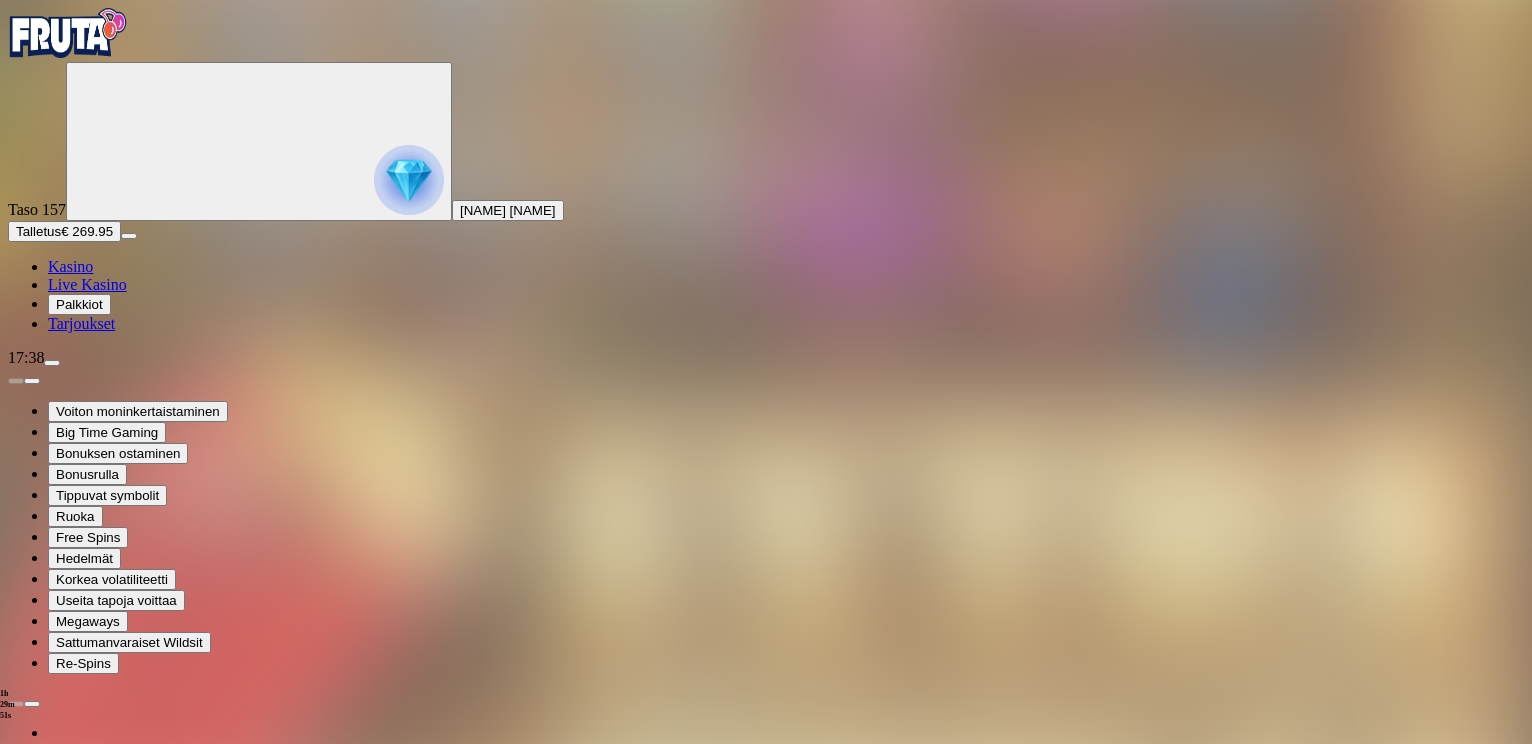 click at bounding box center (16, 1379) 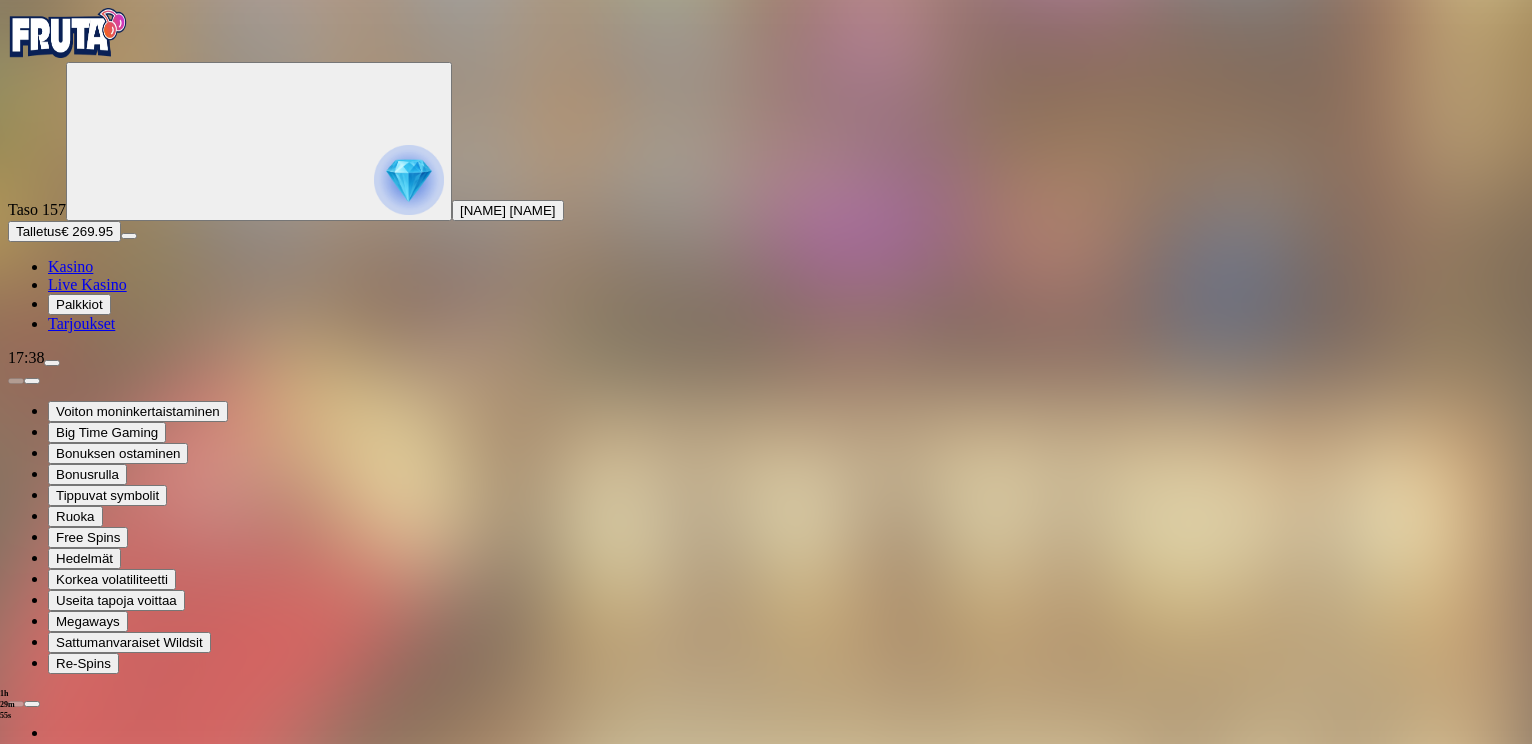click at bounding box center [48, 1473] 